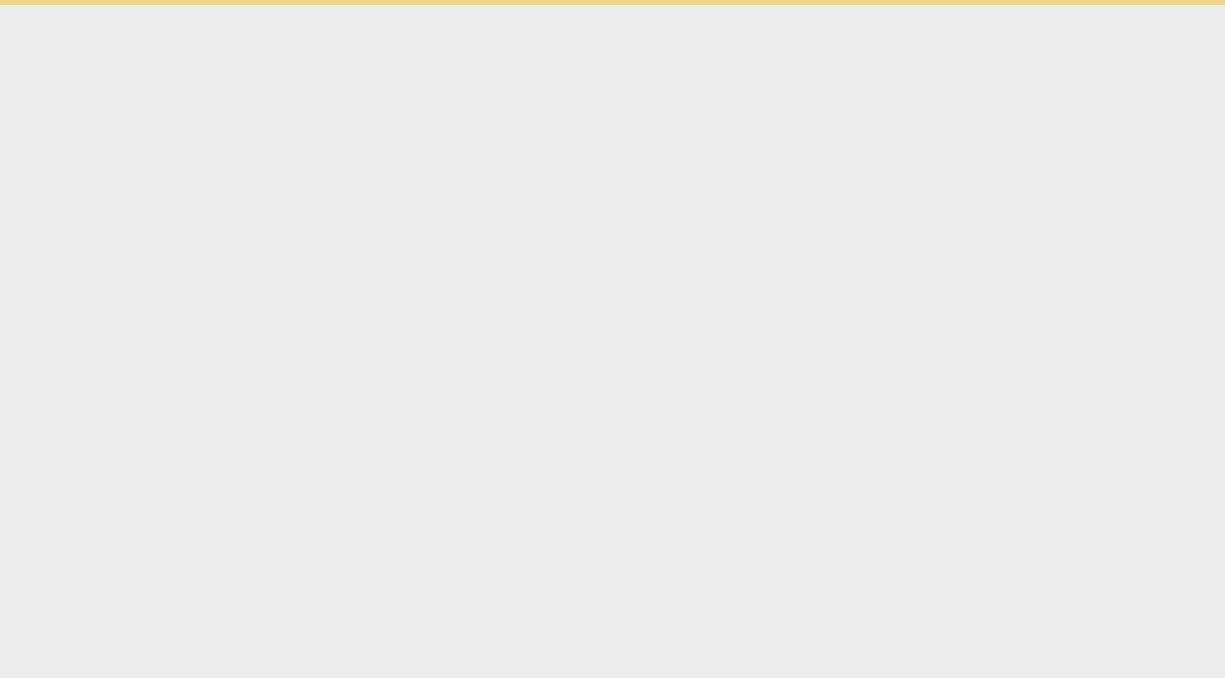 scroll, scrollTop: 0, scrollLeft: 0, axis: both 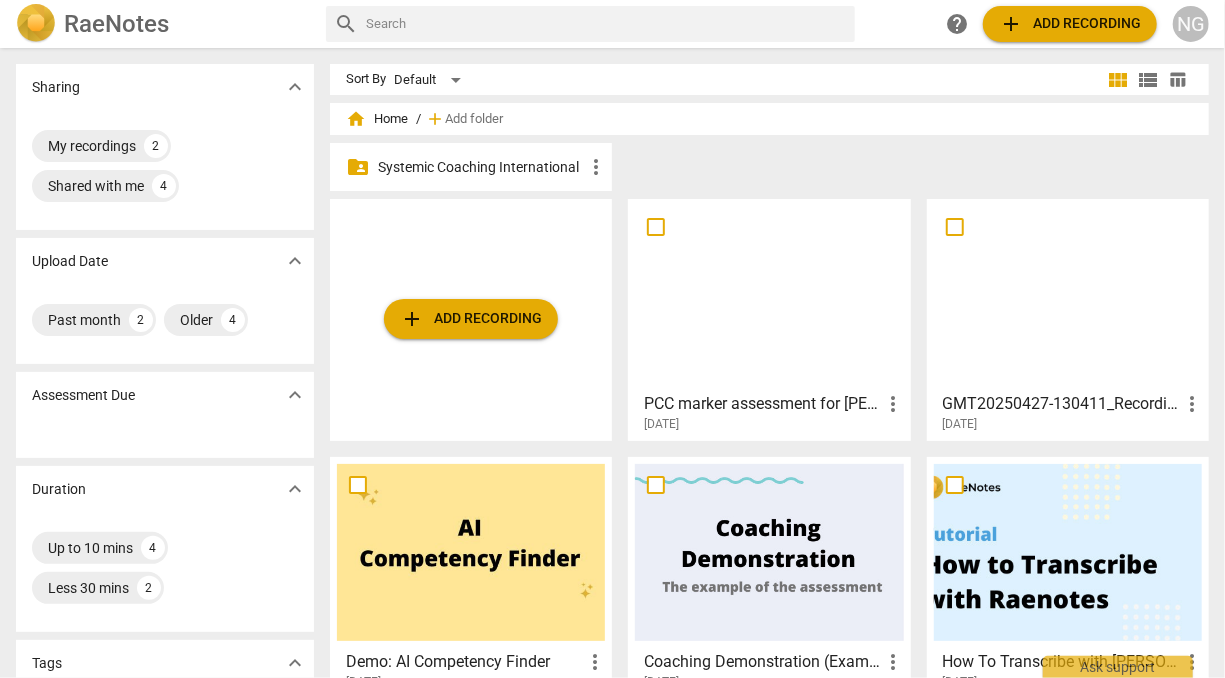 click at bounding box center (1068, 294) 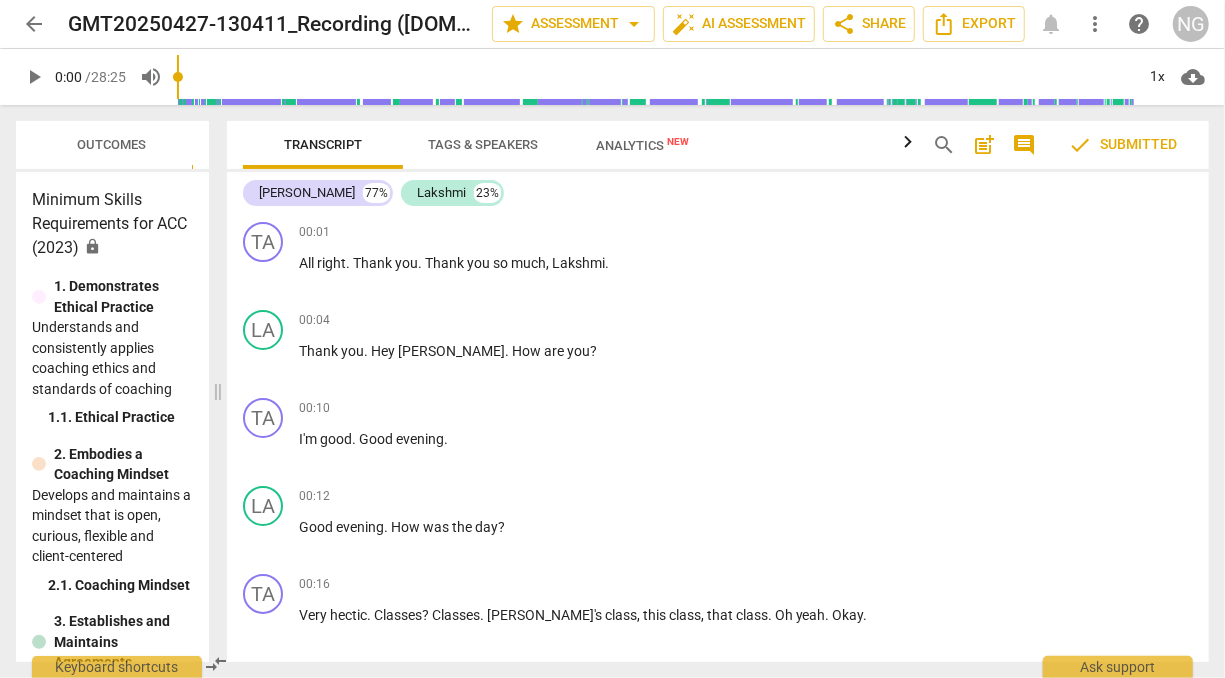 drag, startPoint x: 615, startPoint y: 390, endPoint x: 219, endPoint y: 370, distance: 396.50473 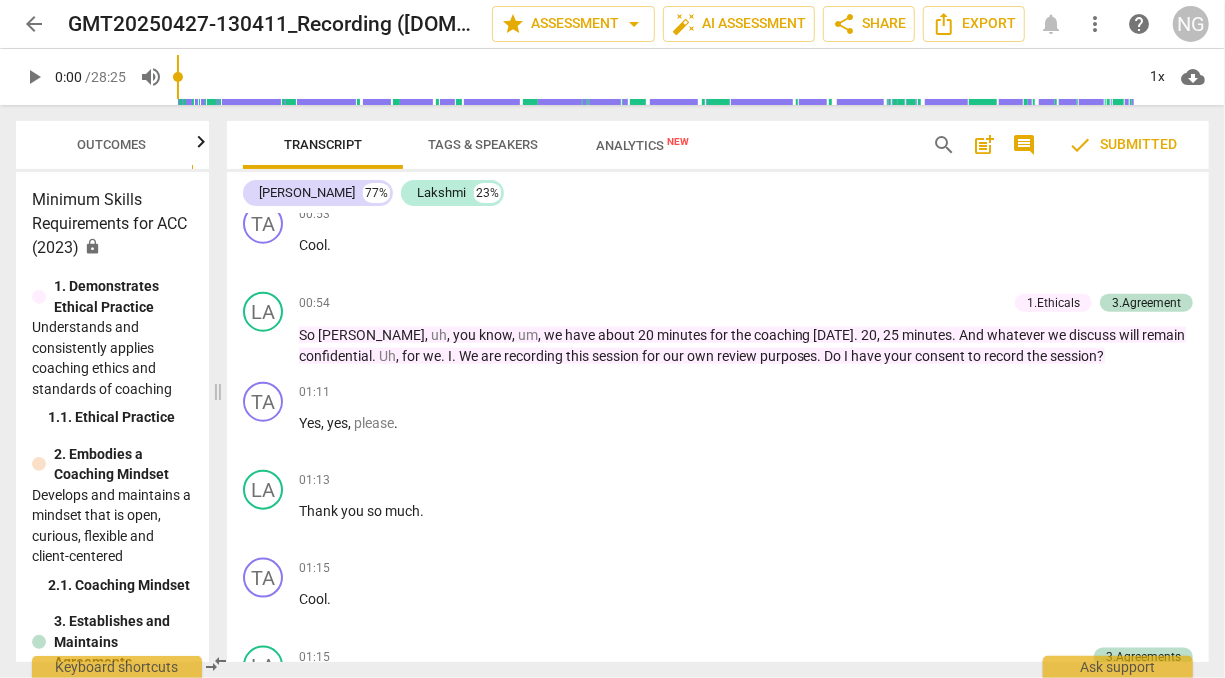 scroll, scrollTop: 1151, scrollLeft: 0, axis: vertical 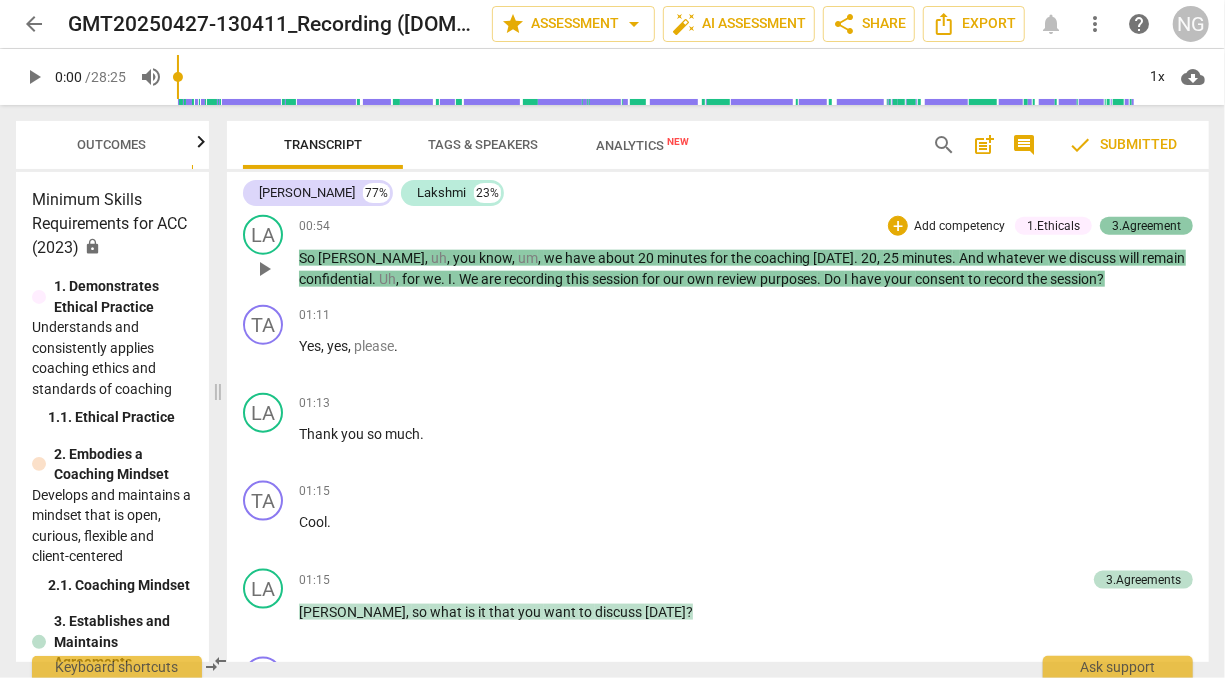 click on "3.Agreement" at bounding box center [1146, 226] 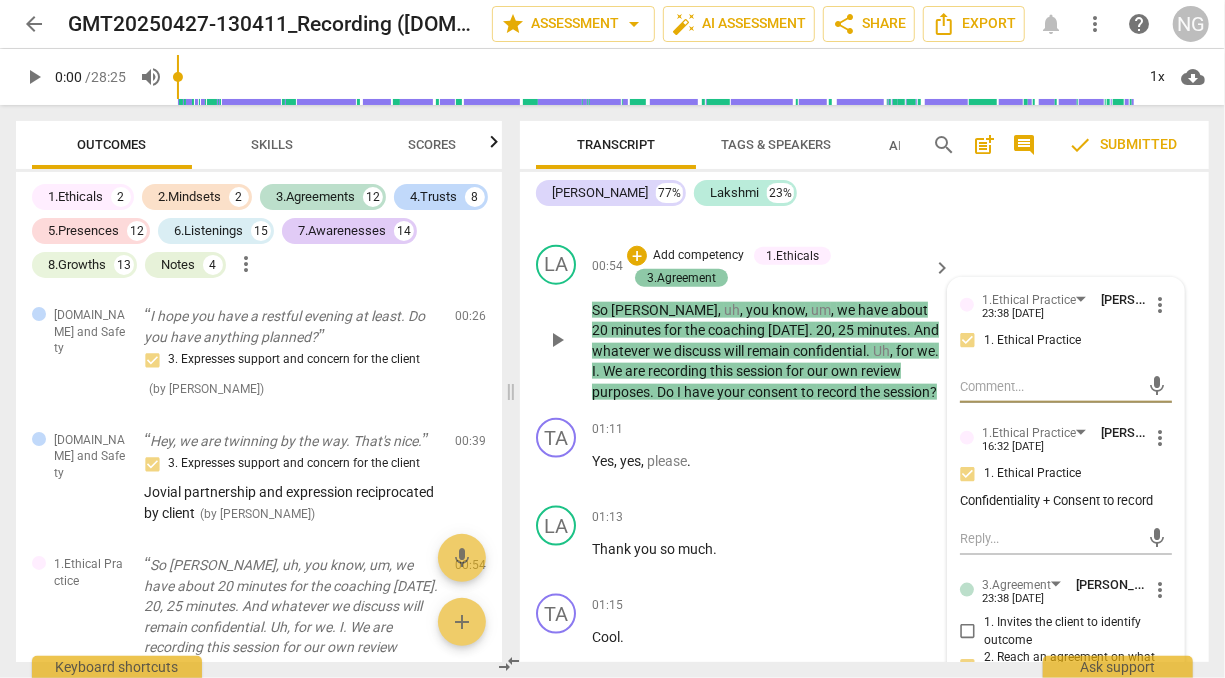scroll, scrollTop: 1159, scrollLeft: 0, axis: vertical 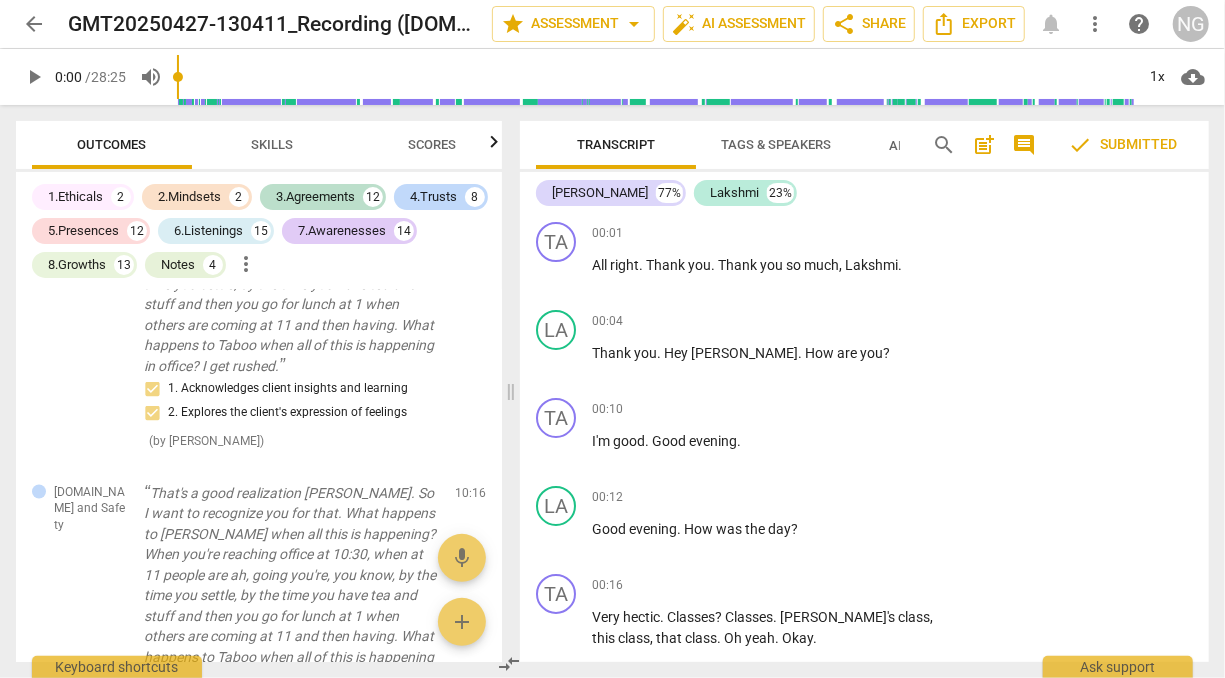 drag, startPoint x: 785, startPoint y: 180, endPoint x: 1138, endPoint y: 144, distance: 354.83093 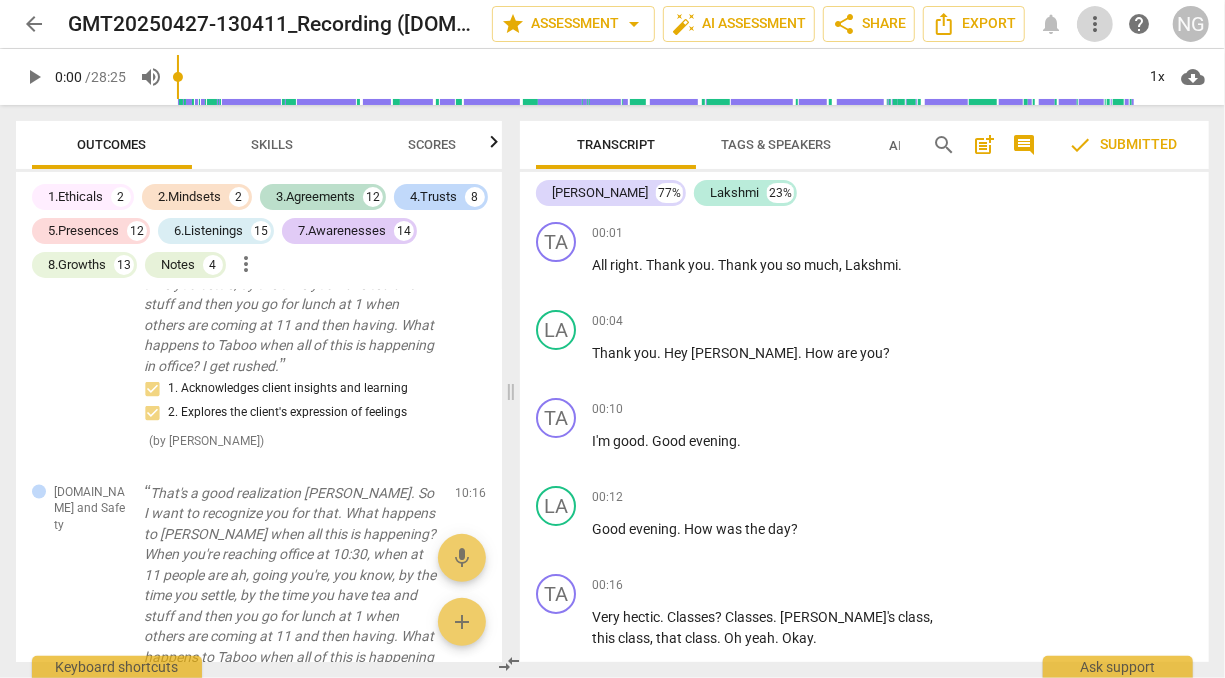 click on "more_vert" at bounding box center (1095, 24) 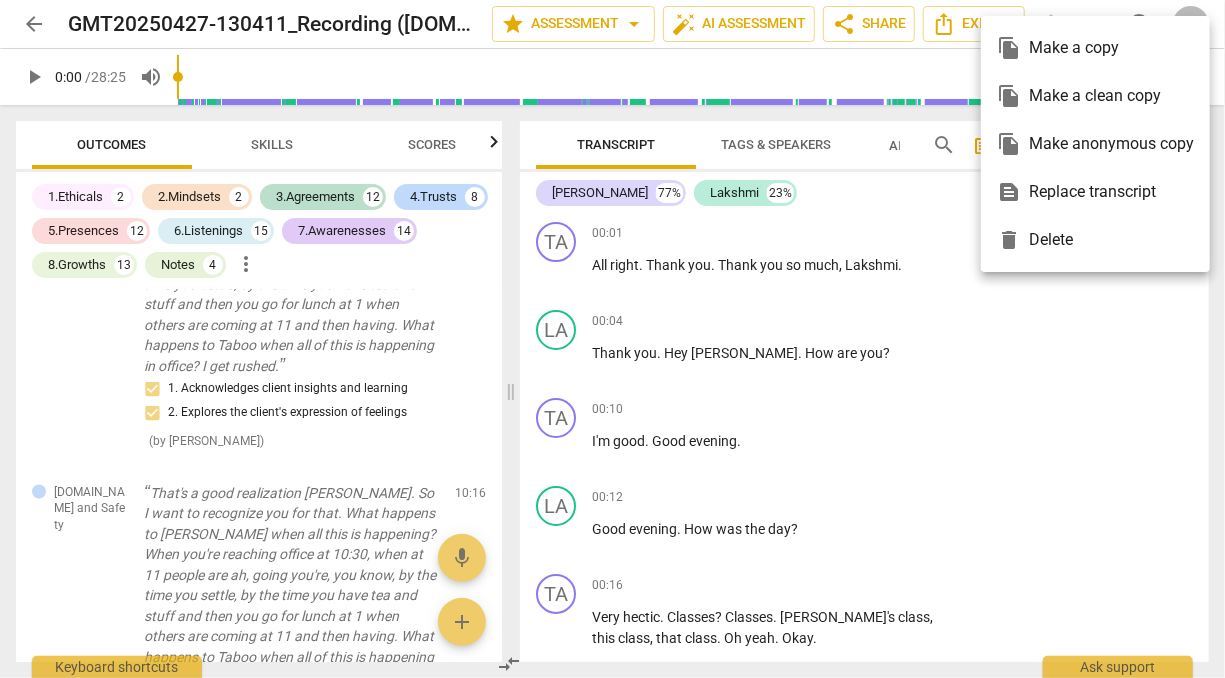click at bounding box center [612, 339] 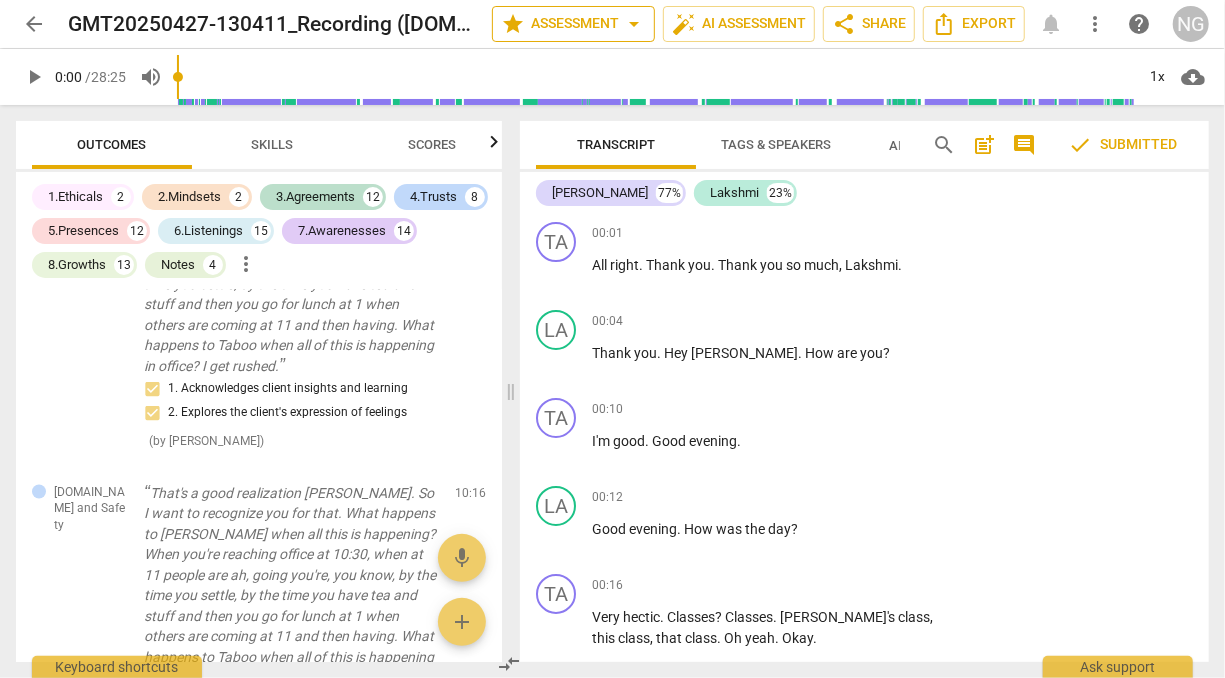 click on "arrow_drop_down" at bounding box center (634, 24) 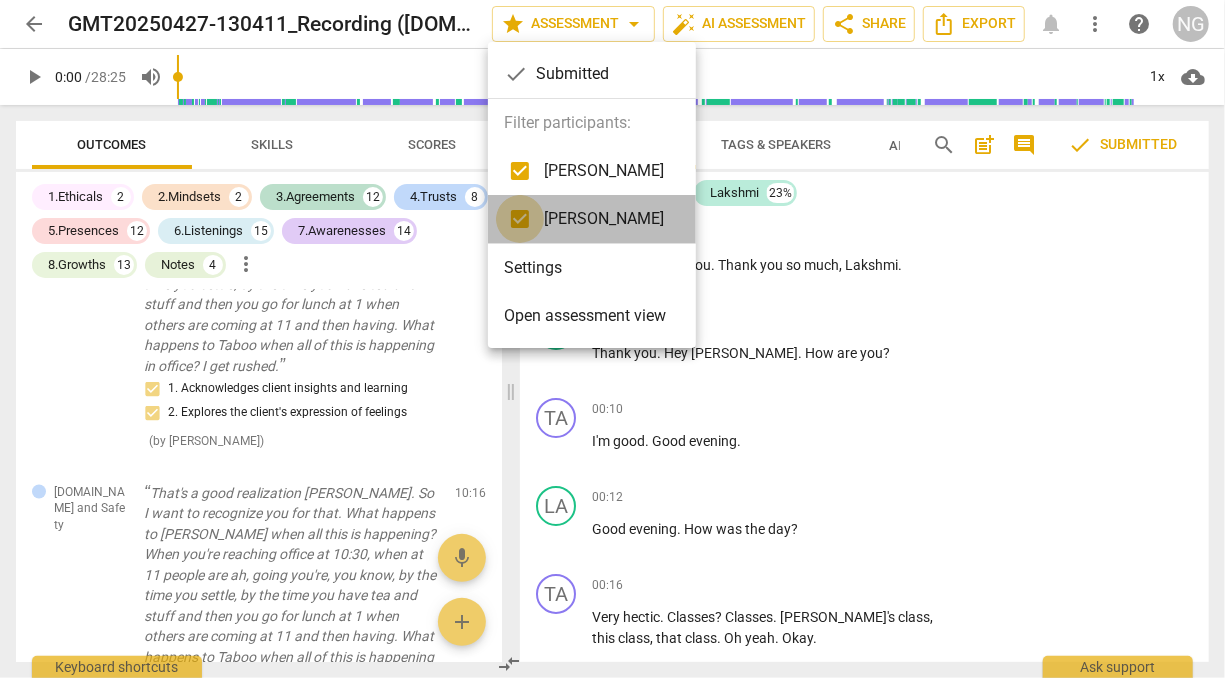 click at bounding box center (520, 219) 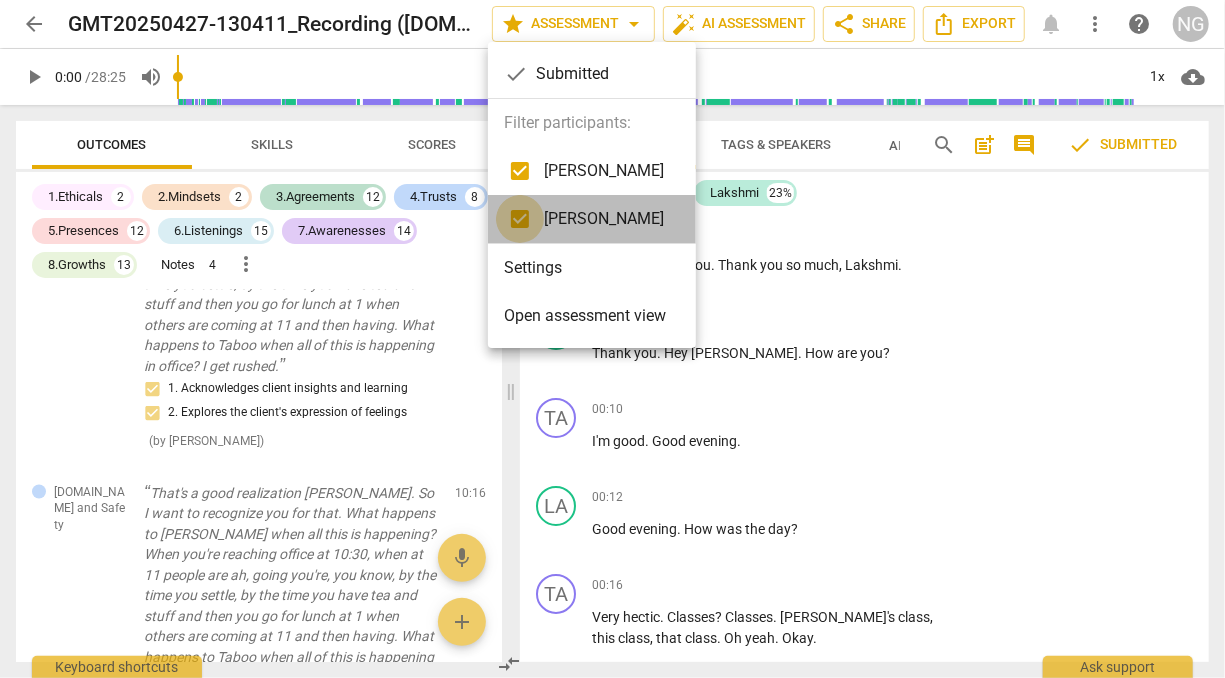 checkbox on "false" 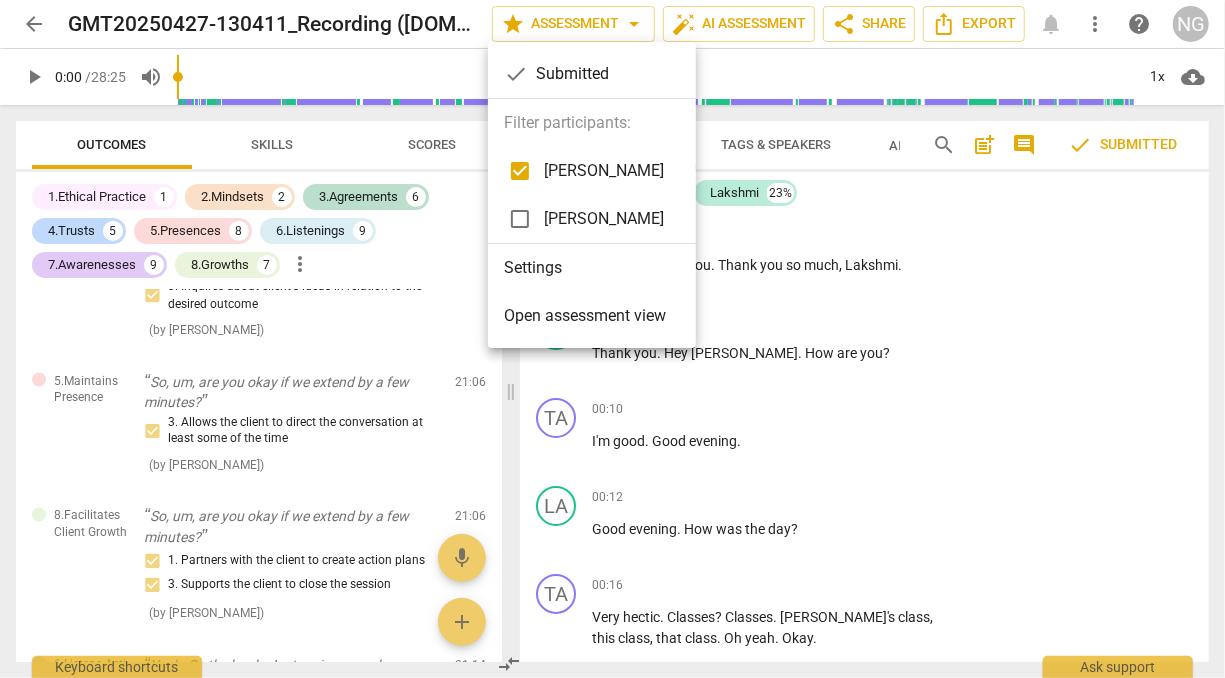 scroll, scrollTop: 2941, scrollLeft: 0, axis: vertical 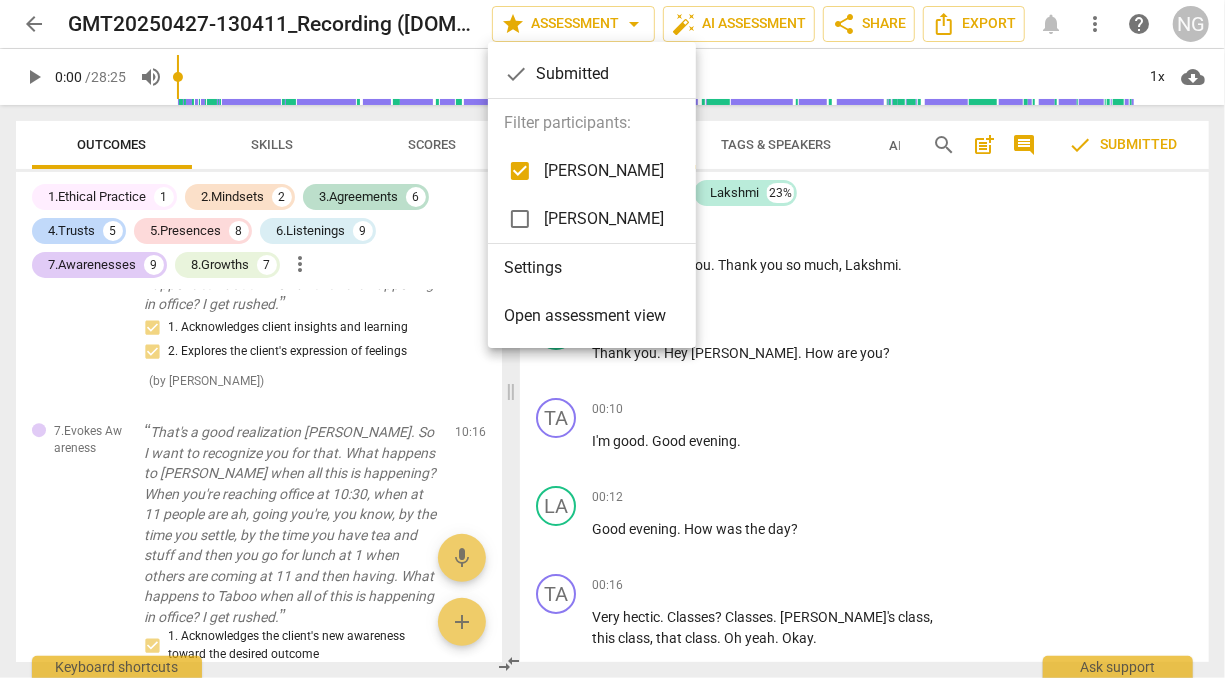 click at bounding box center (612, 339) 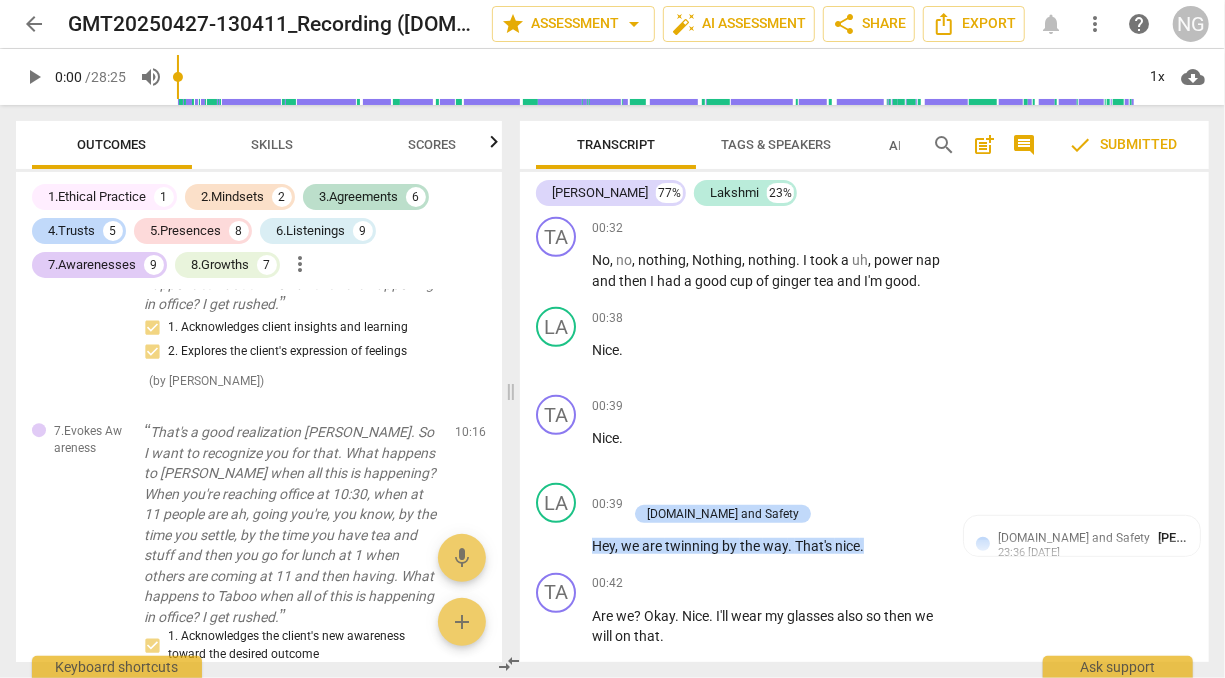 scroll, scrollTop: 558, scrollLeft: 0, axis: vertical 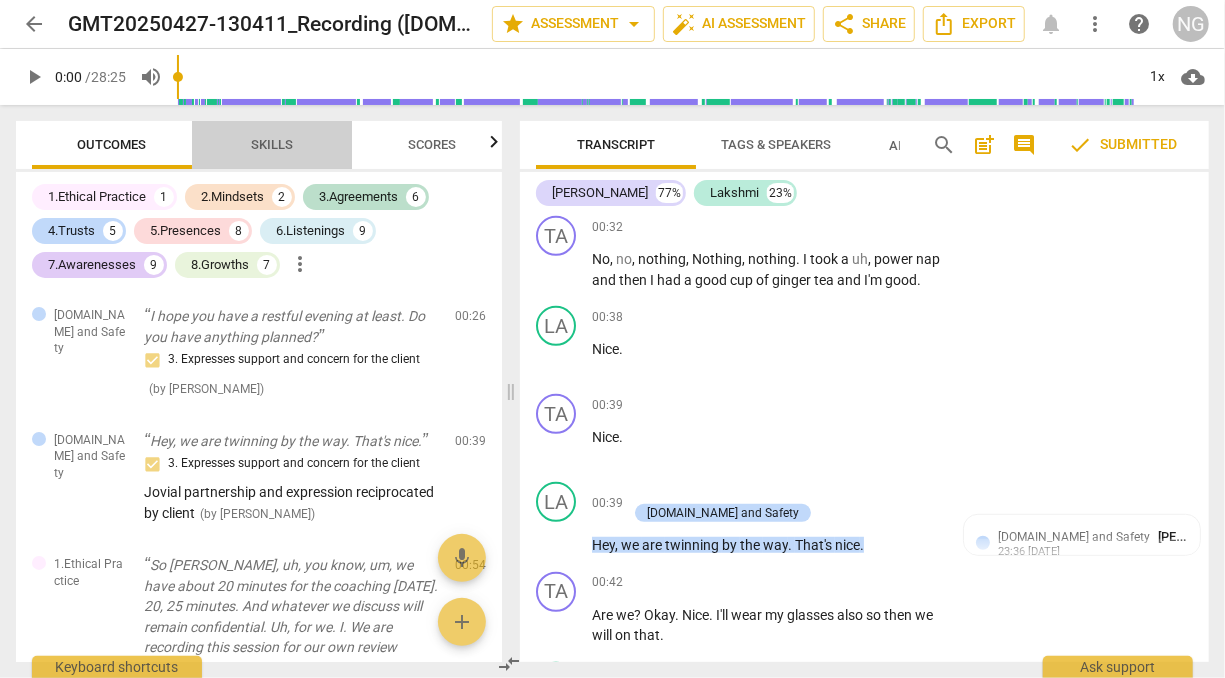 click on "Skills" at bounding box center [272, 144] 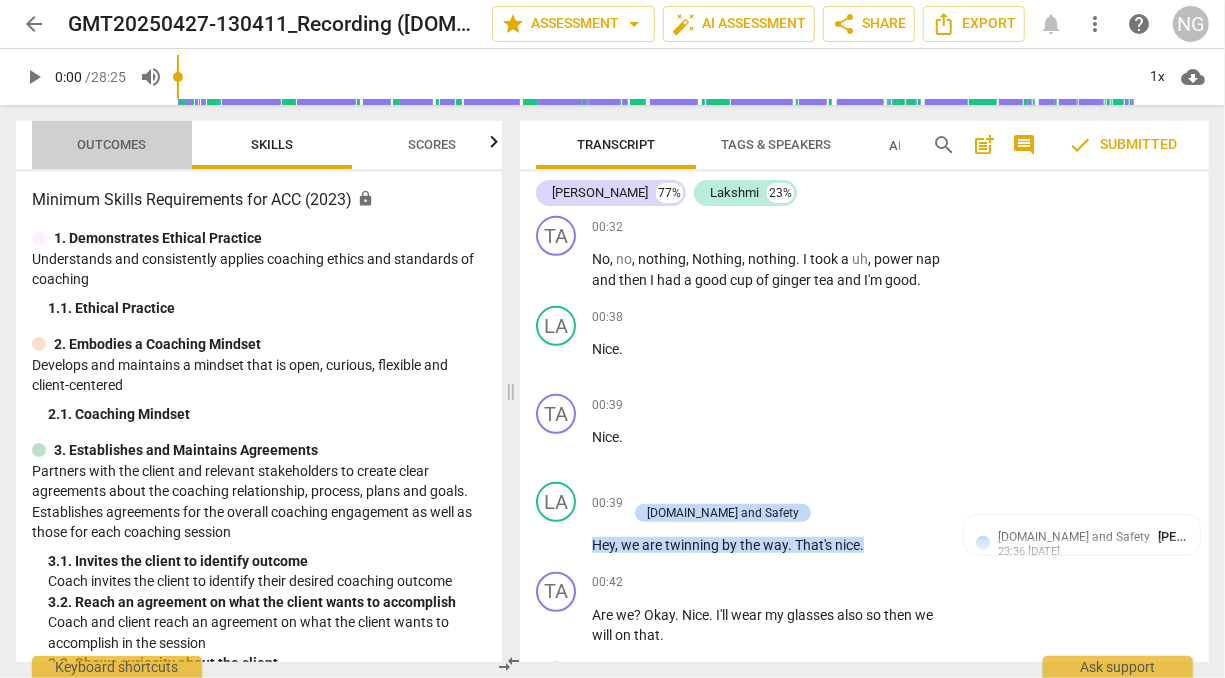 click on "Outcomes" at bounding box center [112, 144] 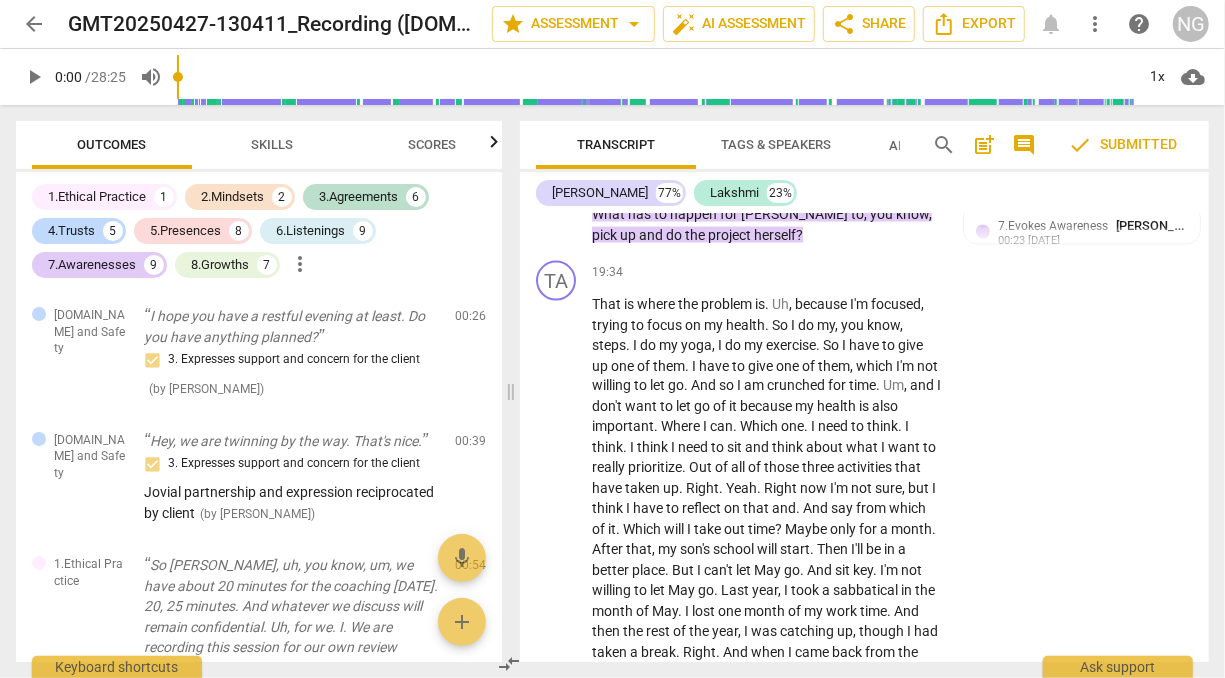 scroll, scrollTop: 9025, scrollLeft: 0, axis: vertical 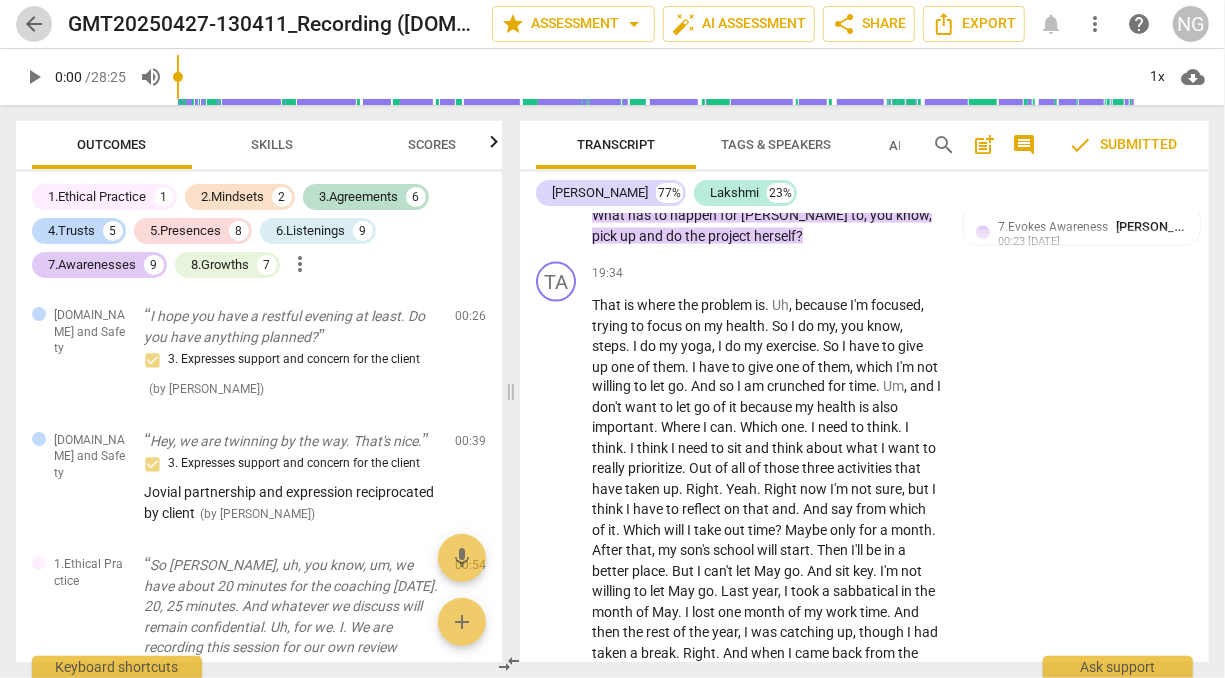 click on "arrow_back" at bounding box center [34, 24] 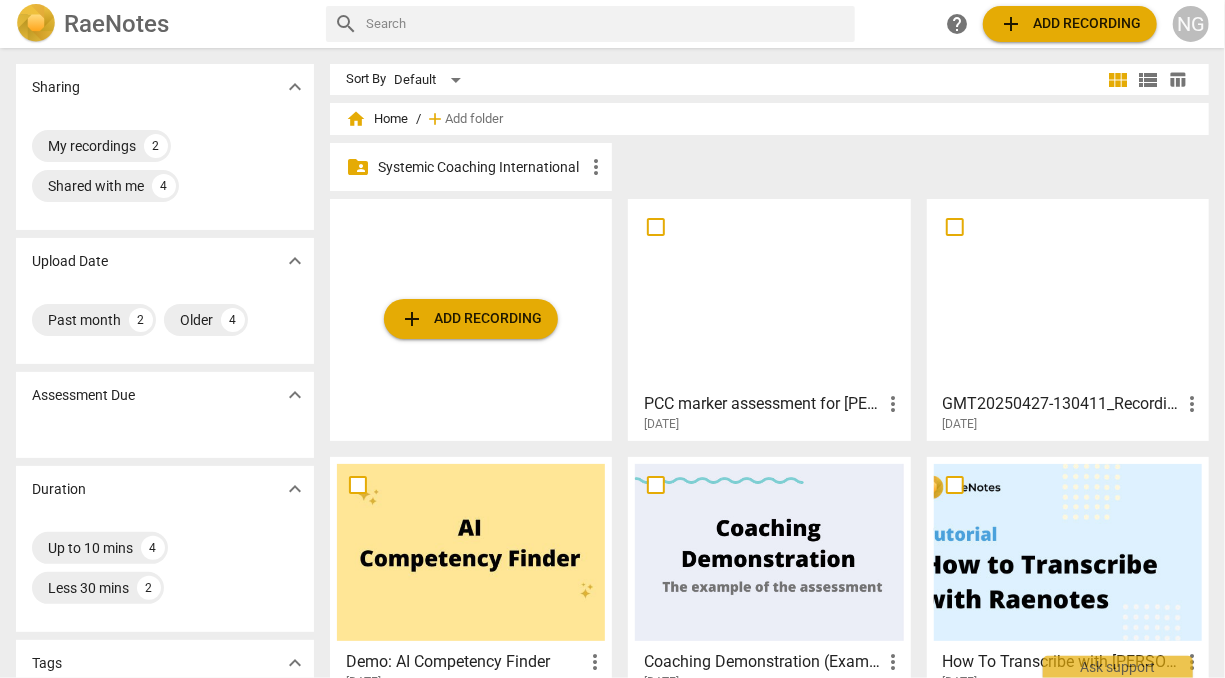 click at bounding box center [769, 294] 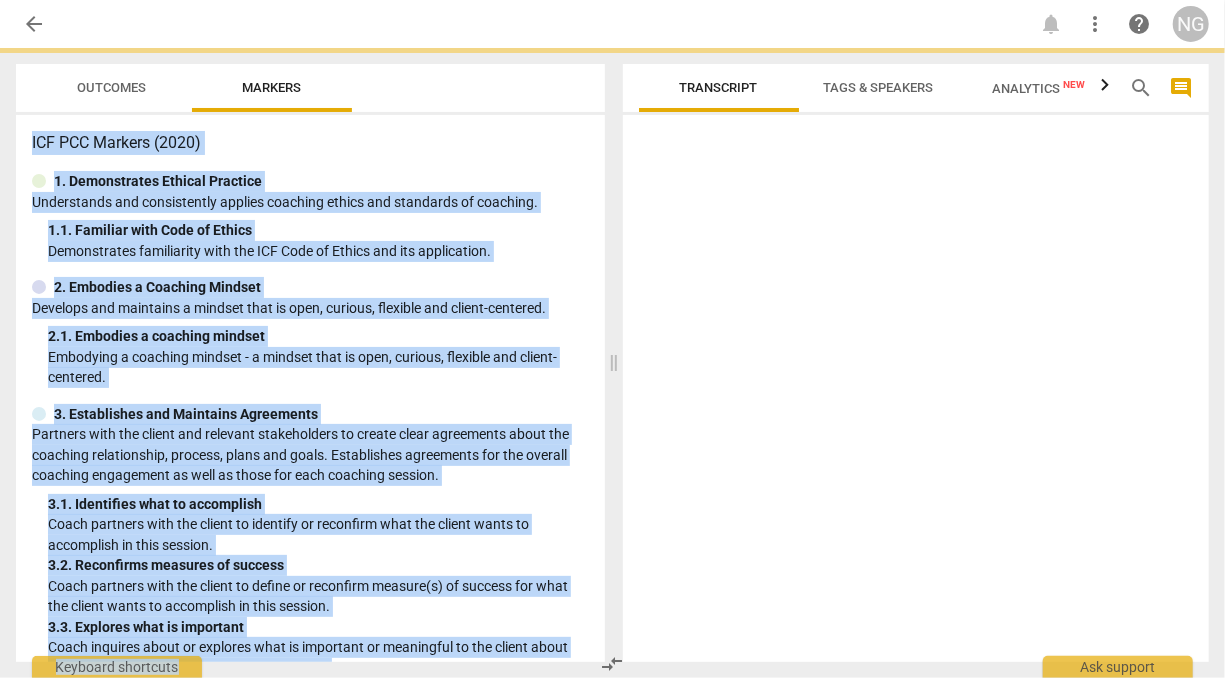 click at bounding box center [916, 392] 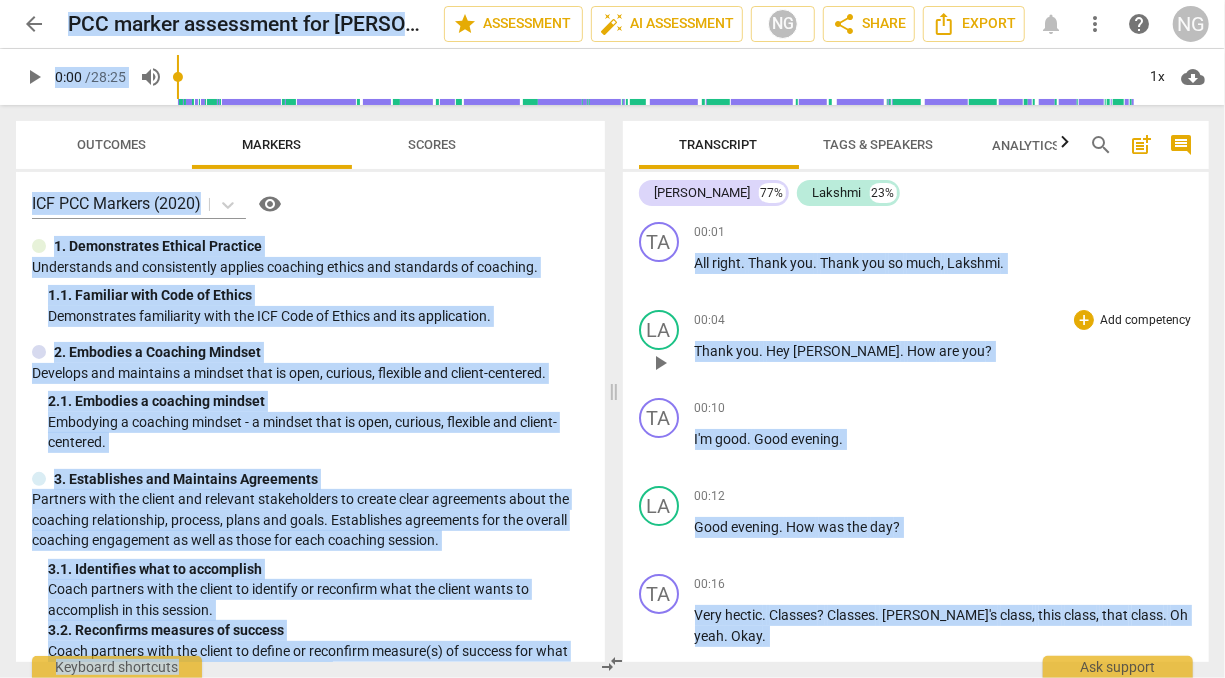 drag, startPoint x: 731, startPoint y: 318, endPoint x: 1009, endPoint y: 380, distance: 284.82977 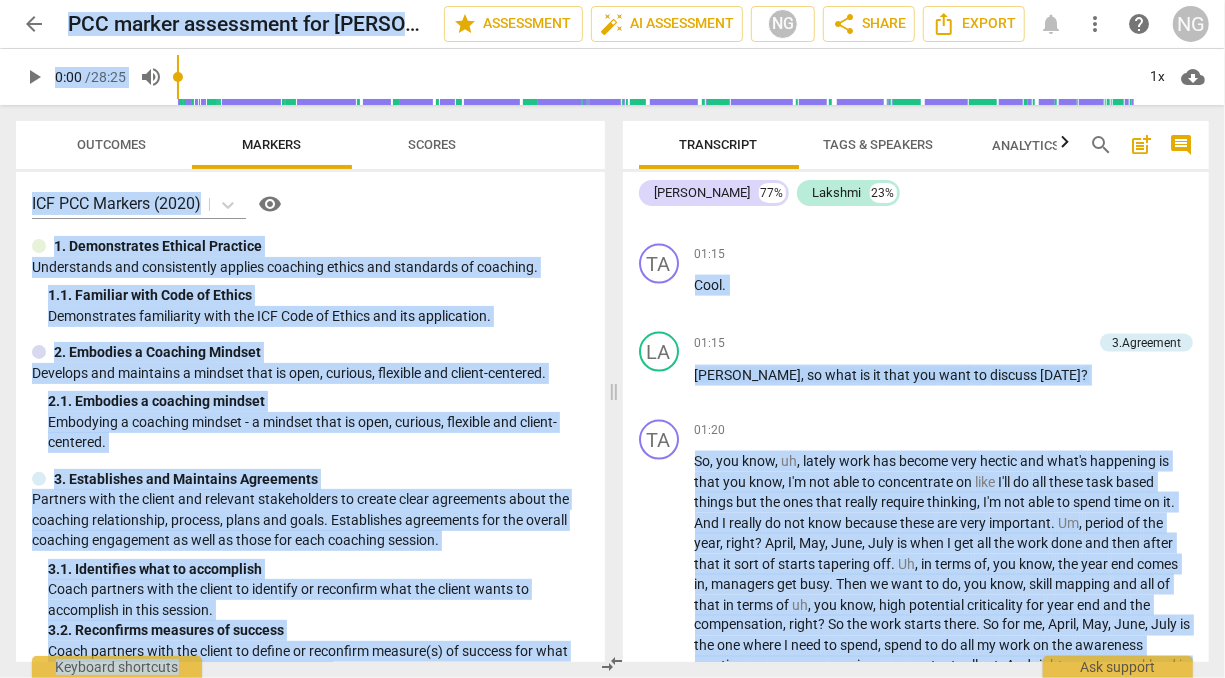 scroll, scrollTop: 1428, scrollLeft: 0, axis: vertical 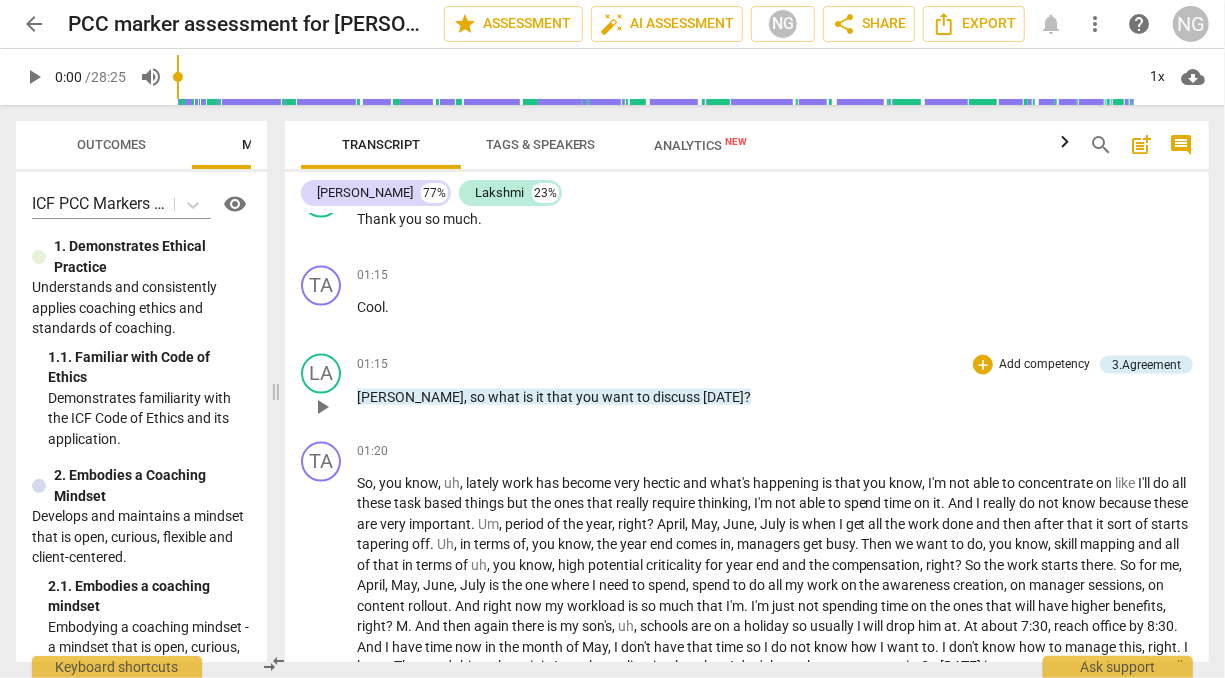 drag, startPoint x: 610, startPoint y: 390, endPoint x: 325, endPoint y: 344, distance: 288.68842 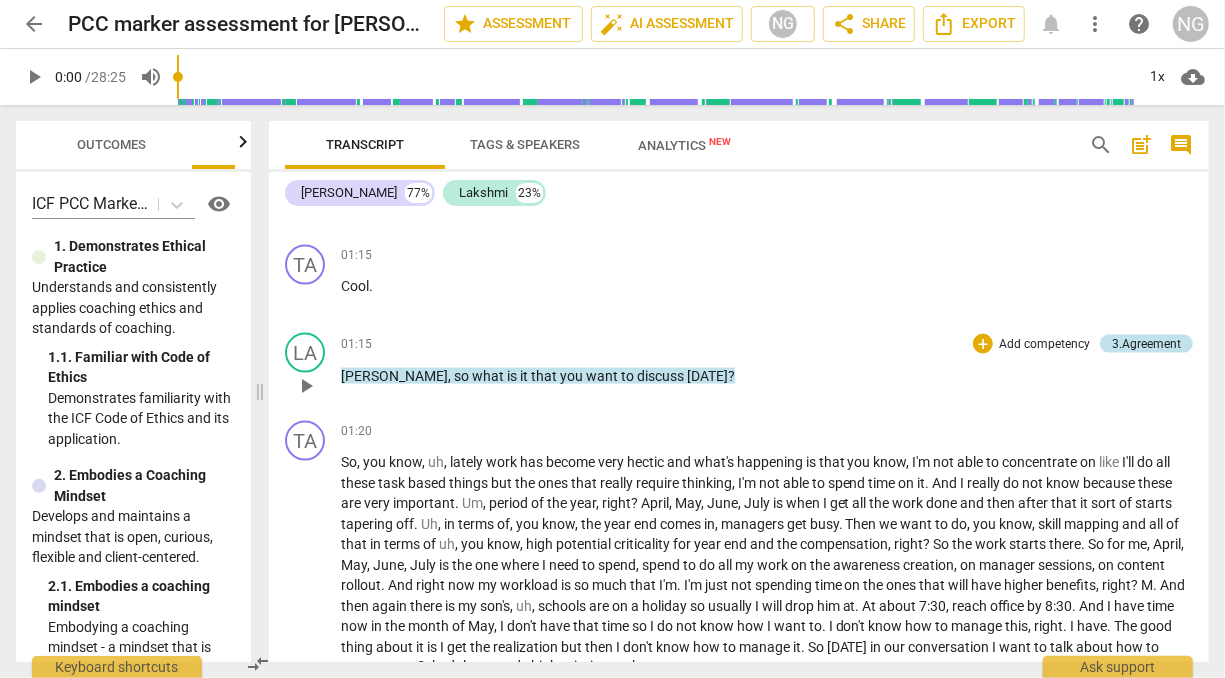 click on "3.Agreement" at bounding box center (1146, 344) 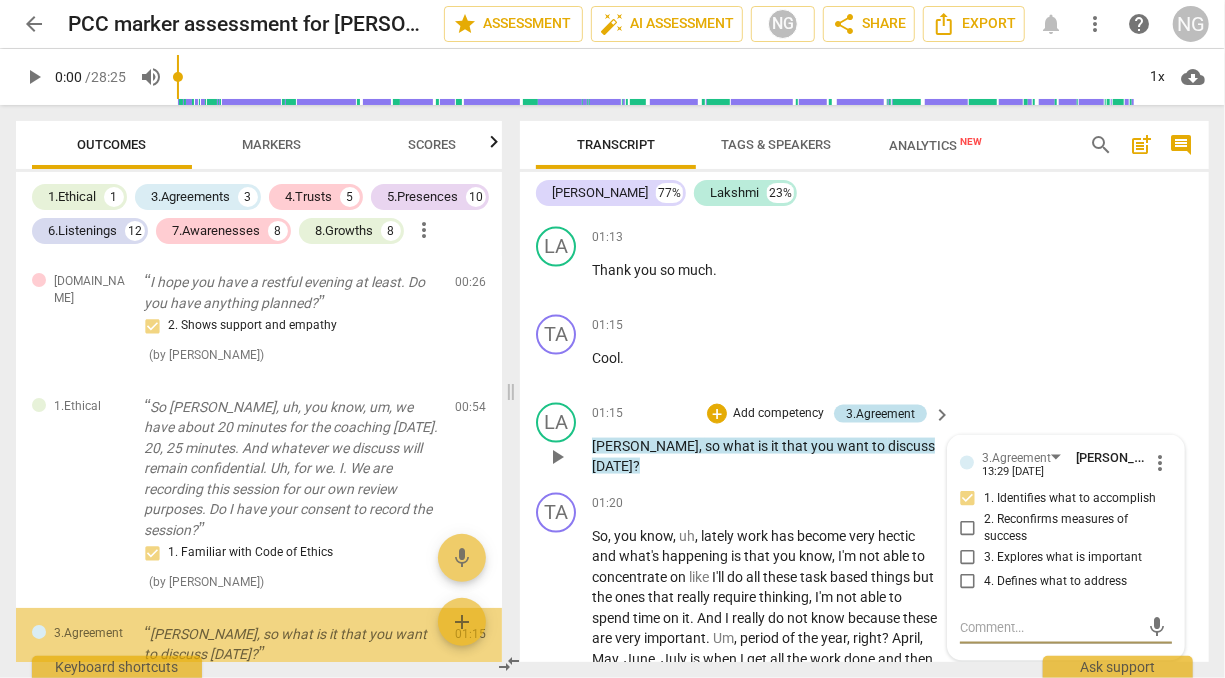 scroll, scrollTop: 1456, scrollLeft: 0, axis: vertical 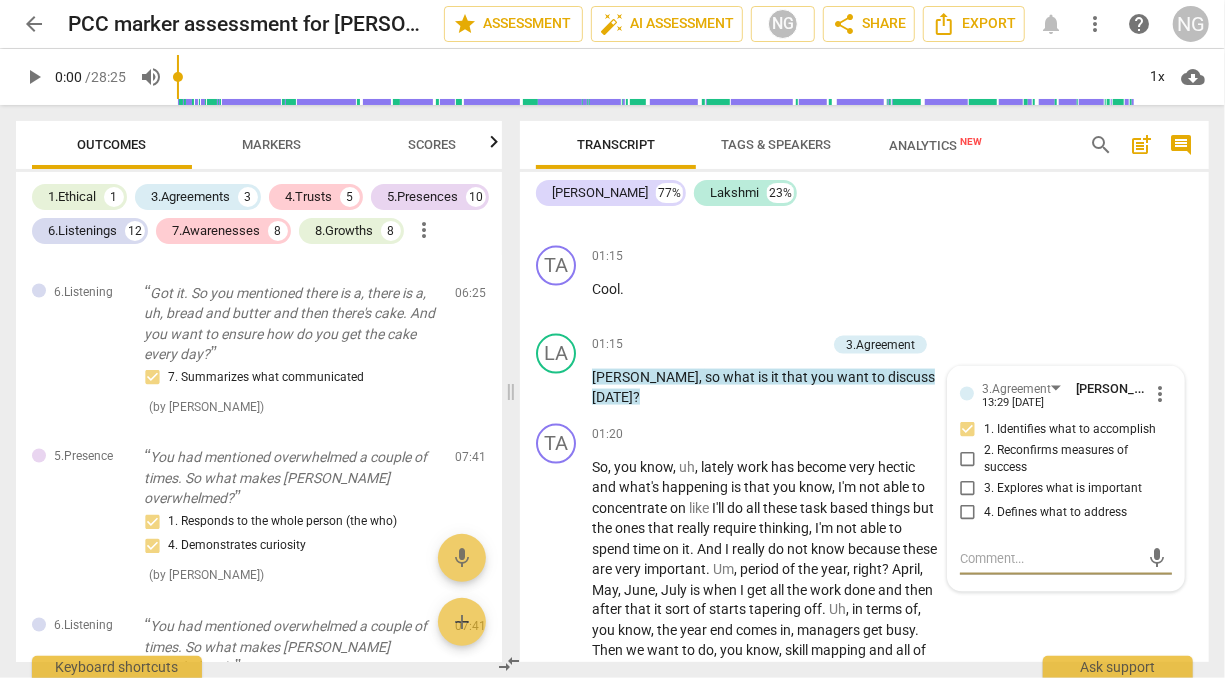 click on "comment" at bounding box center [1181, 145] 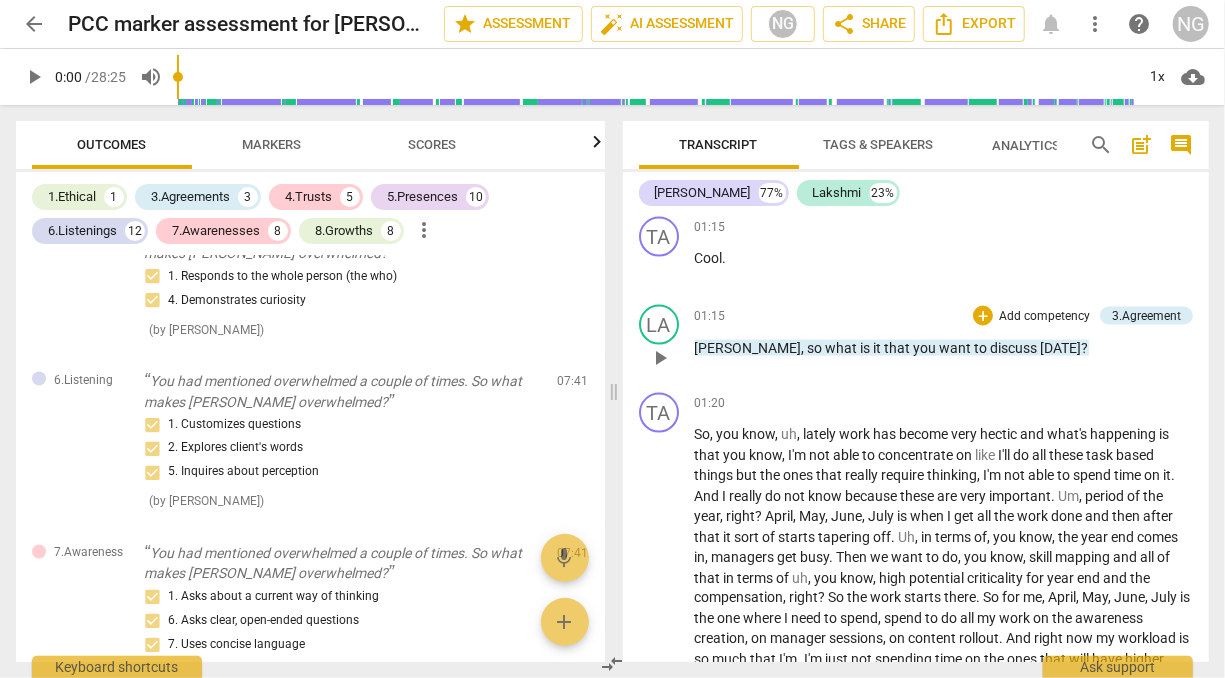 scroll, scrollTop: 1428, scrollLeft: 0, axis: vertical 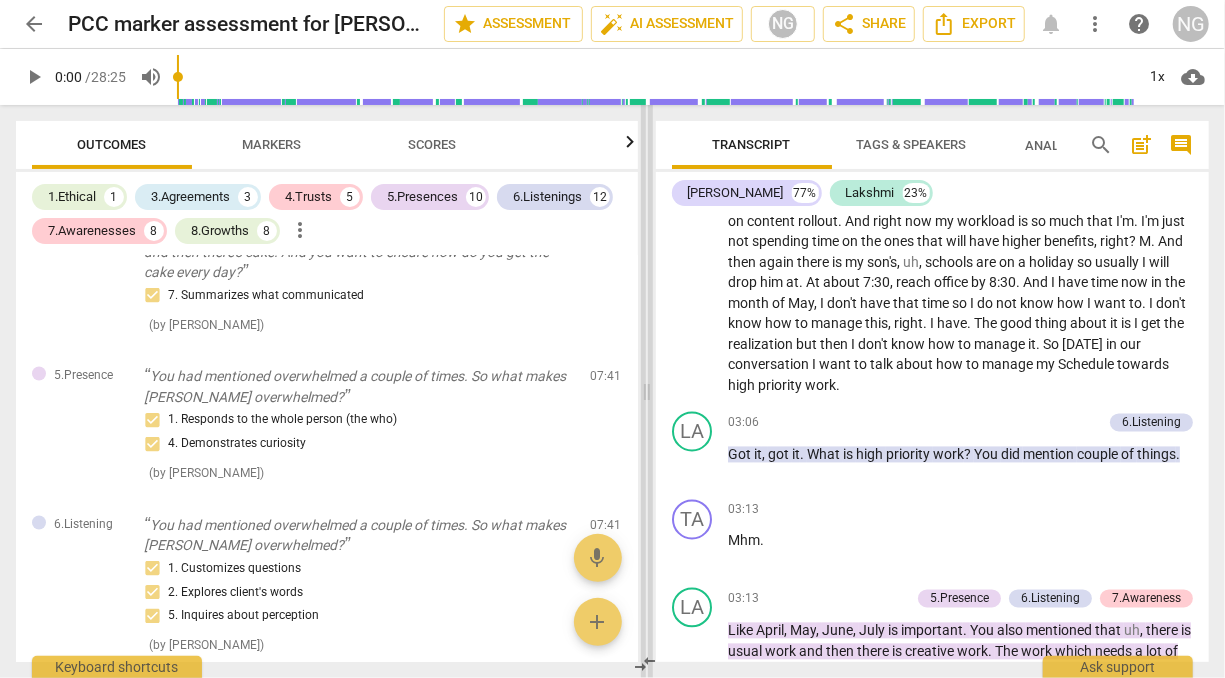 drag, startPoint x: 613, startPoint y: 391, endPoint x: 648, endPoint y: 398, distance: 35.69314 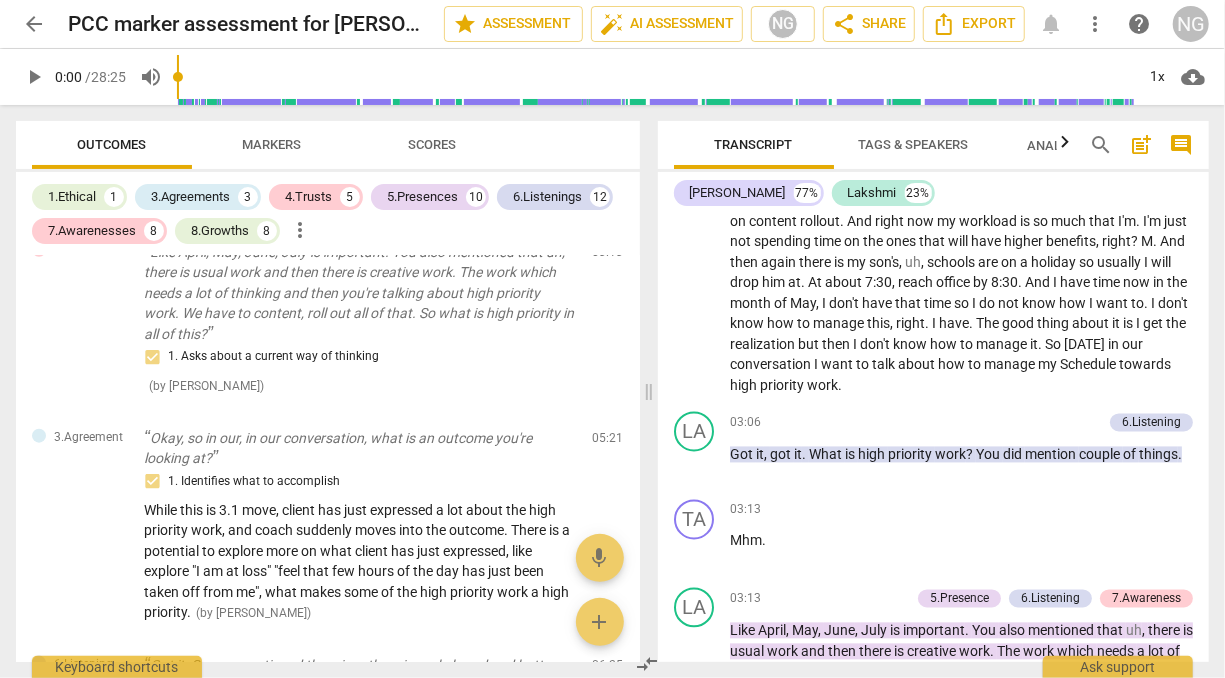 scroll, scrollTop: 0, scrollLeft: 0, axis: both 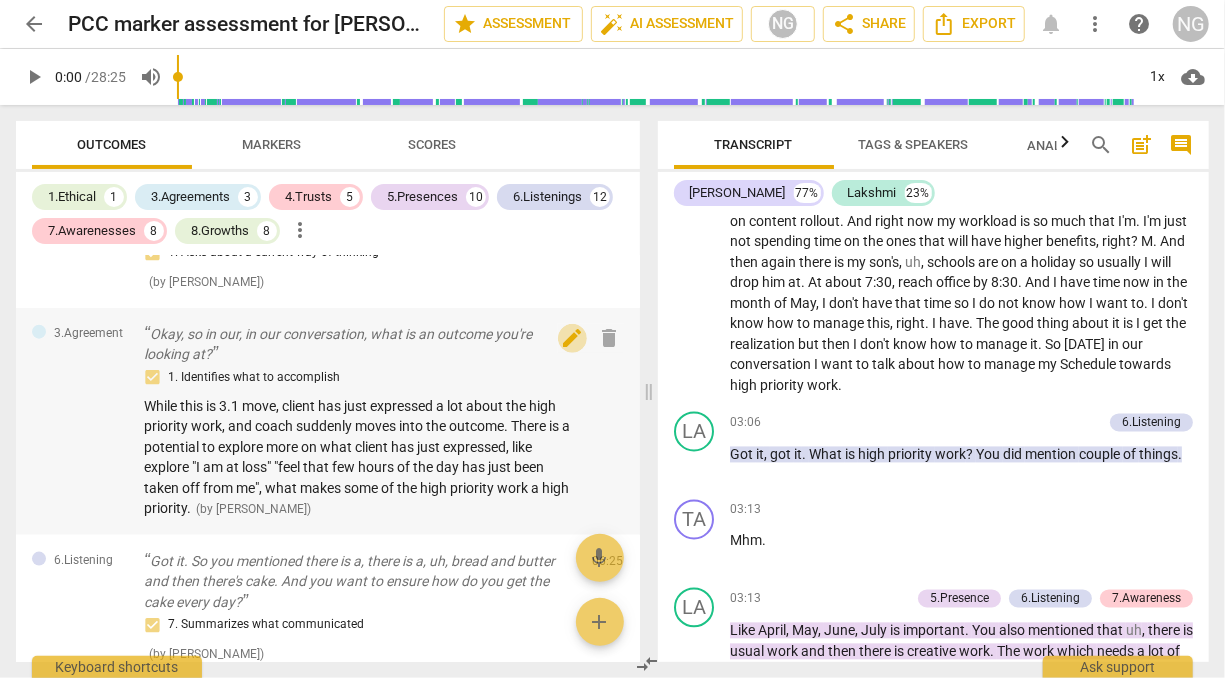 click on "edit" at bounding box center [572, 338] 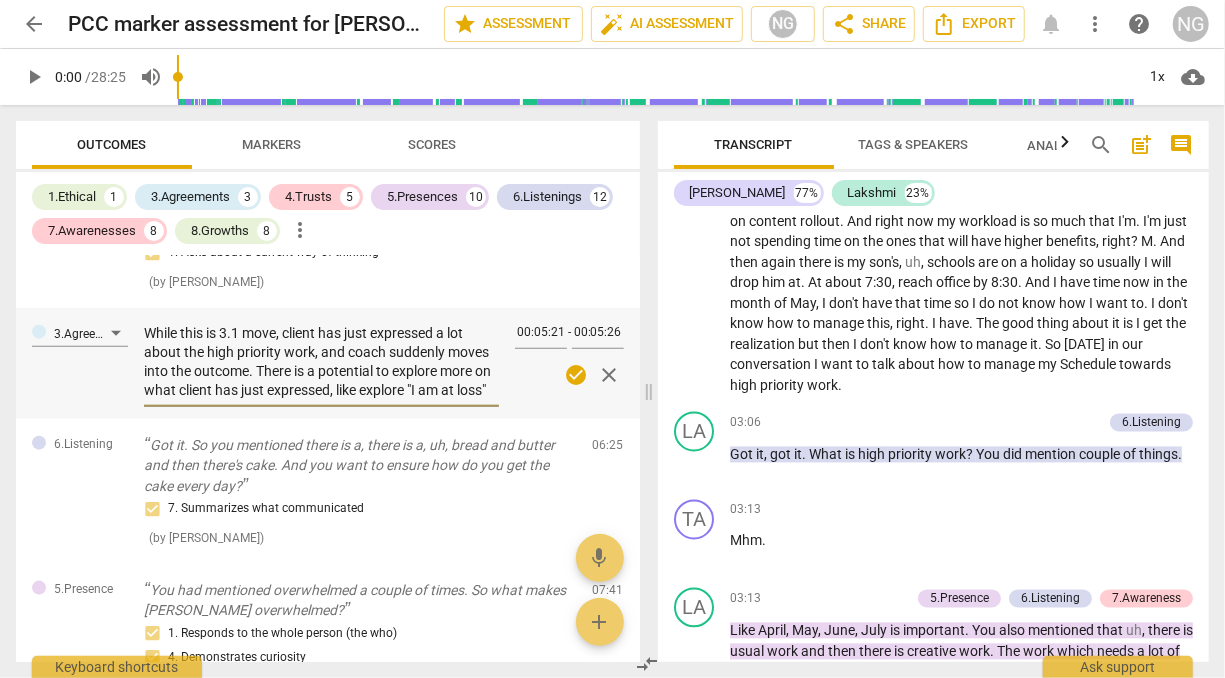 scroll, scrollTop: 56, scrollLeft: 0, axis: vertical 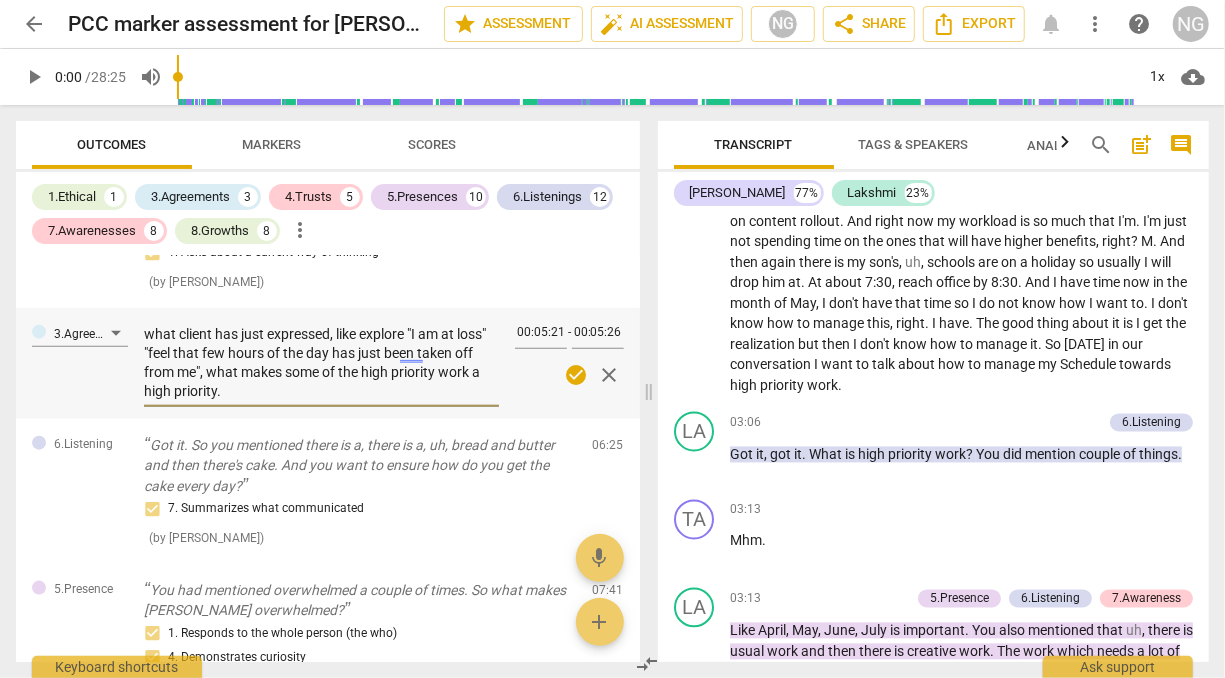 click on "While this is 3.1 move, client has just expressed a lot about the high priority work, and coach suddenly moves into the outcome. There is a potential to explore more on what client has just expressed, like explore "I am at loss" "feel that few hours of the day has just been taken off from me", what makes some of the high priority work a high priority." at bounding box center [321, 362] 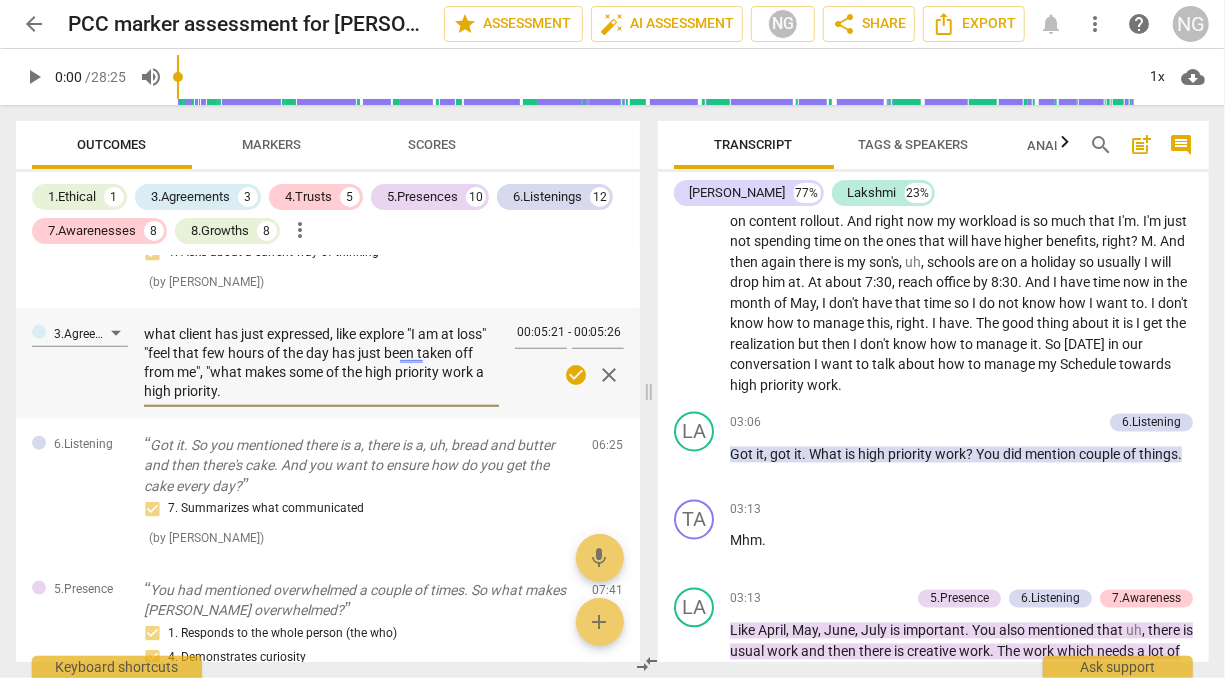 type on "While this is 3.1 move, client has just expressed a lot about the high priority work, and coach suddenly moves into the outcome. There is a potential to explore more on what client has just expressed, like explore "I am at loss" "feel that few hours of the day has just been taken off from me", "what makes some of the high priority work a high priority."" 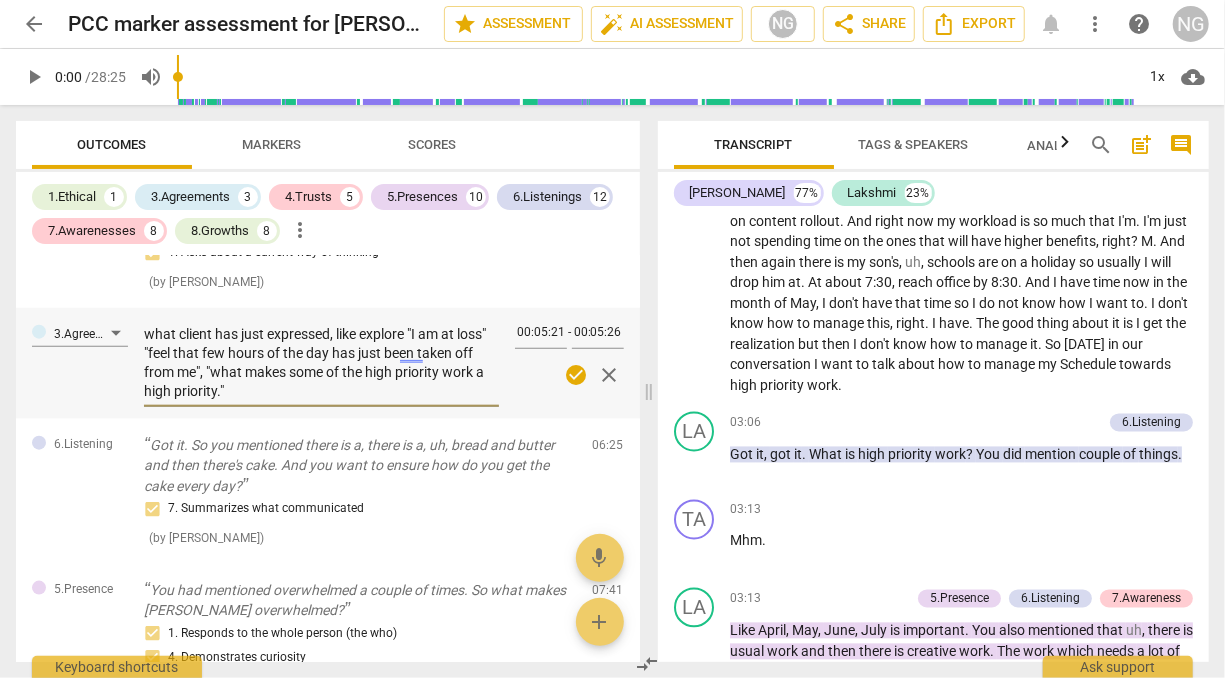 type on "While this is 3.1 move, client has just expressed a lot about the high priority work, and coach suddenly moves into the outcome. There is a potential to explore more on what client has just expressed, like explore "I am at loss" "feel that few hours of the day has just been taken off from me", "what makes some of the high priority work a high priority."" 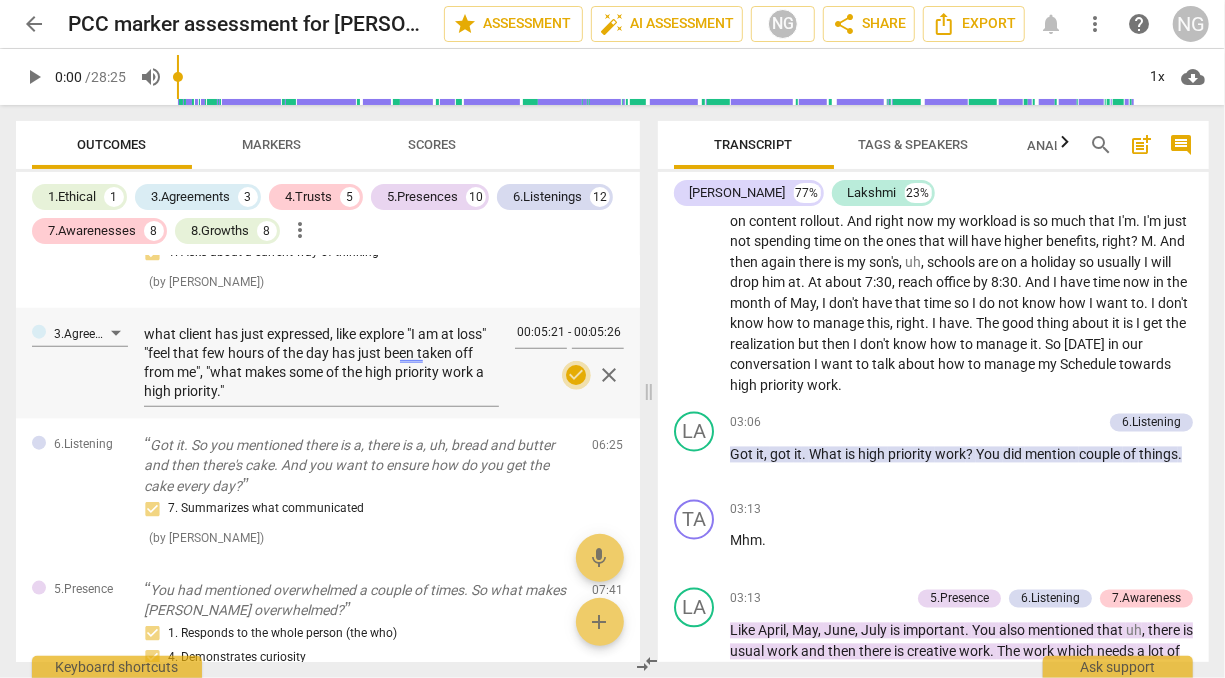 click on "check_circle" at bounding box center [576, 375] 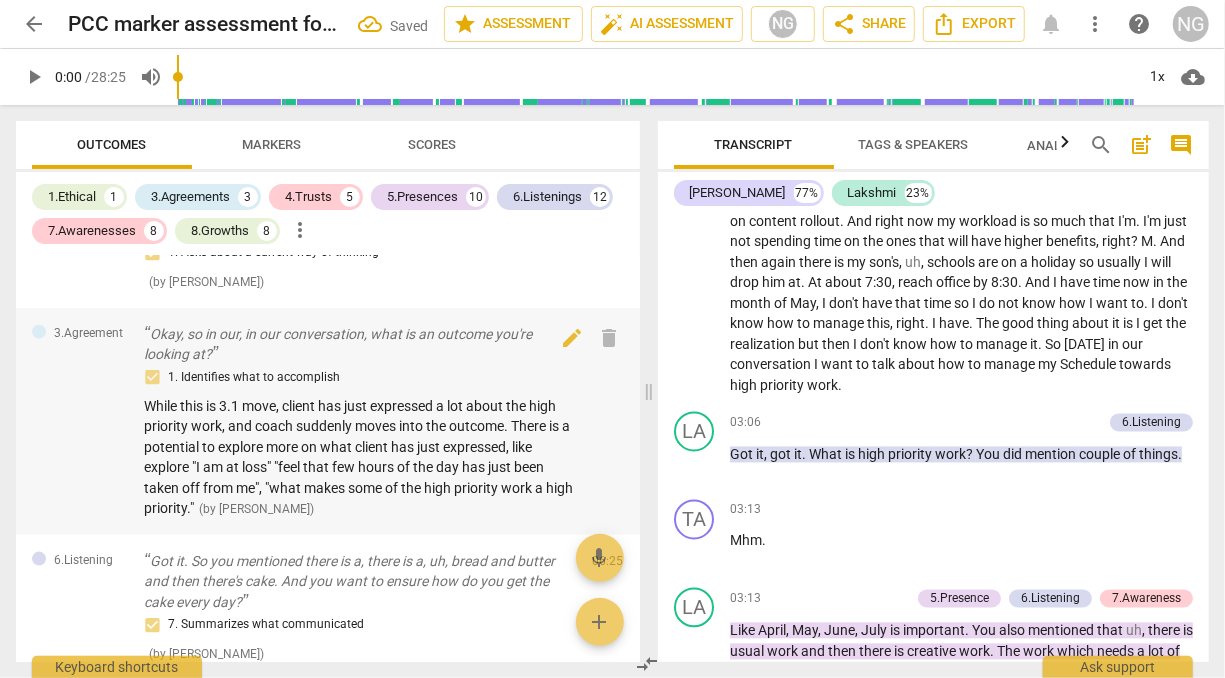 click on "While this is 3.1 move, client has just expressed a lot about the high priority work, and coach suddenly moves into the outcome. There is a potential to explore more on what client has just expressed, like explore "I am at loss" "feel that few hours of the day has just been taken off from me", "what makes some of the high priority work a high priority."" at bounding box center (358, 457) 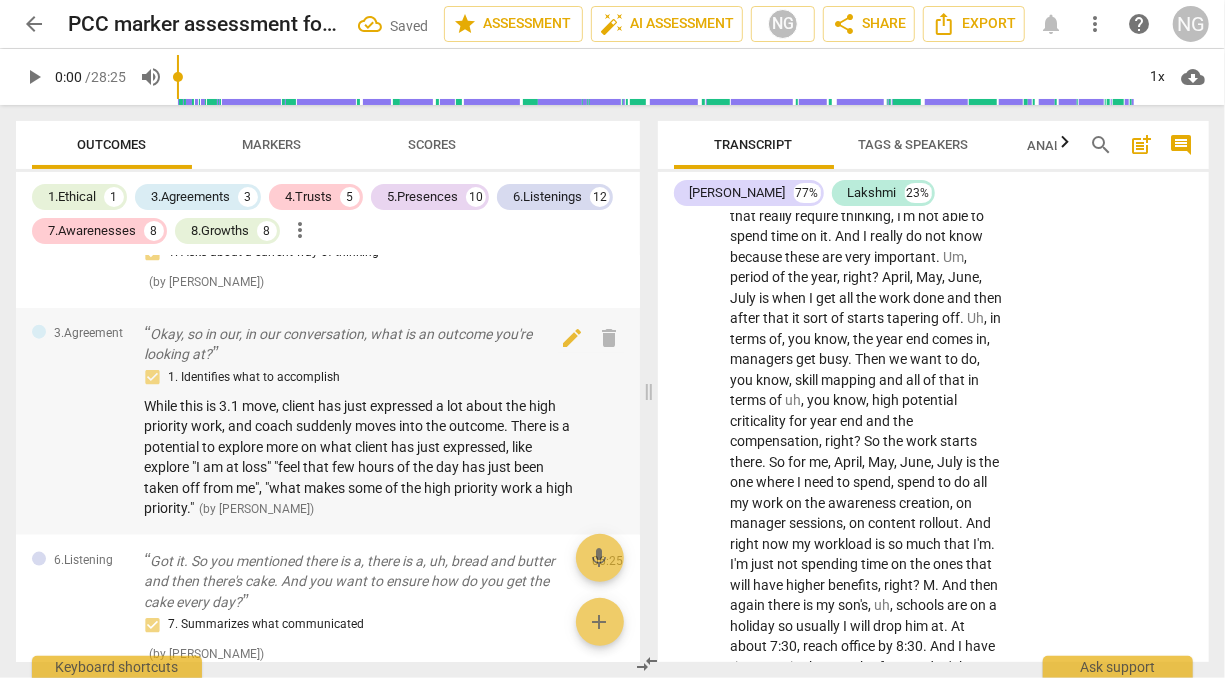 scroll, scrollTop: 1990, scrollLeft: 0, axis: vertical 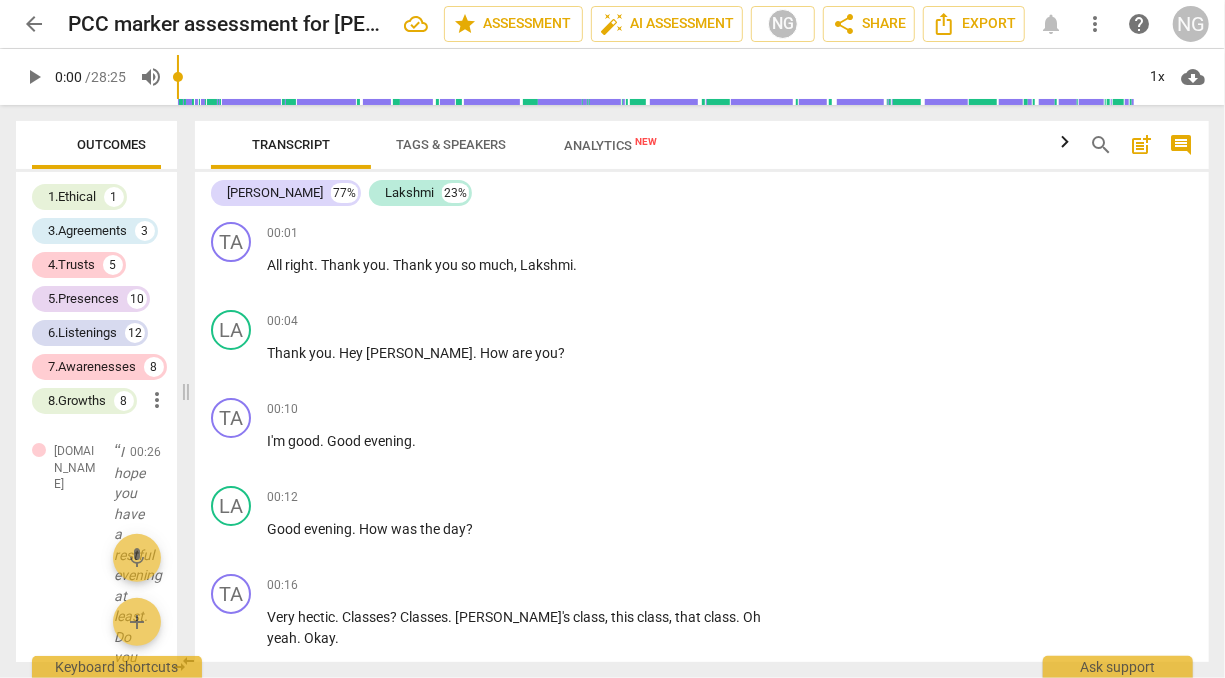 drag, startPoint x: 508, startPoint y: 398, endPoint x: 183, endPoint y: 378, distance: 325.6148 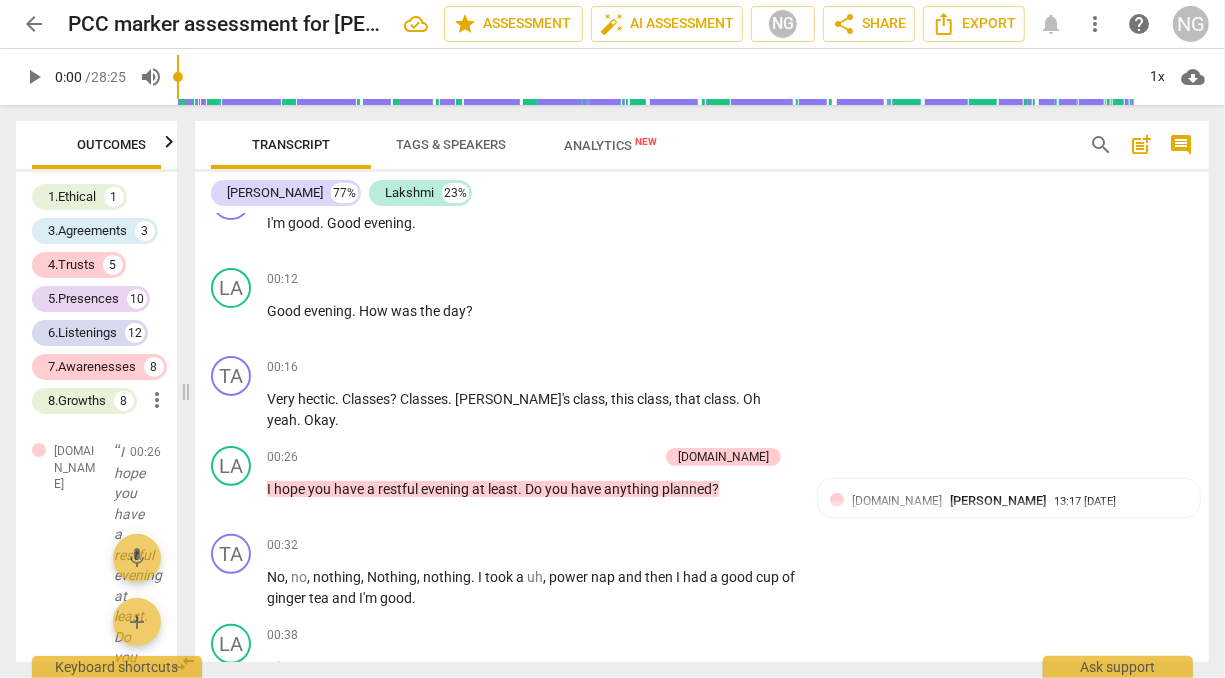 scroll, scrollTop: 329, scrollLeft: 0, axis: vertical 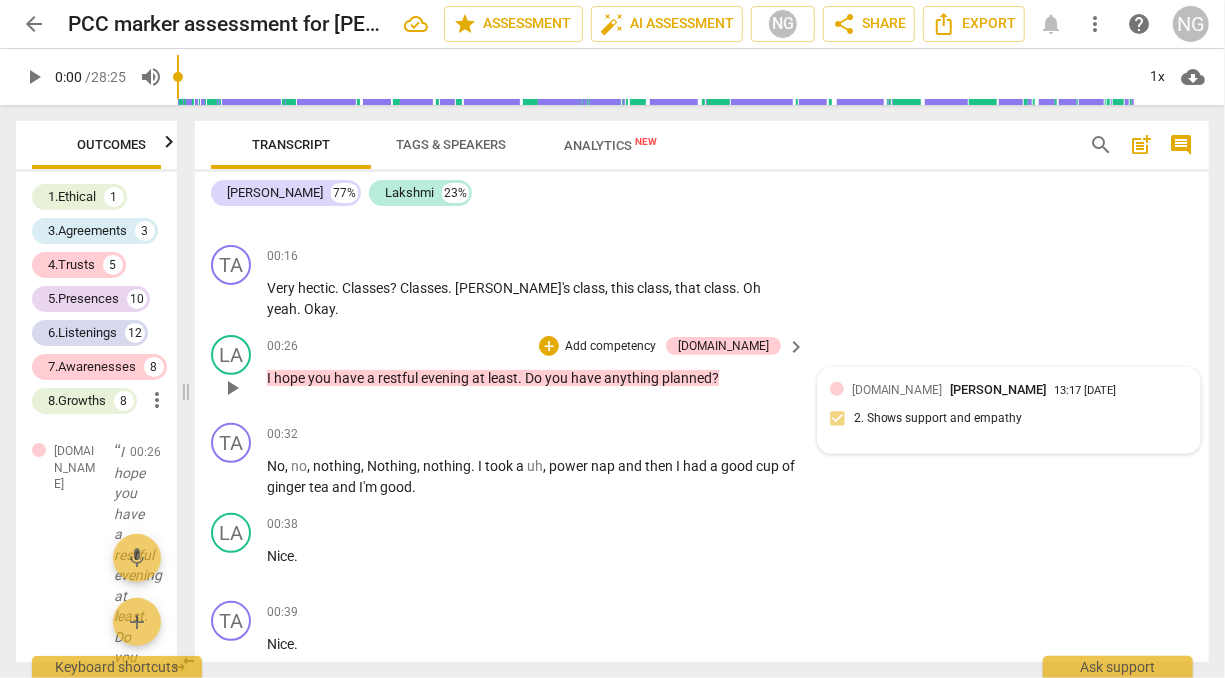 click on "[DOMAIN_NAME] [PERSON_NAME] 13:17 [DATE] 2. Shows support and empathy" at bounding box center [1009, 410] 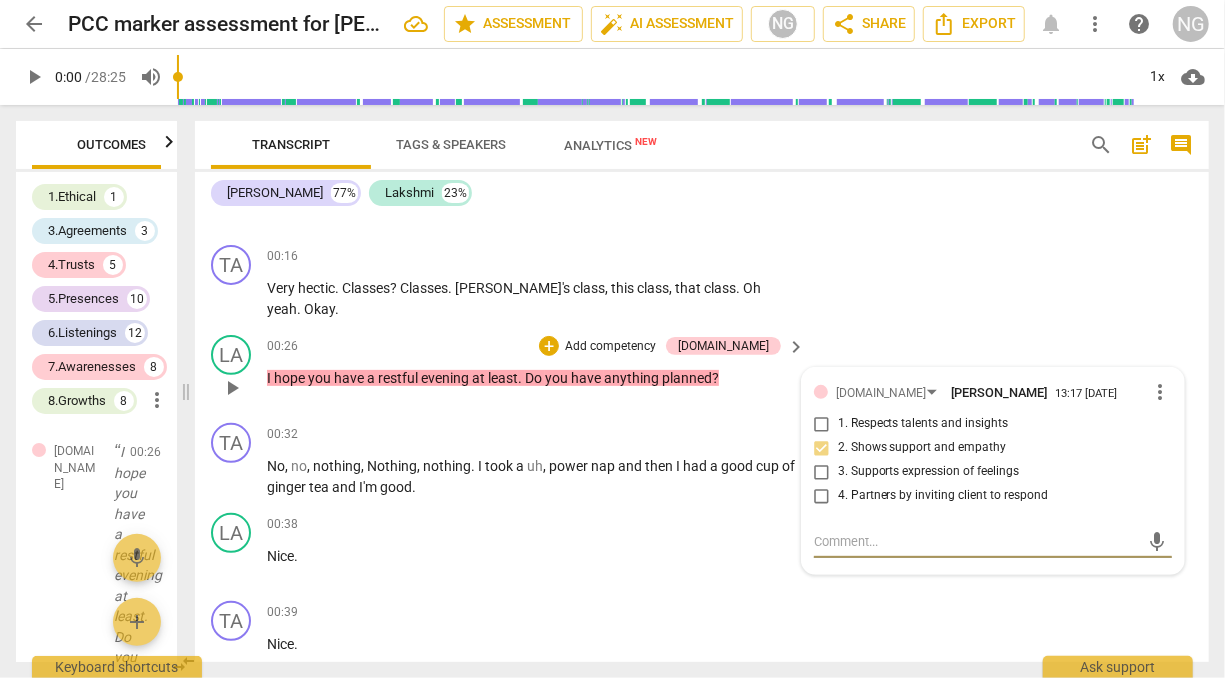 type on "C" 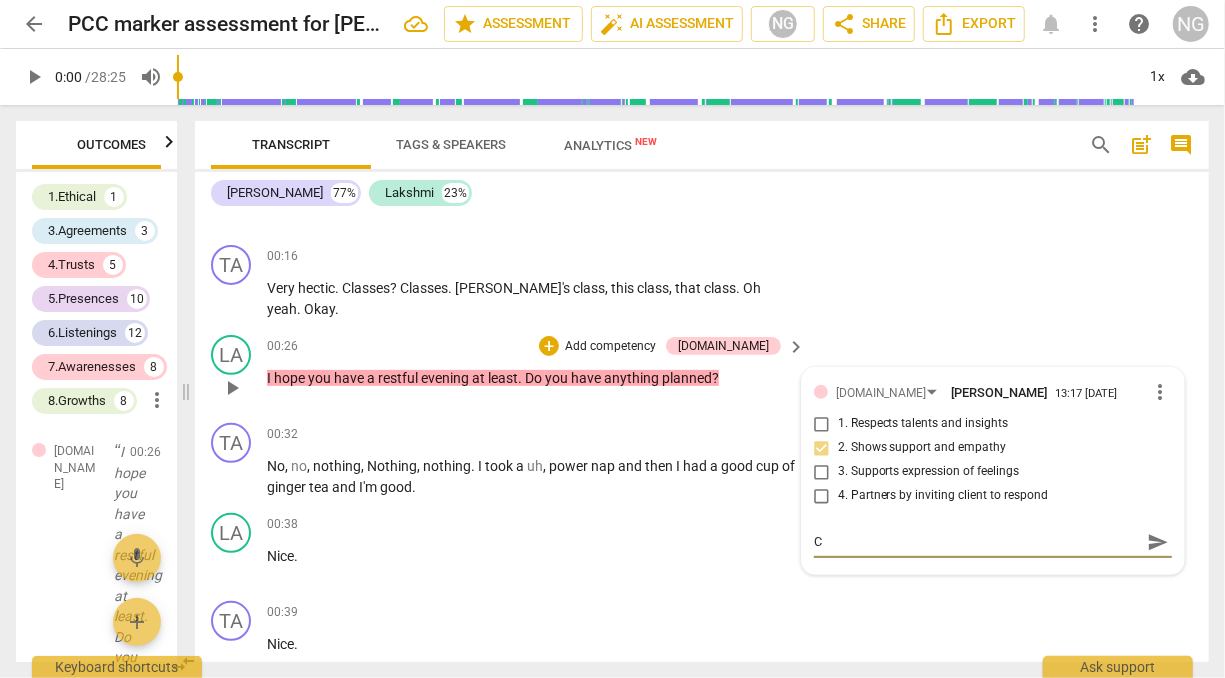 type on "Co" 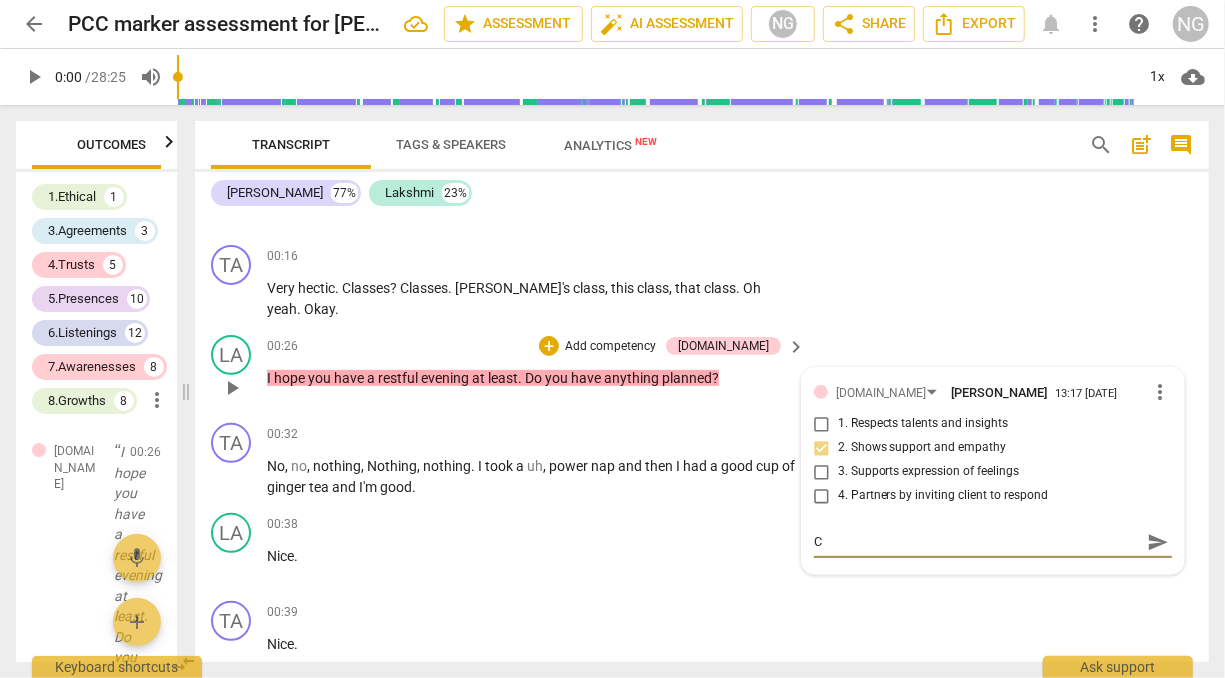 type on "Co" 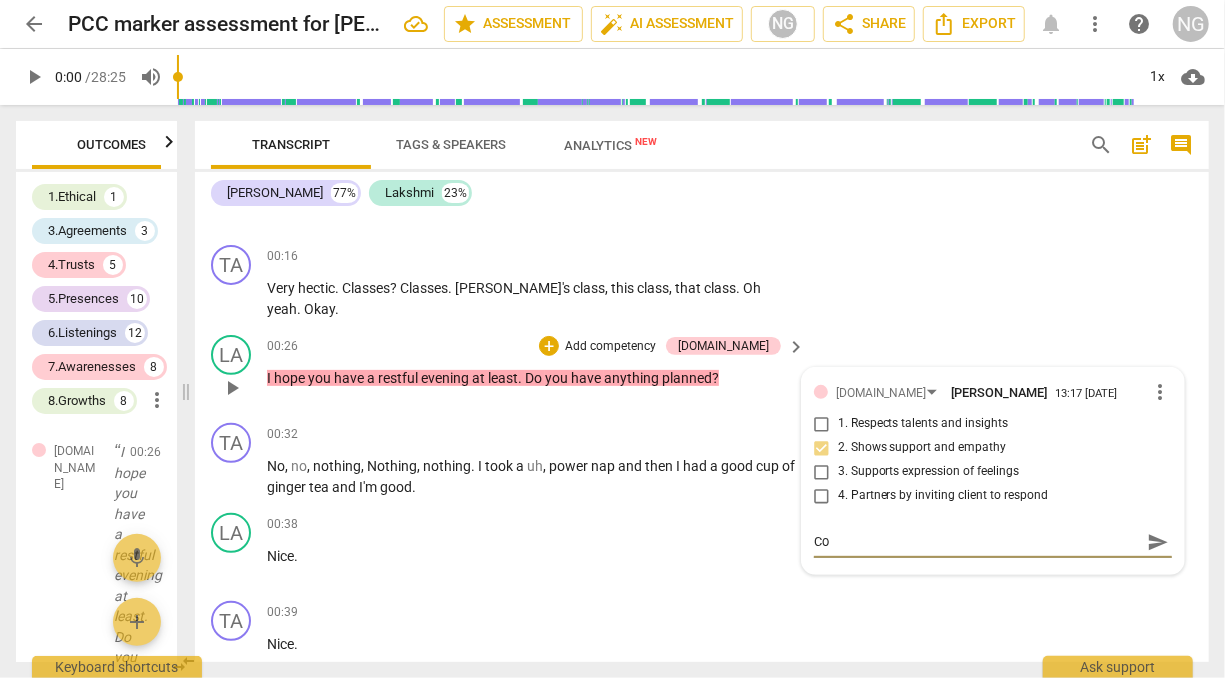 type on "Coa" 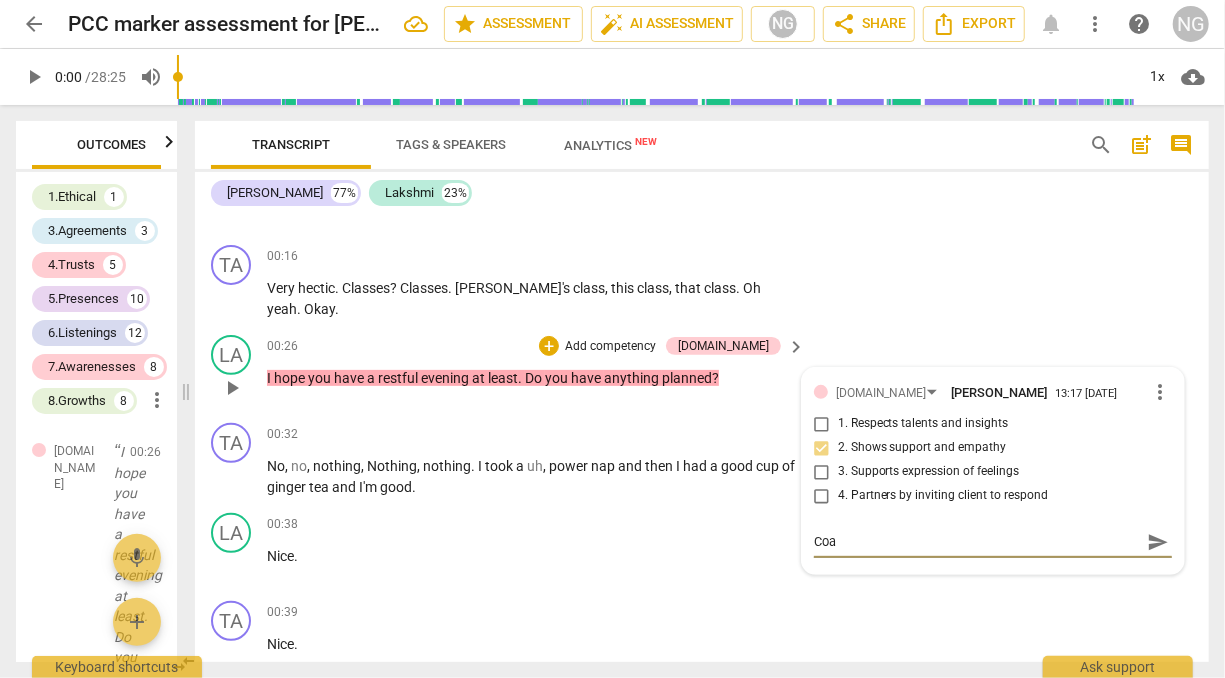 type on "Coac" 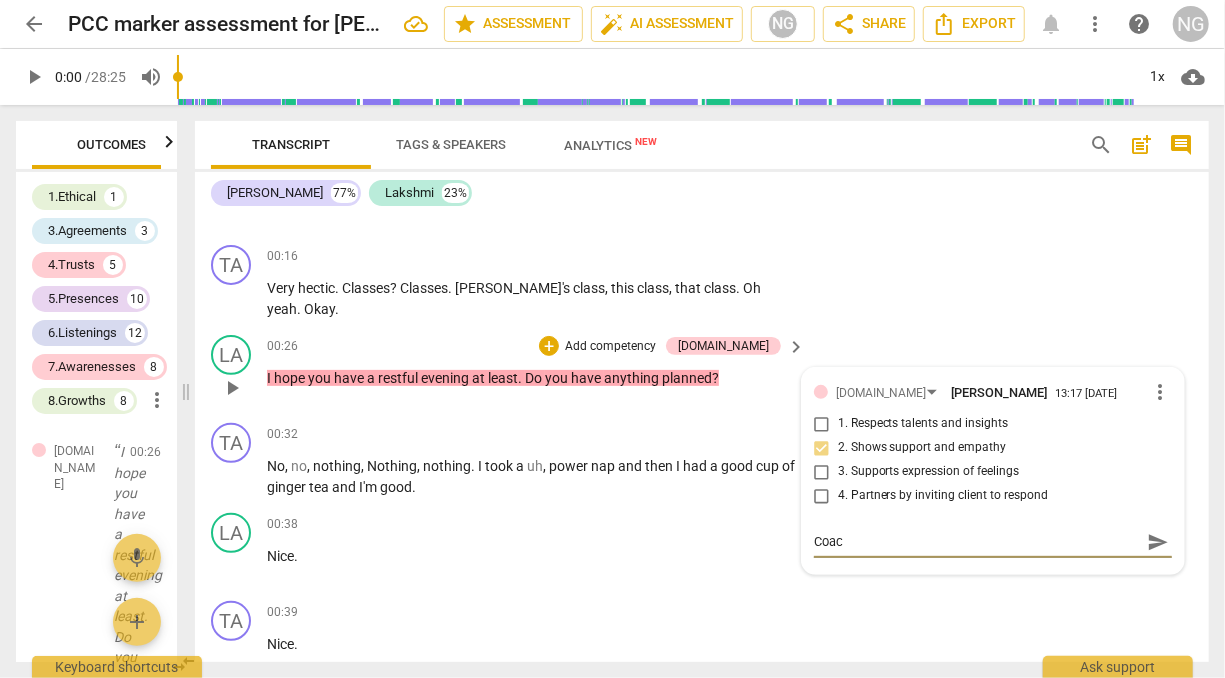 type on "Coach" 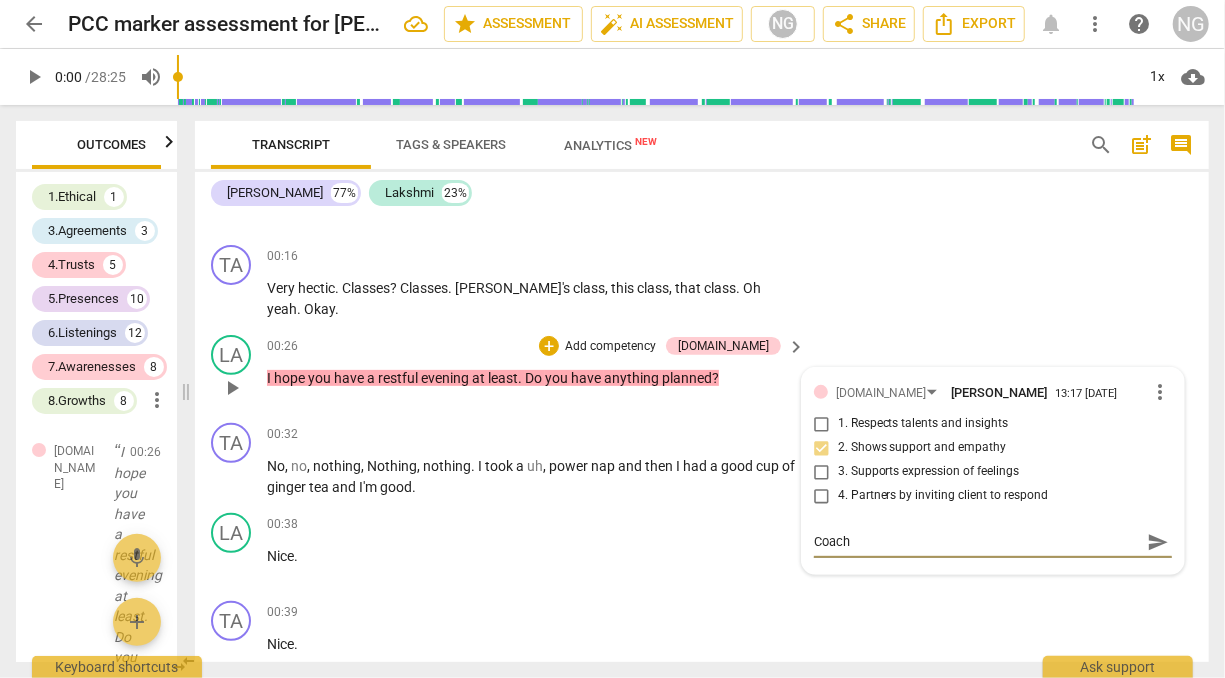 type on "Coach" 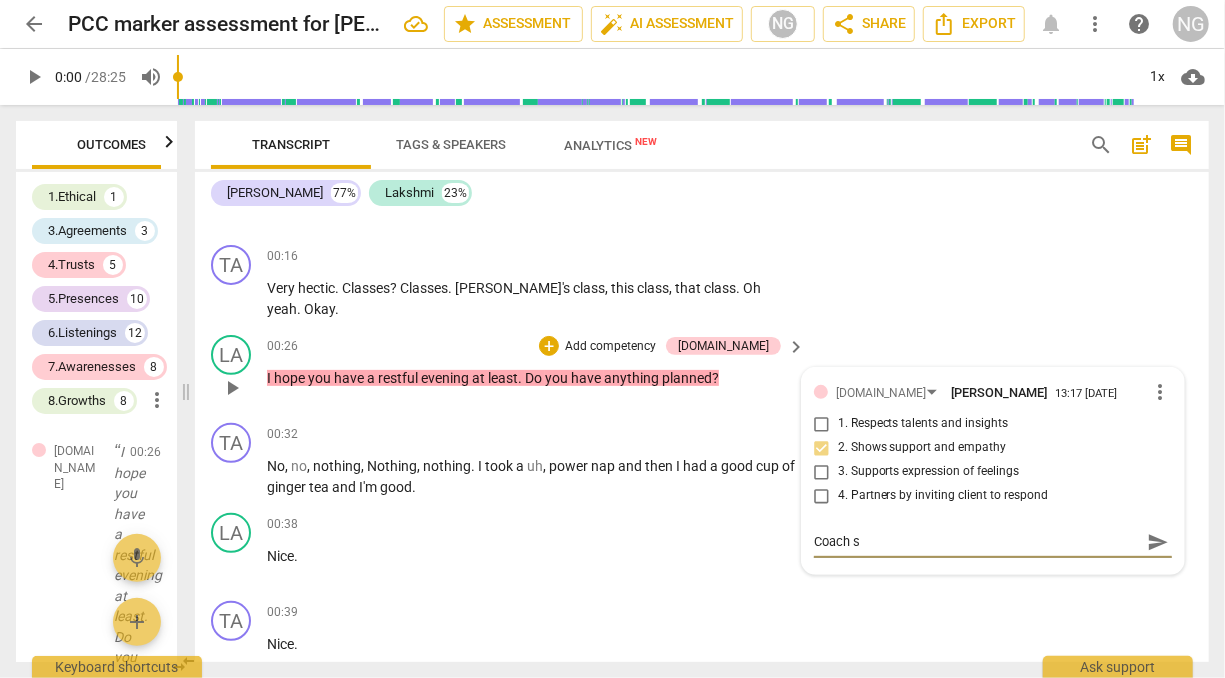 type on "Coach sh" 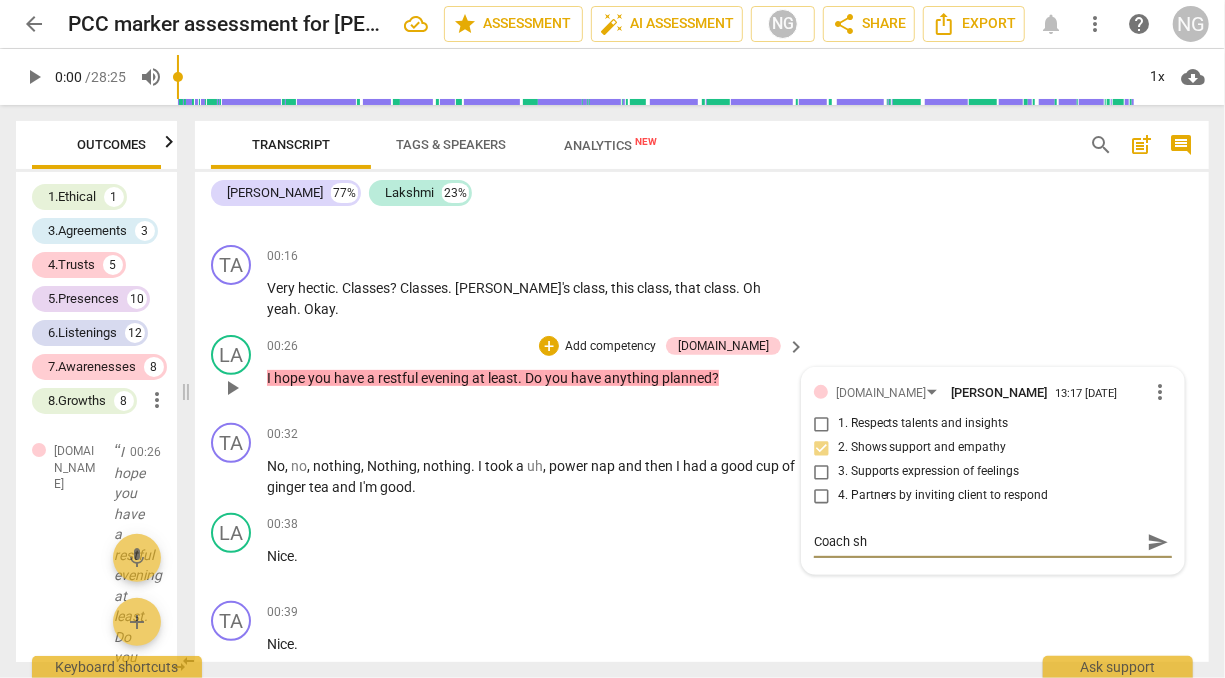 type on "Coach sho" 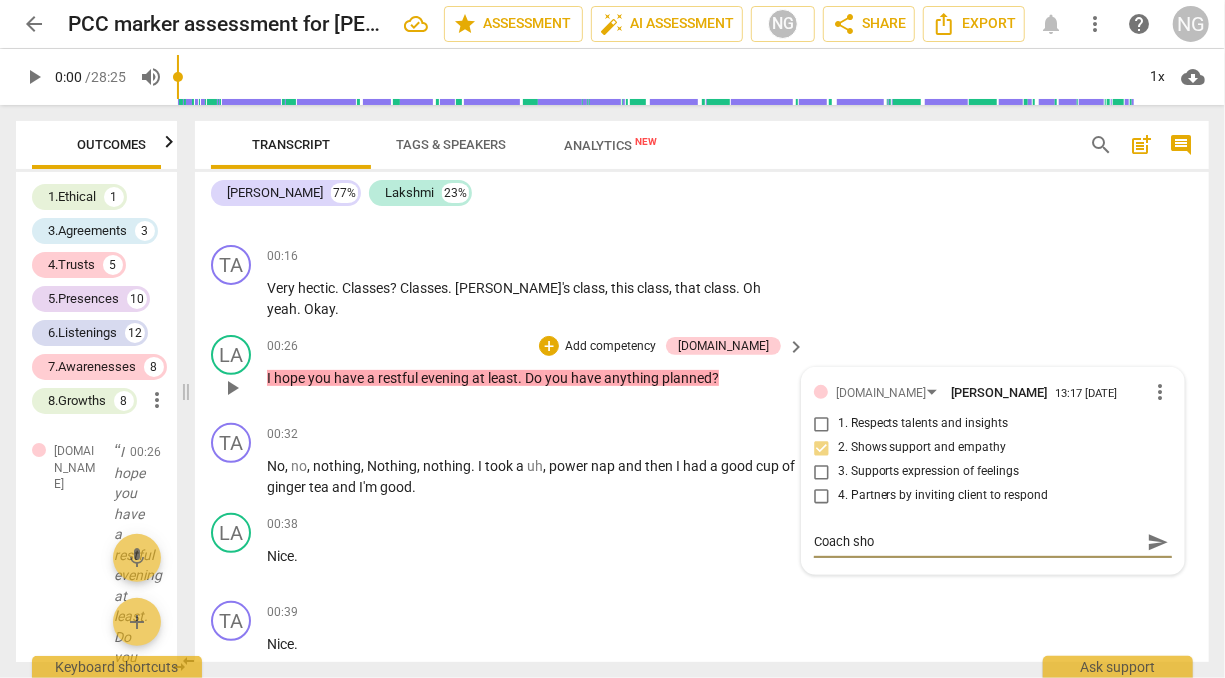 type on "Coach show" 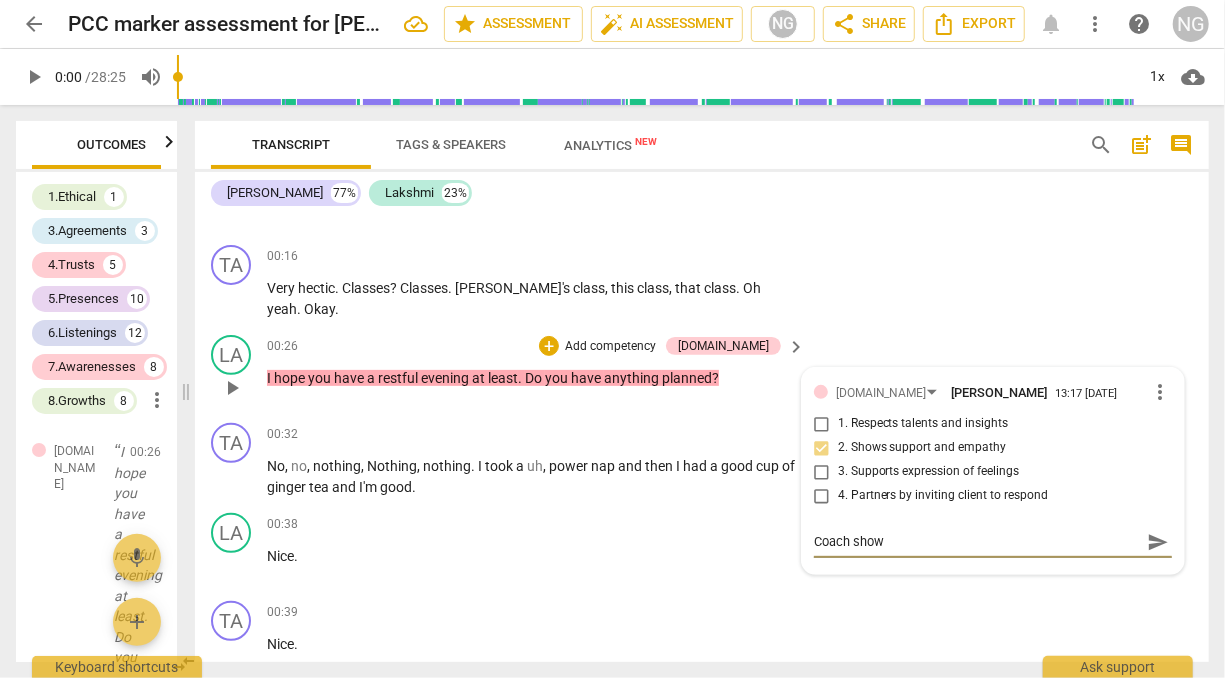 type on "Coach shows" 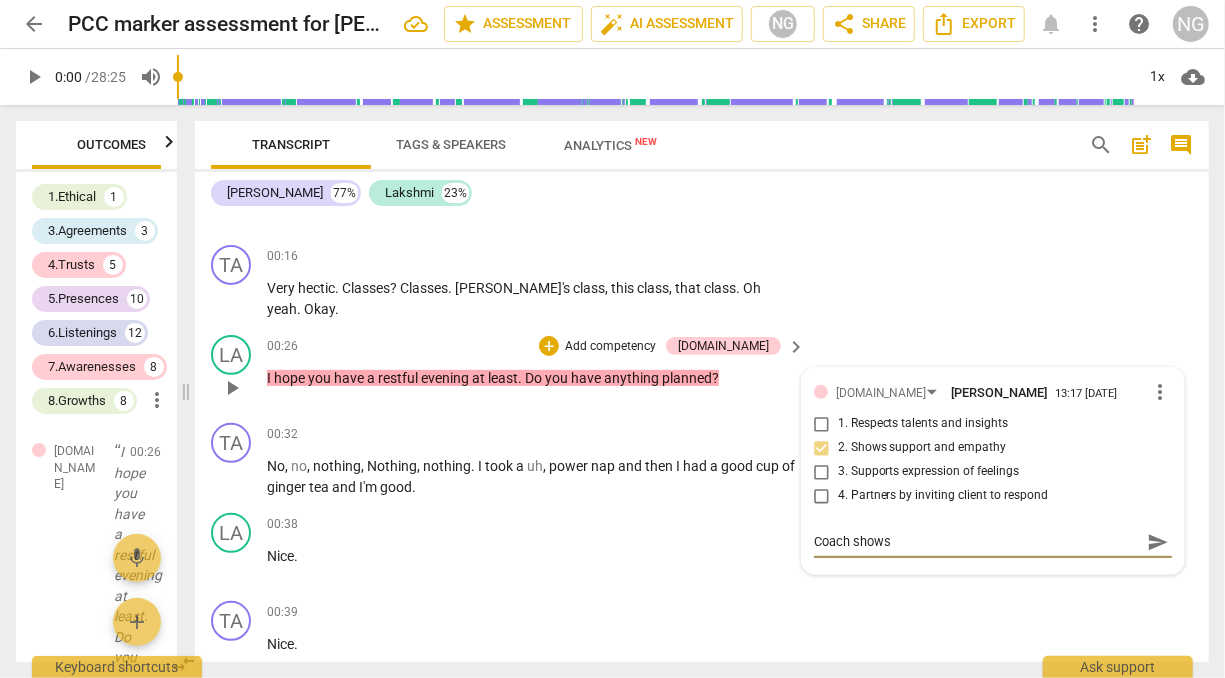 type on "Coach shows" 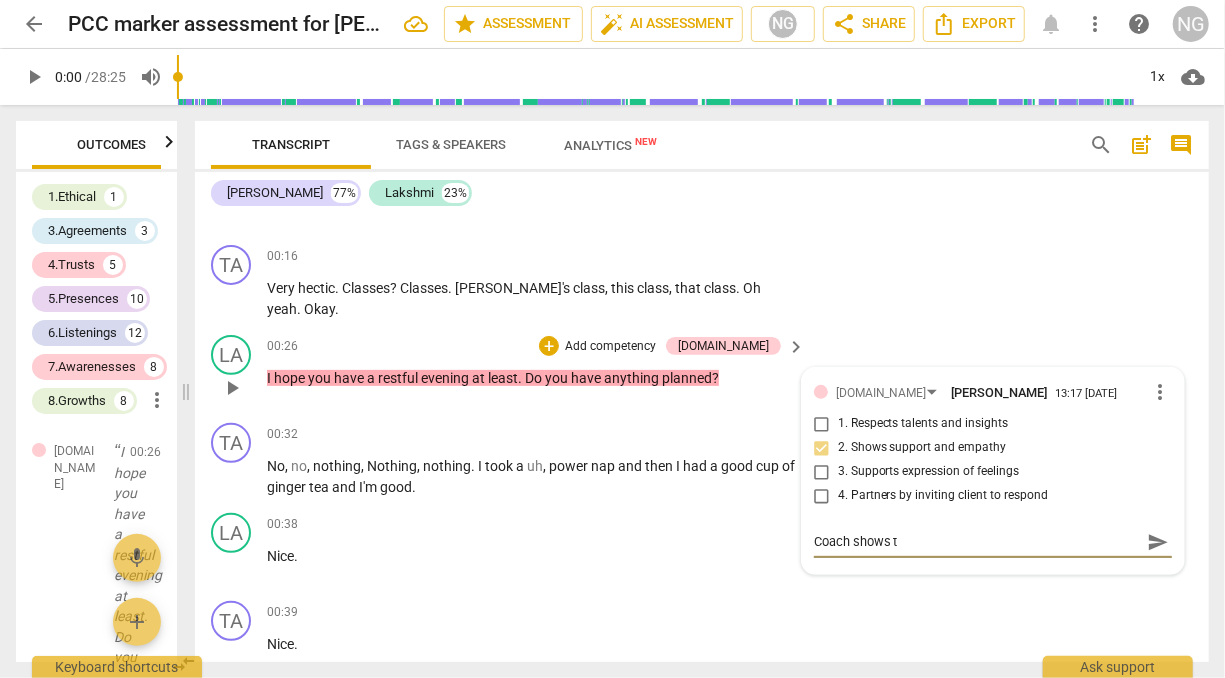 type on "Coach shows th" 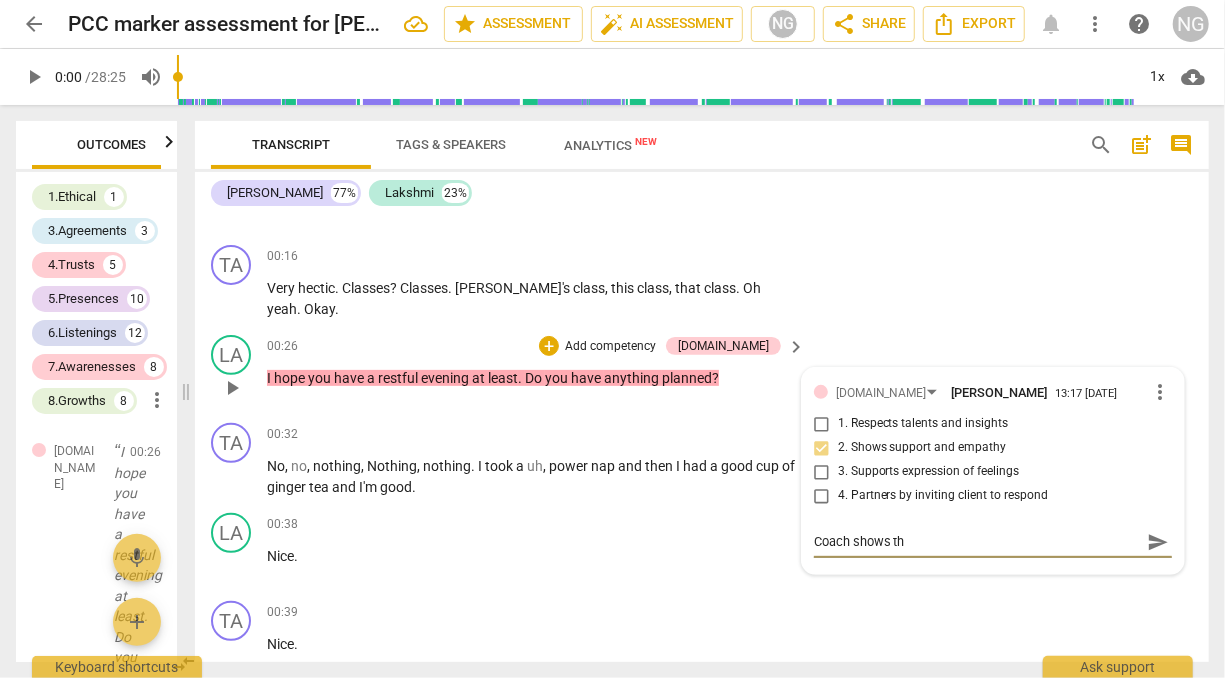 type on "Coach shows the" 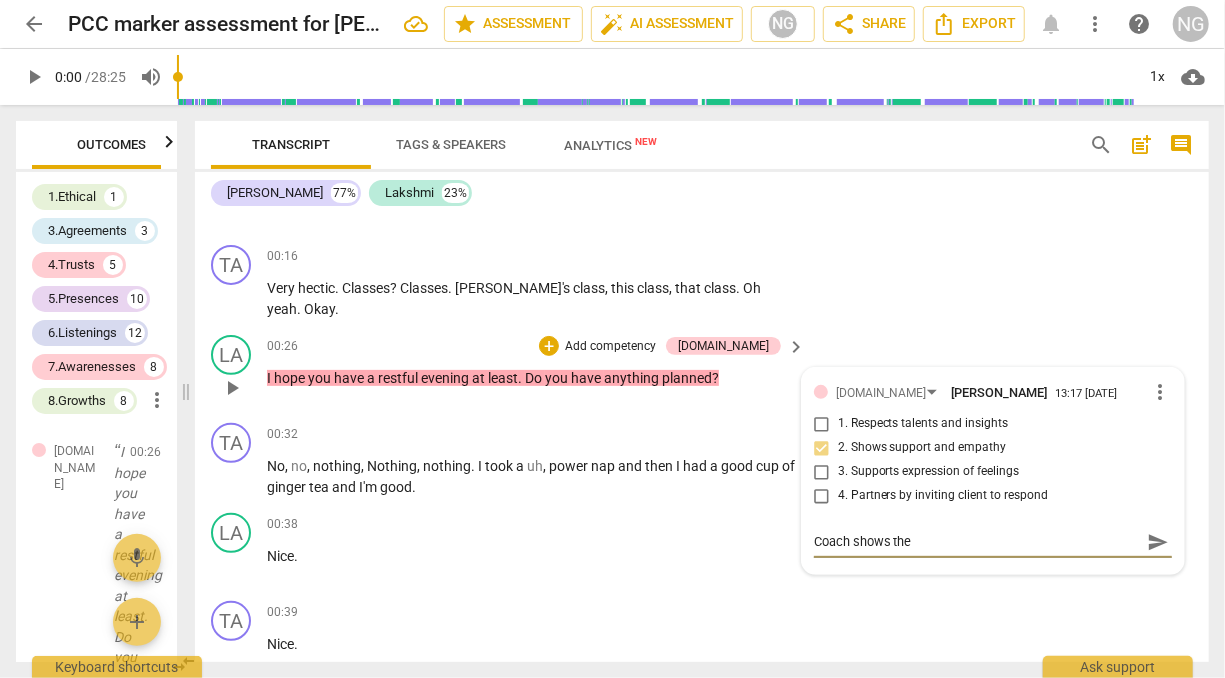 type on "Coach shows the" 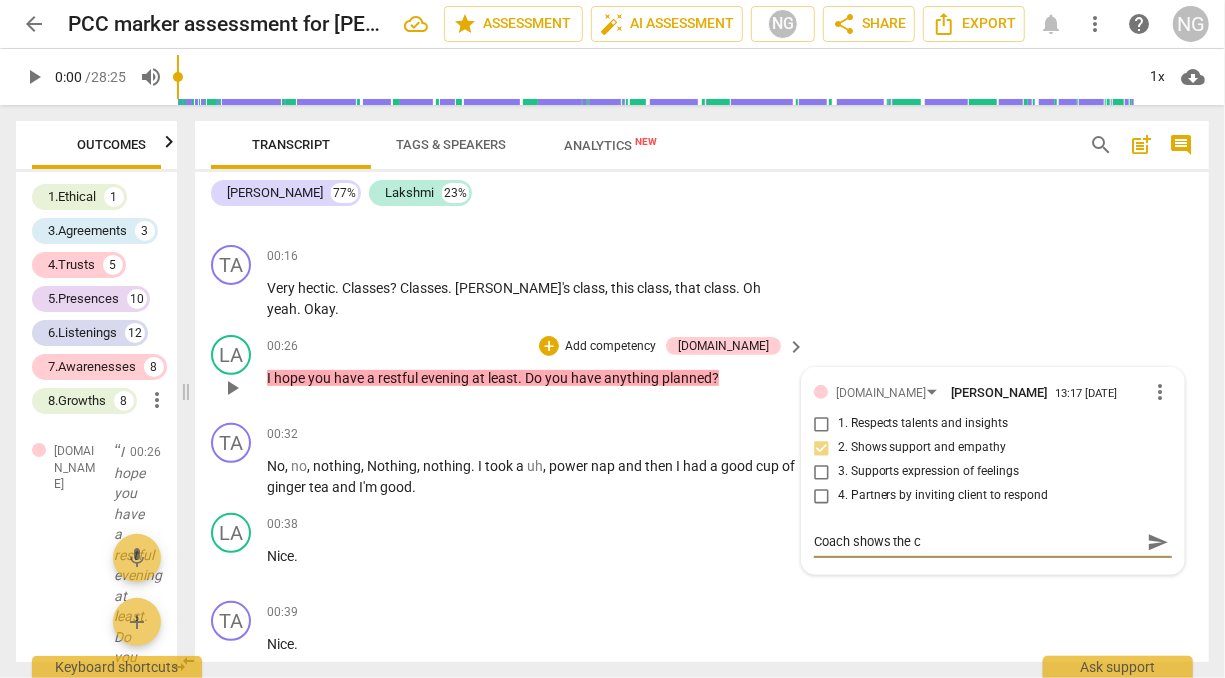 type on "Coach shows the co" 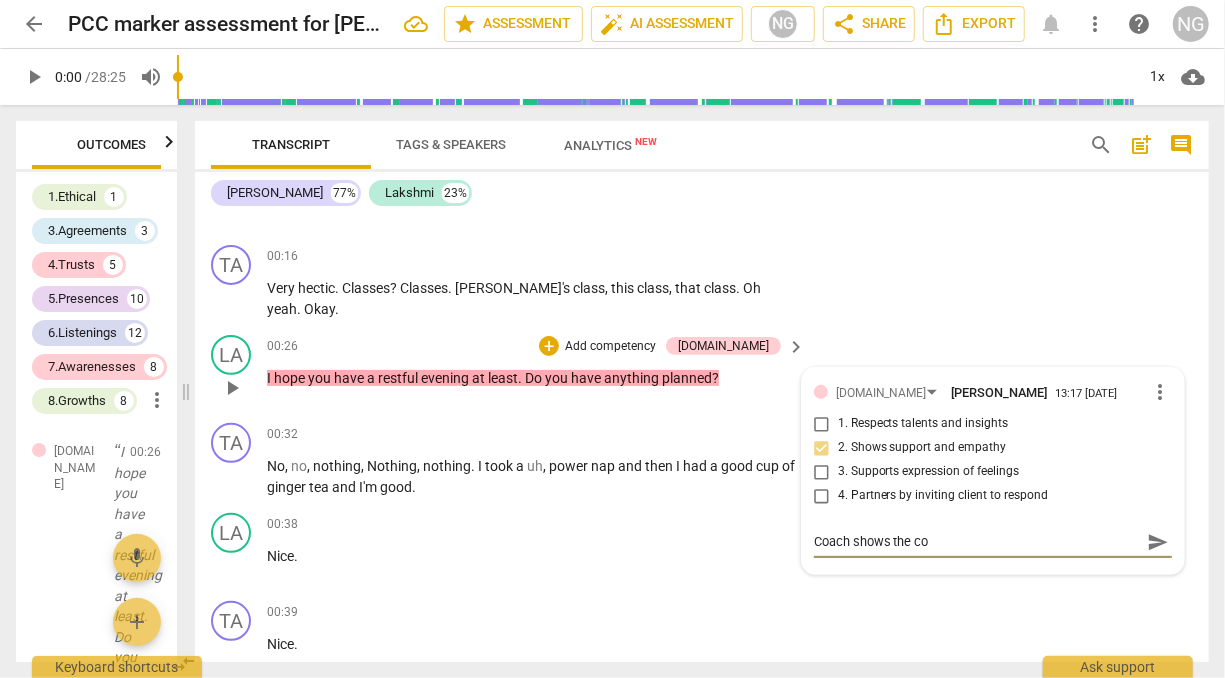 type on "Coach shows the con" 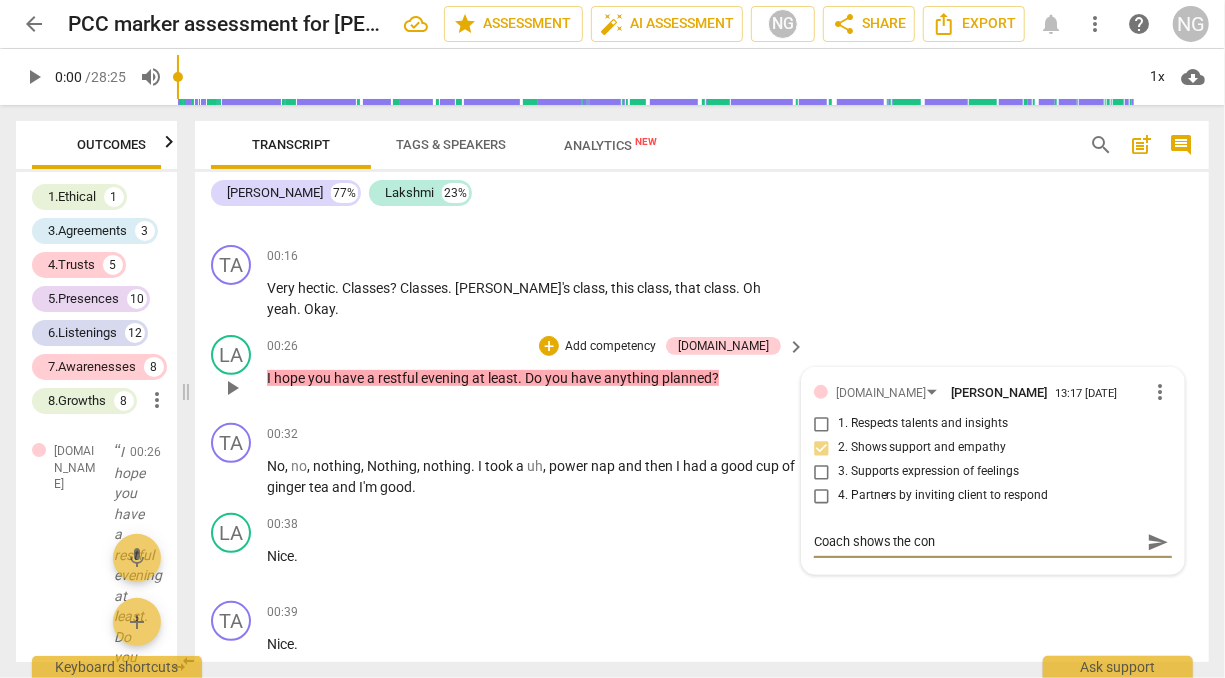 type on "Coach shows the conc" 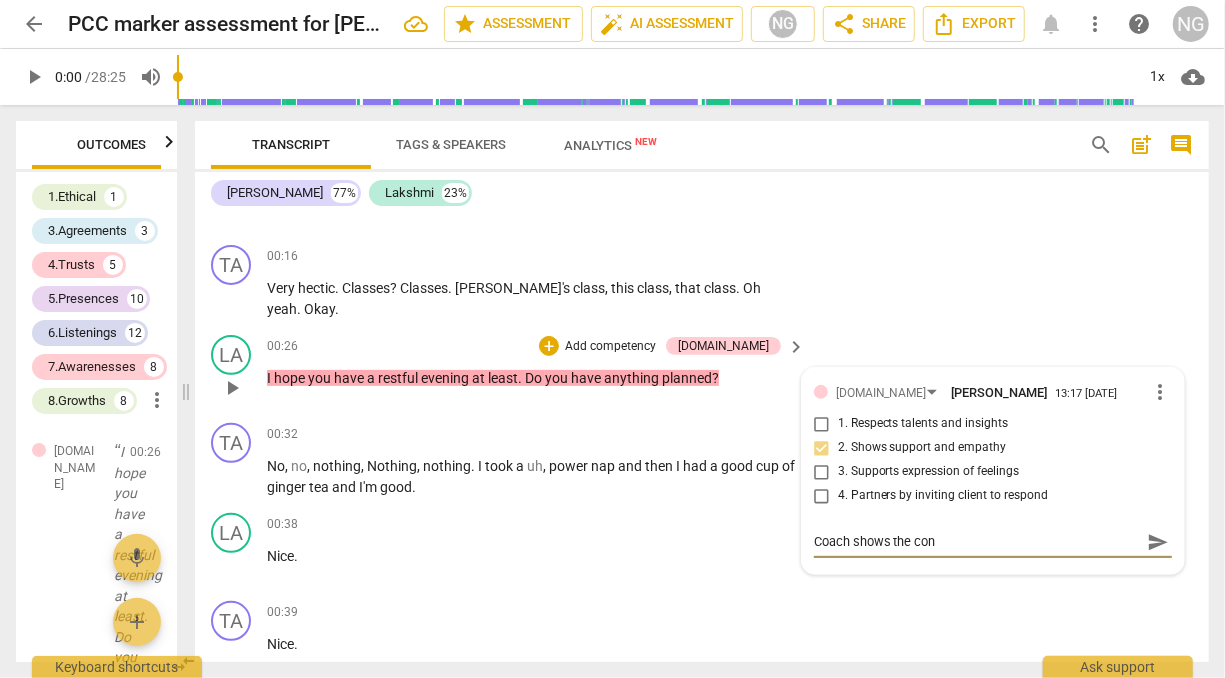 type on "Coach shows the conc" 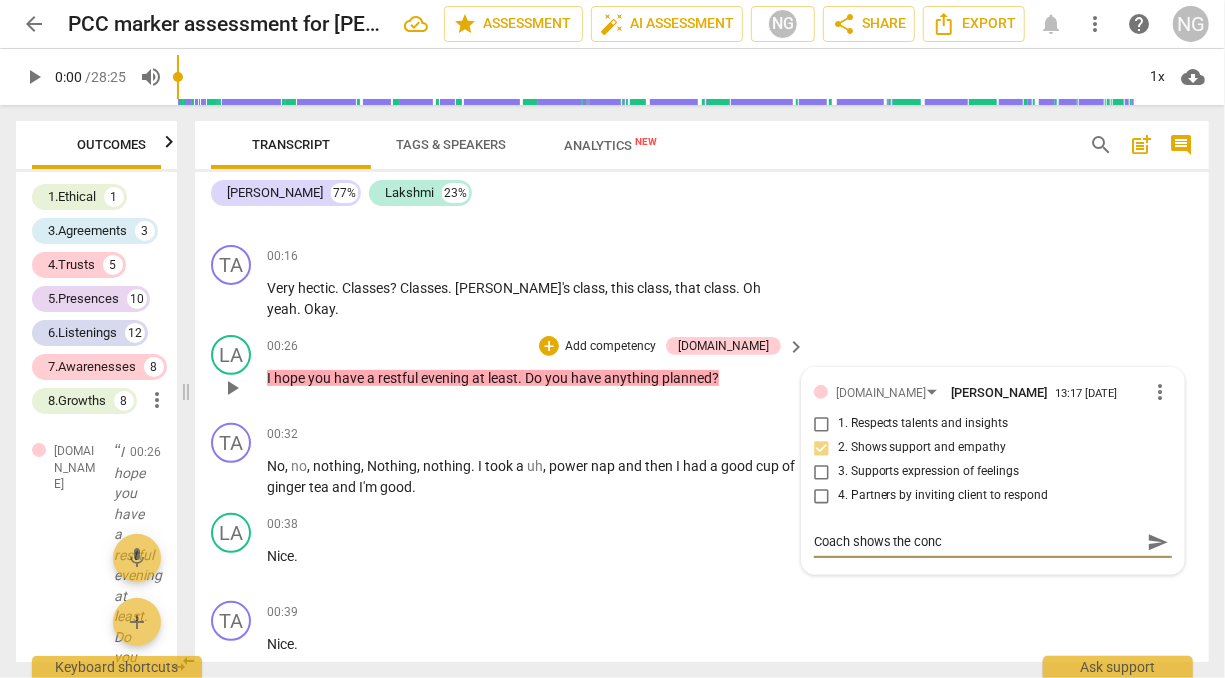 type on "Coach shows the conce" 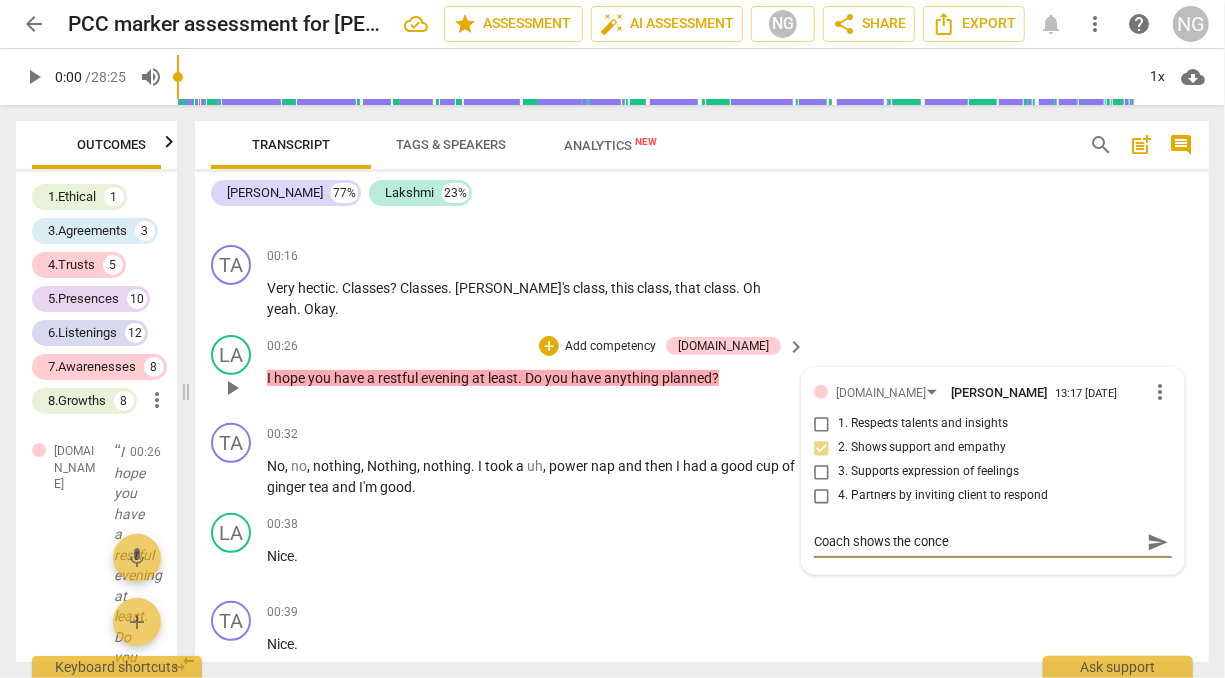 type on "Coach shows the concer" 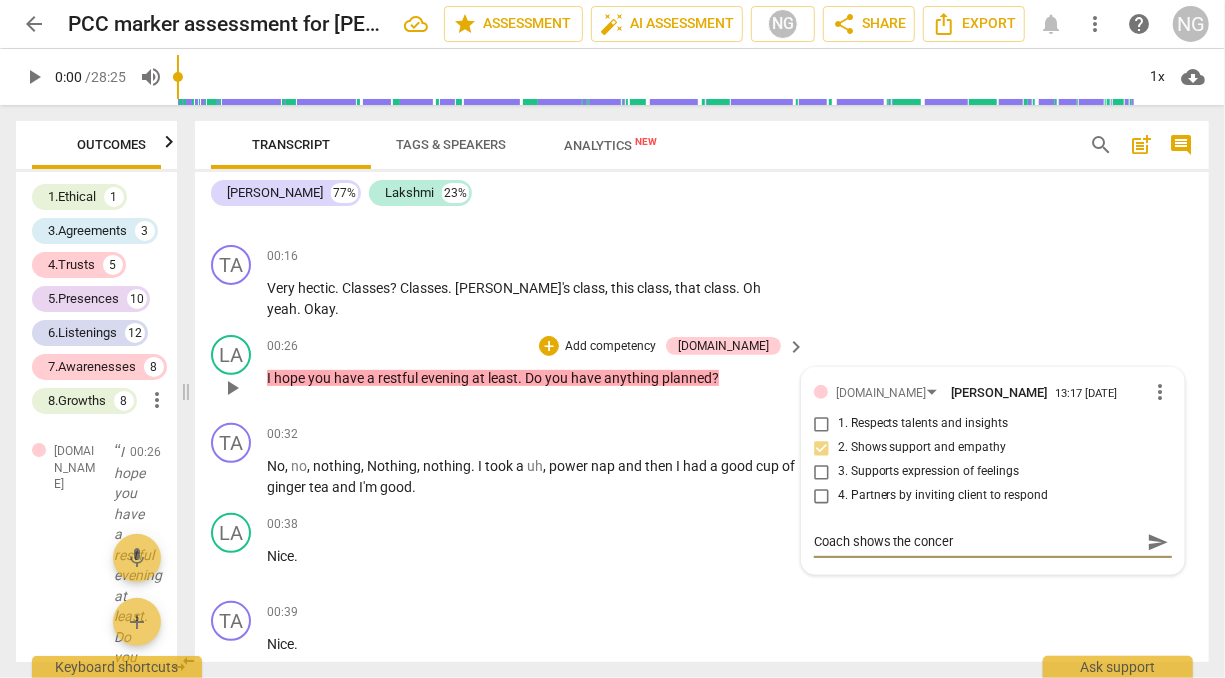 type on "Coach shows the concern" 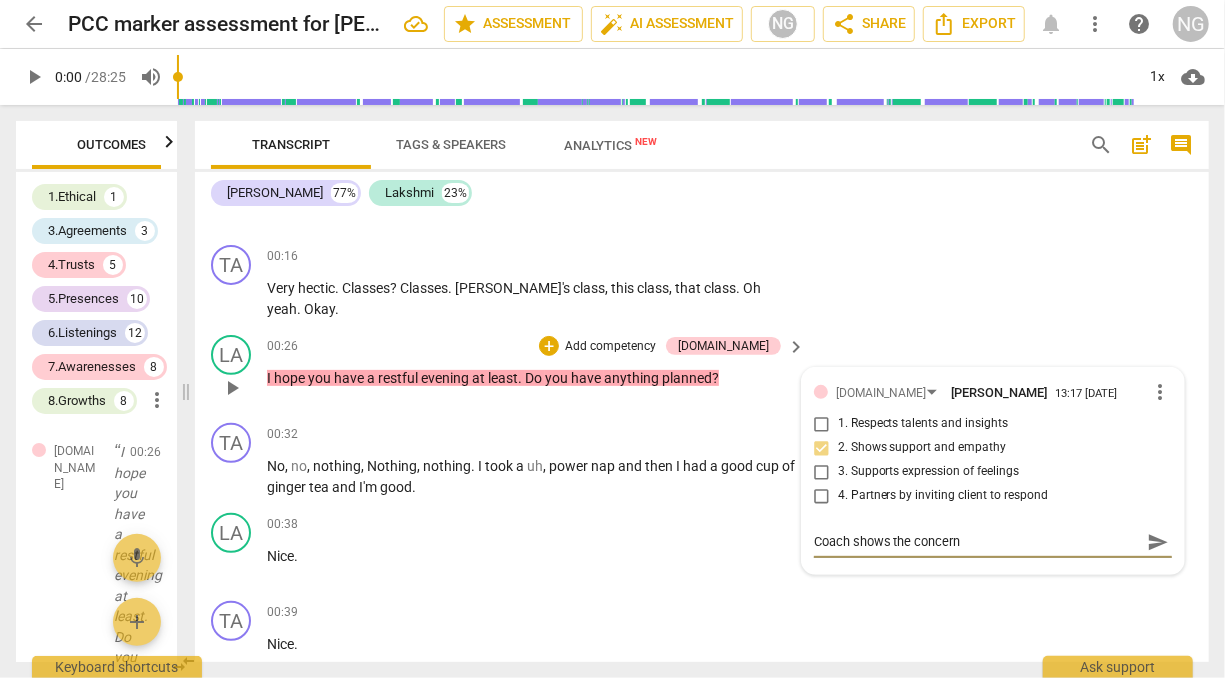 type on "Coach shows the concern" 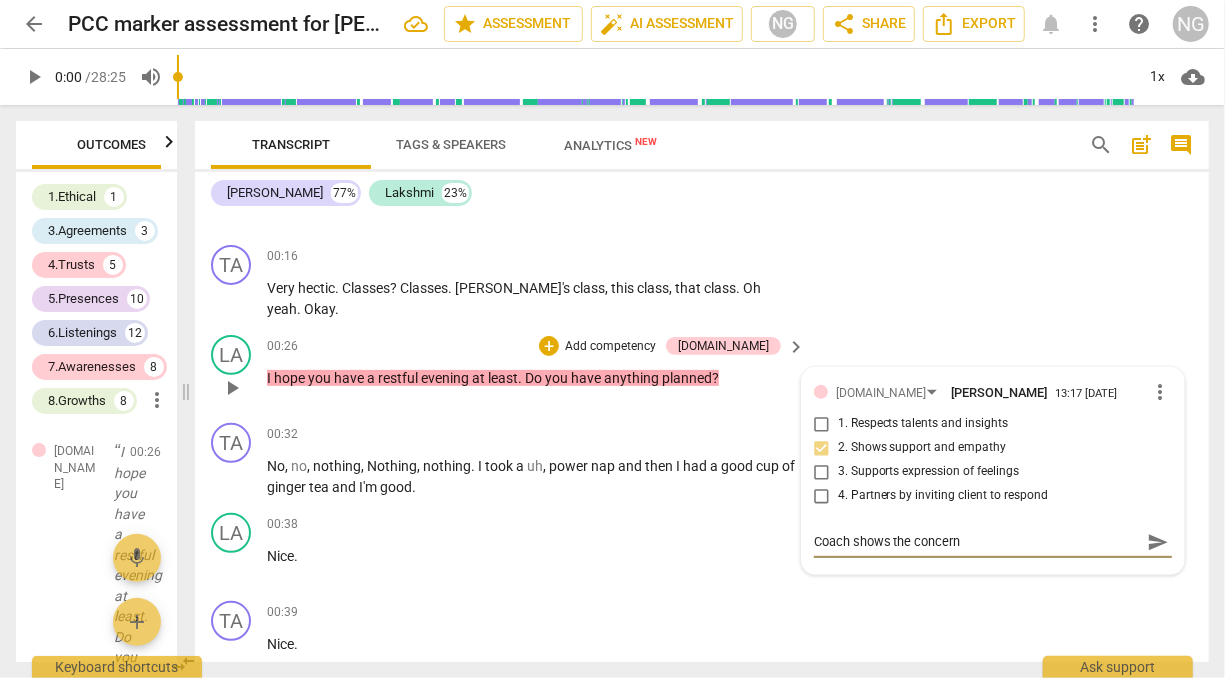 type on "Coach shows the concern" 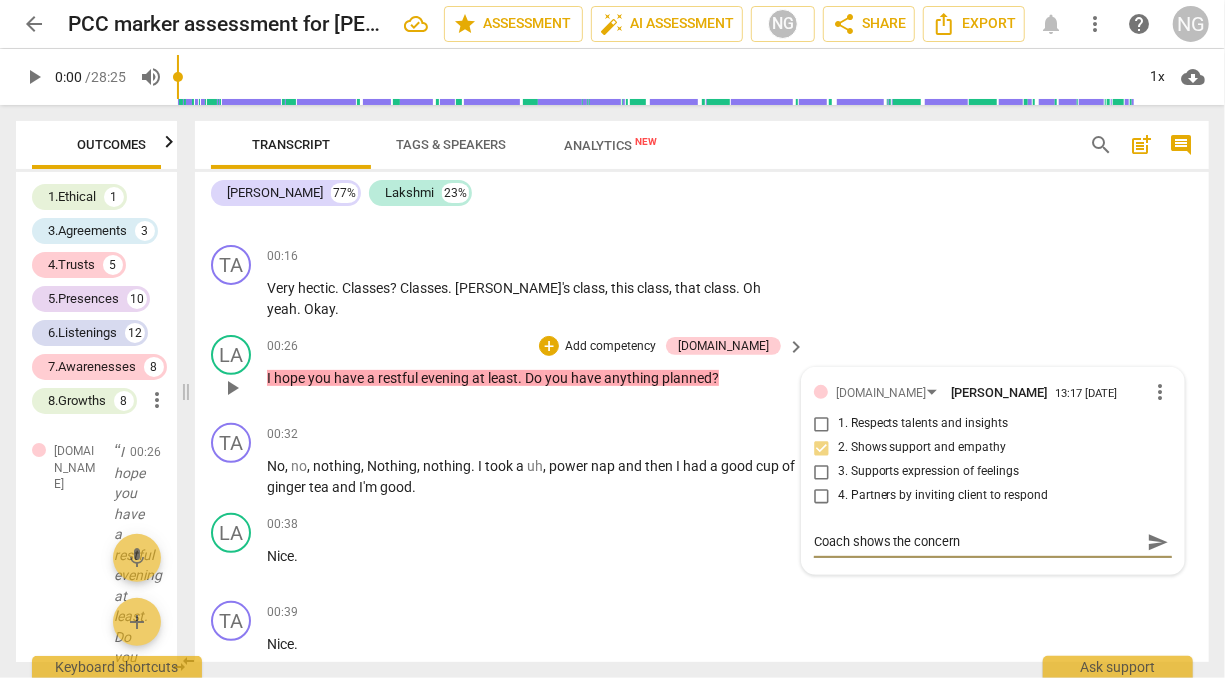 type on "Coach shows the concern a" 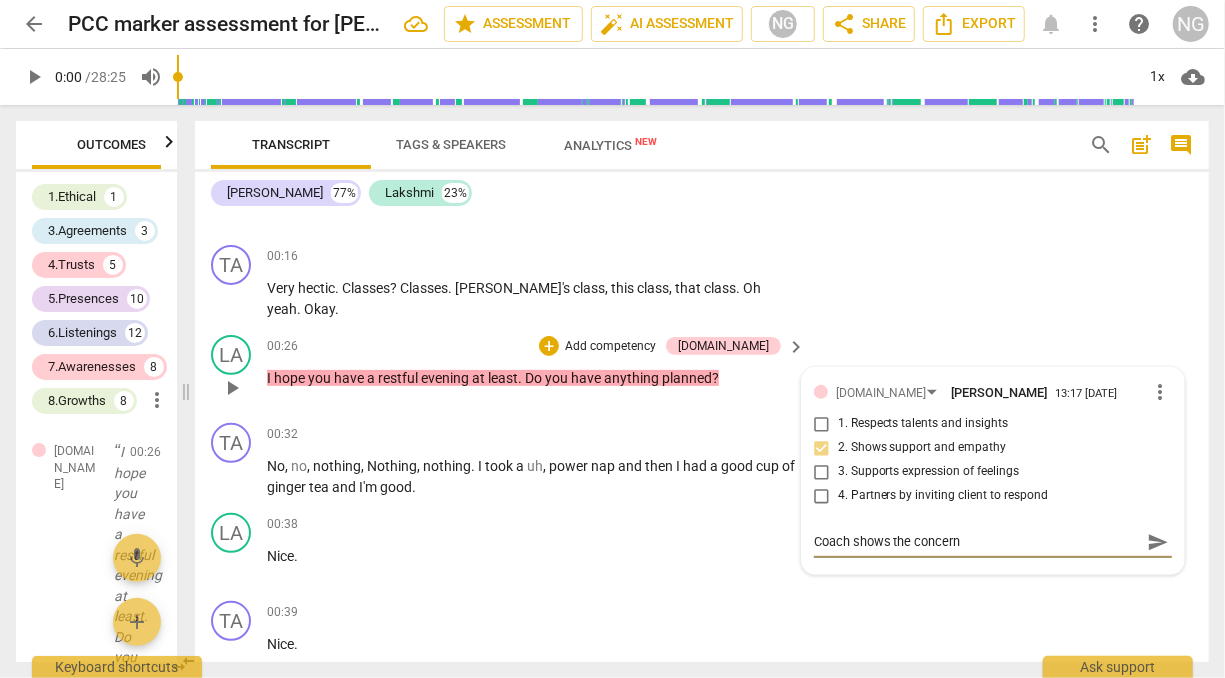 type on "Coach shows the concern a" 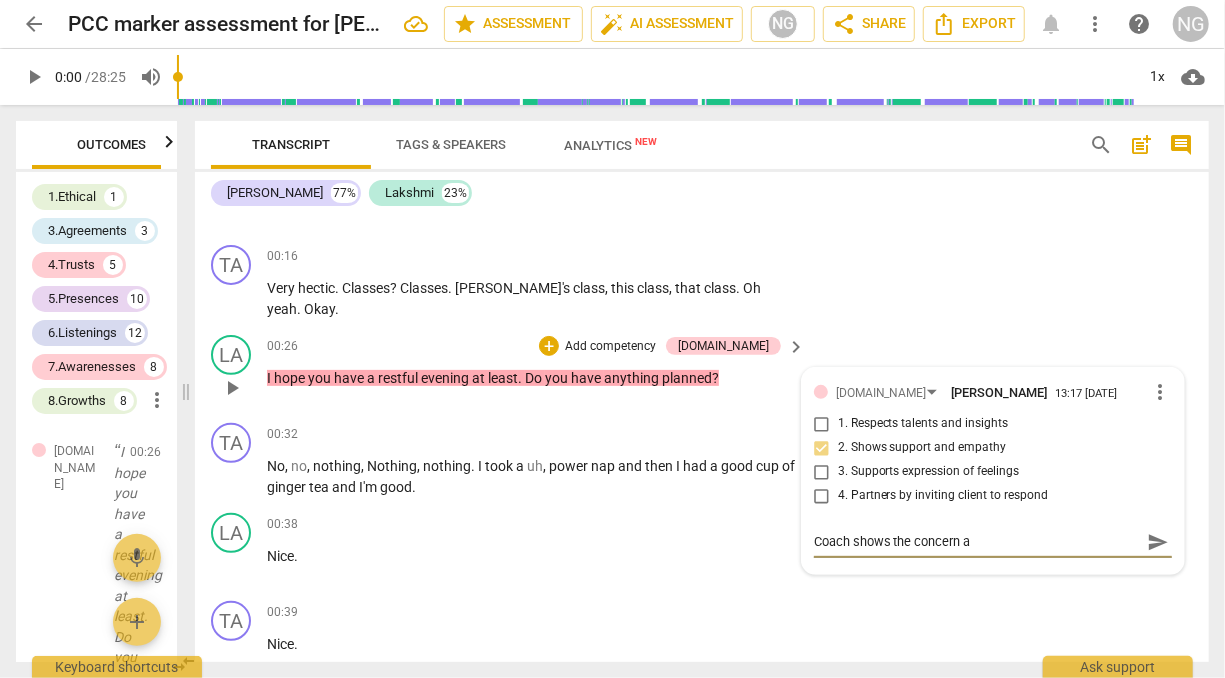 type on "Coach shows the concern ab" 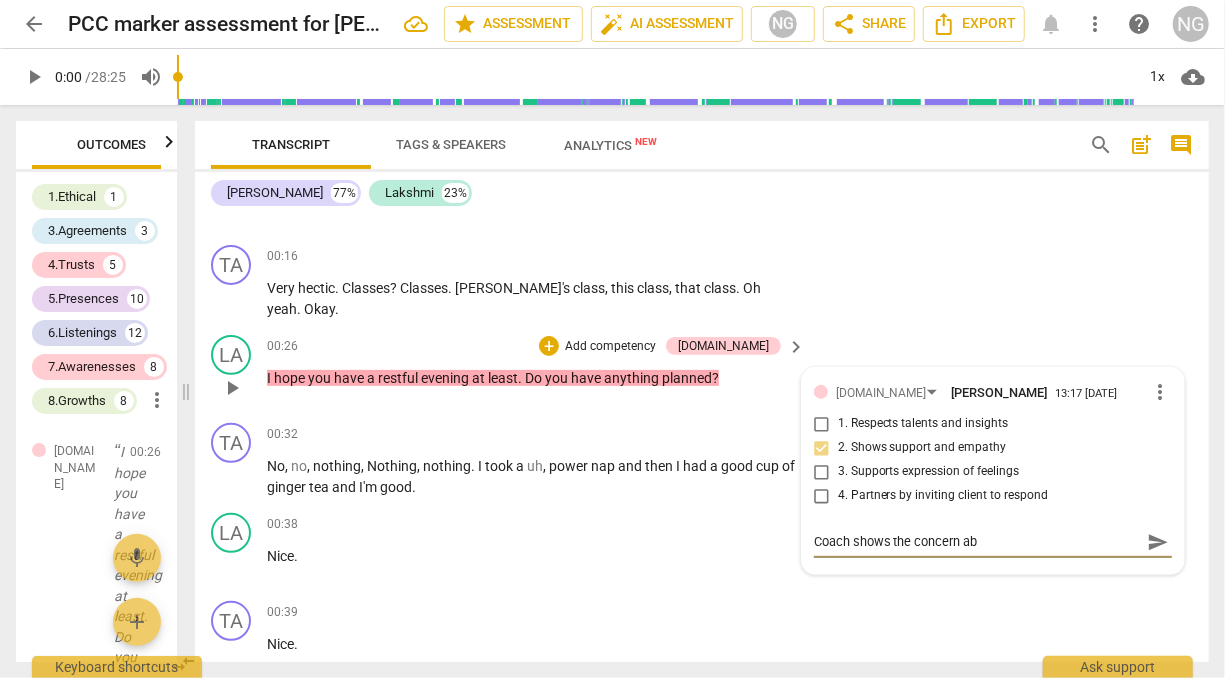 type on "Coach shows the concern abo" 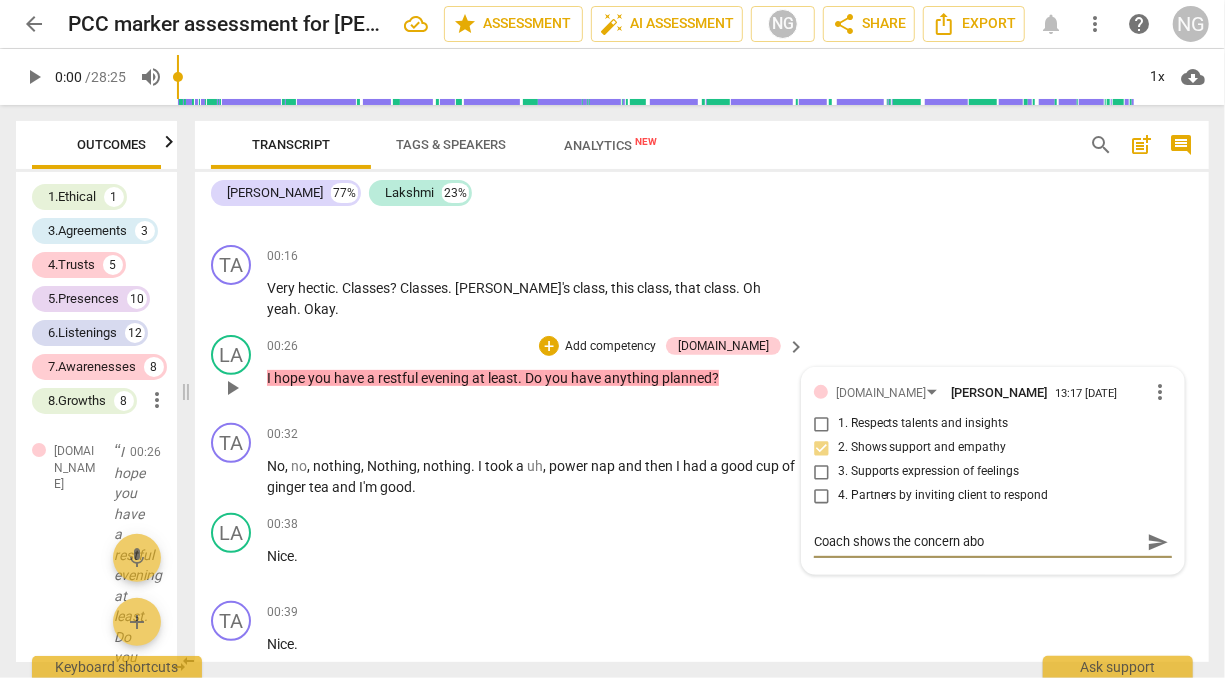 type on "Coach shows the concern abou" 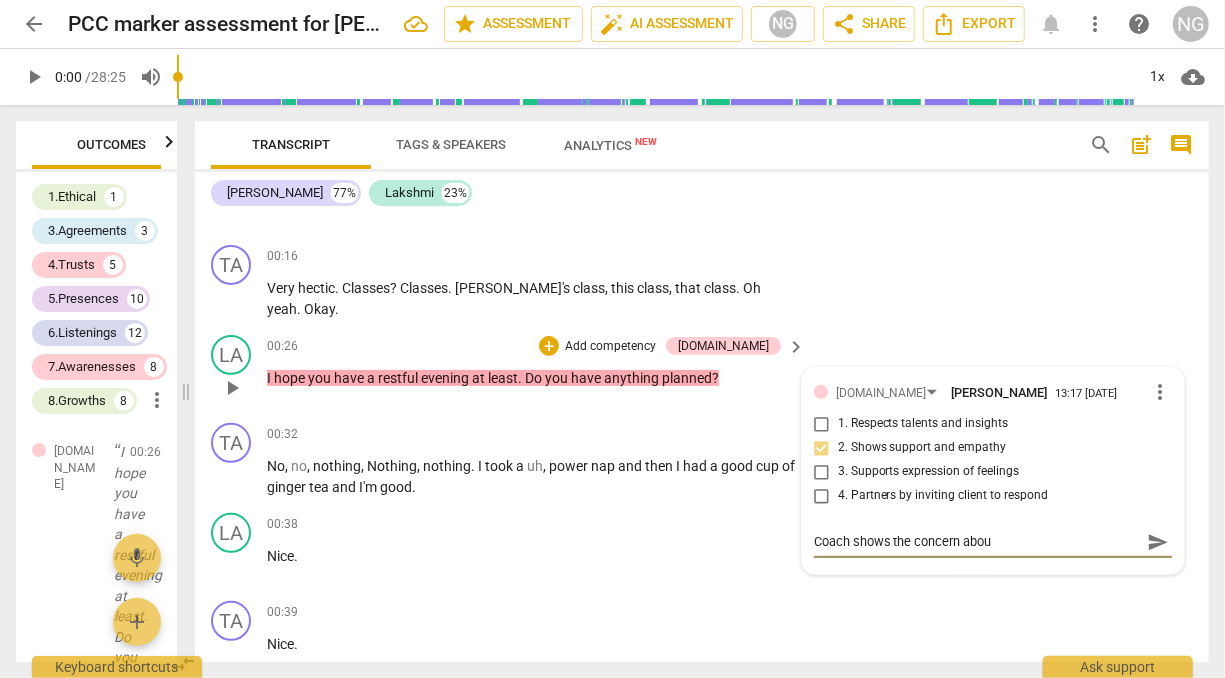 type on "Coach shows the concern about" 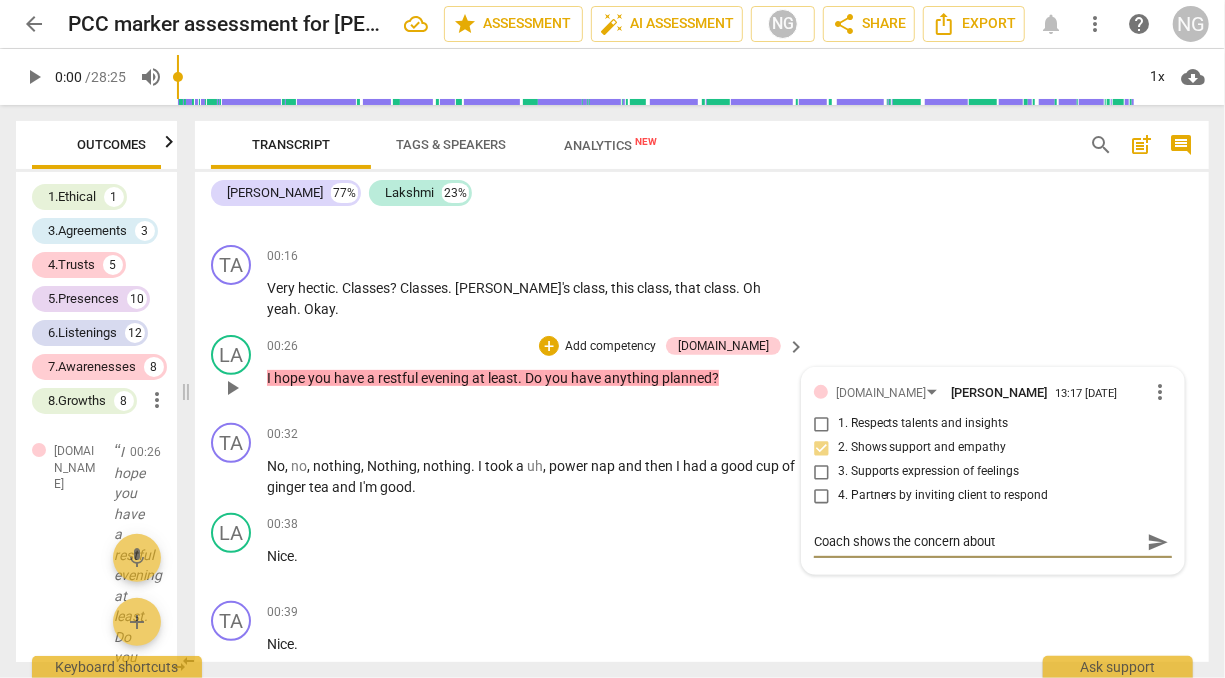 type on "Coach shows the concern about" 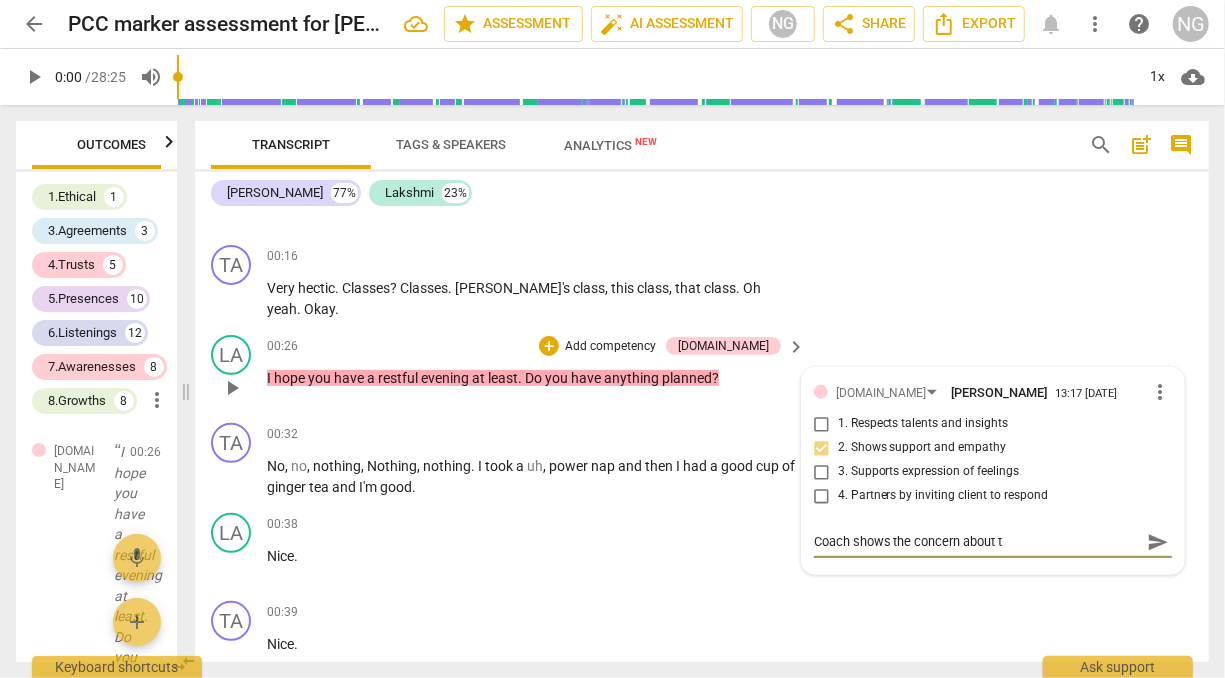 type on "Coach shows the concern about th" 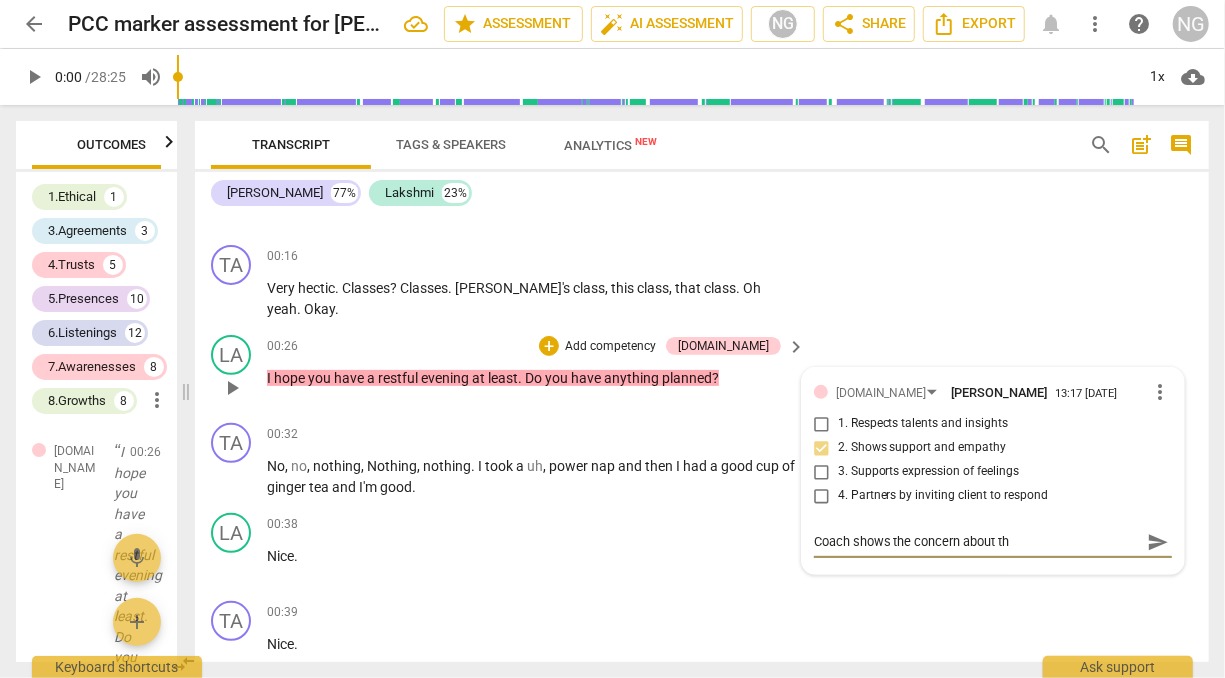 type on "Coach shows the concern about the" 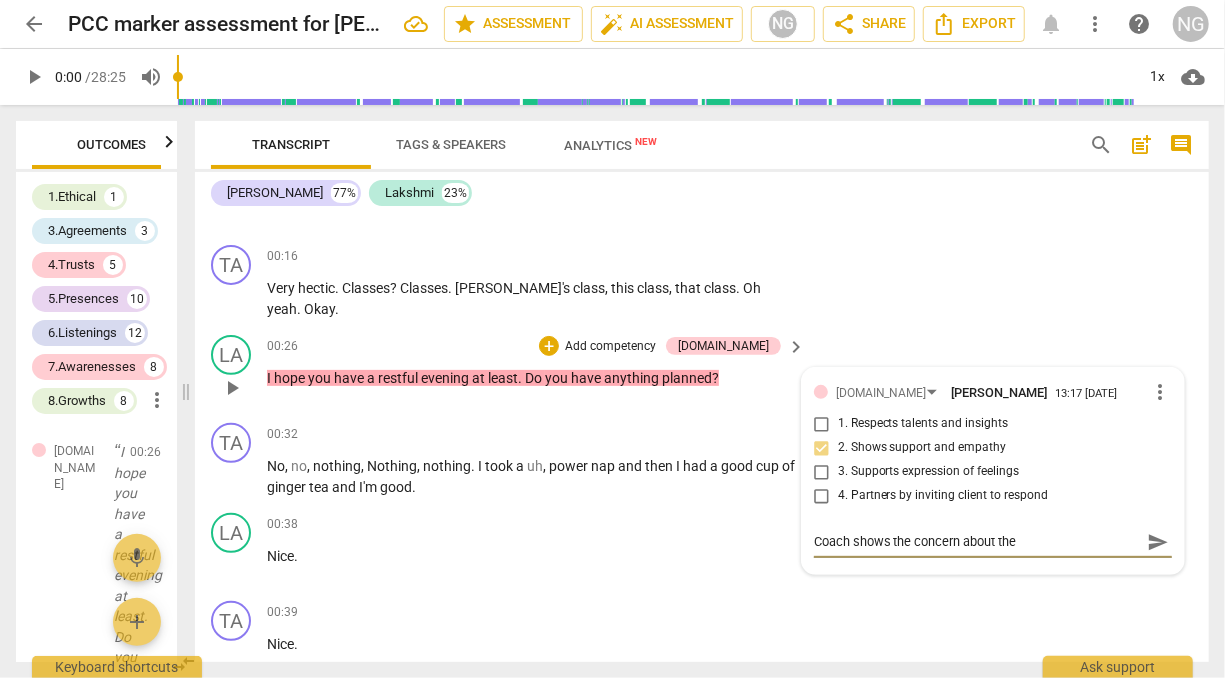 type on "Coach shows the concern about the" 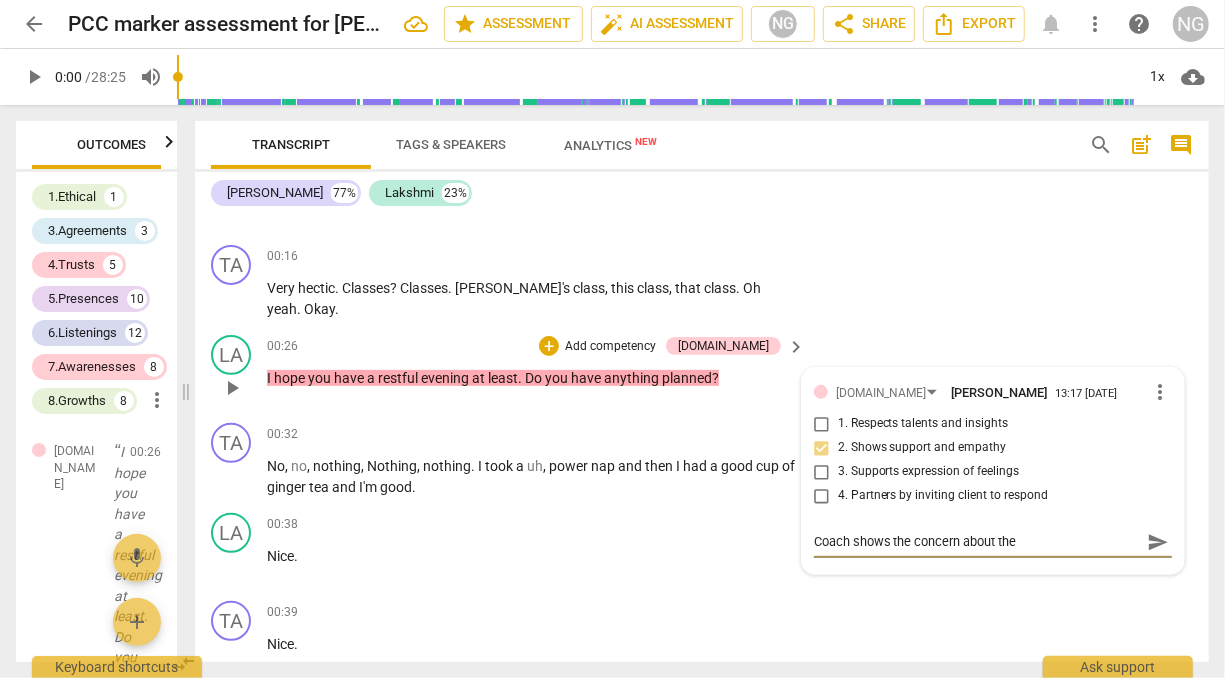 type on "Coach shows the concern about the b" 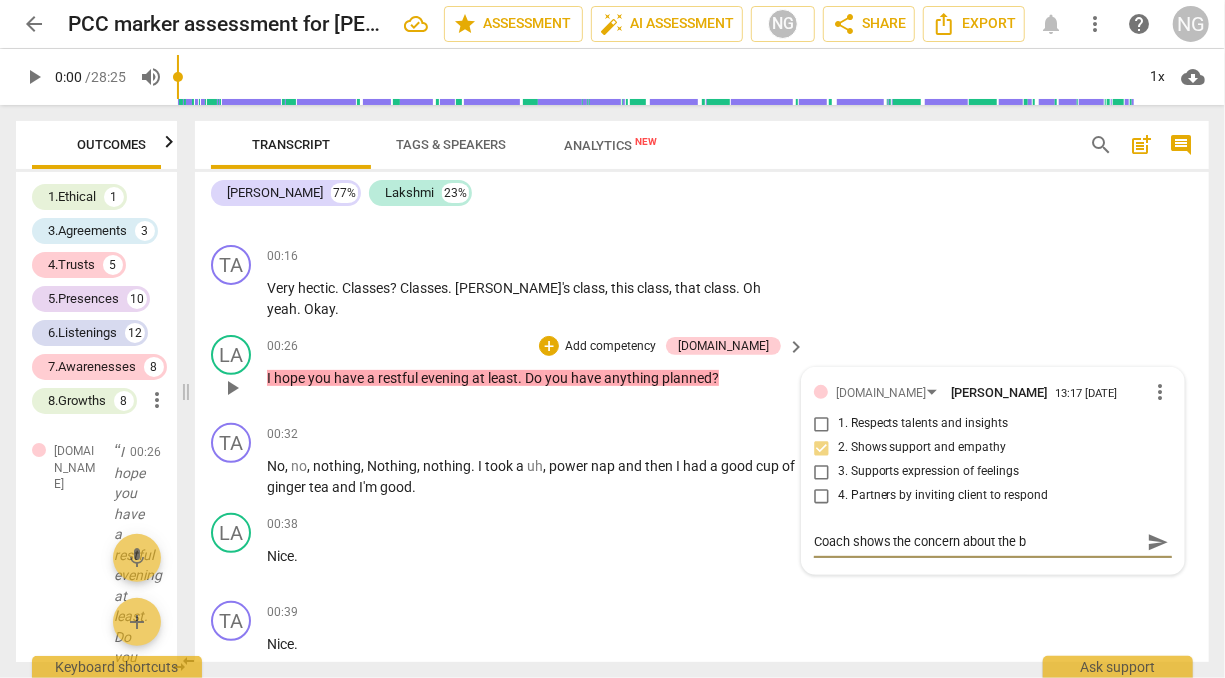 type on "Coach shows the concern about the bu" 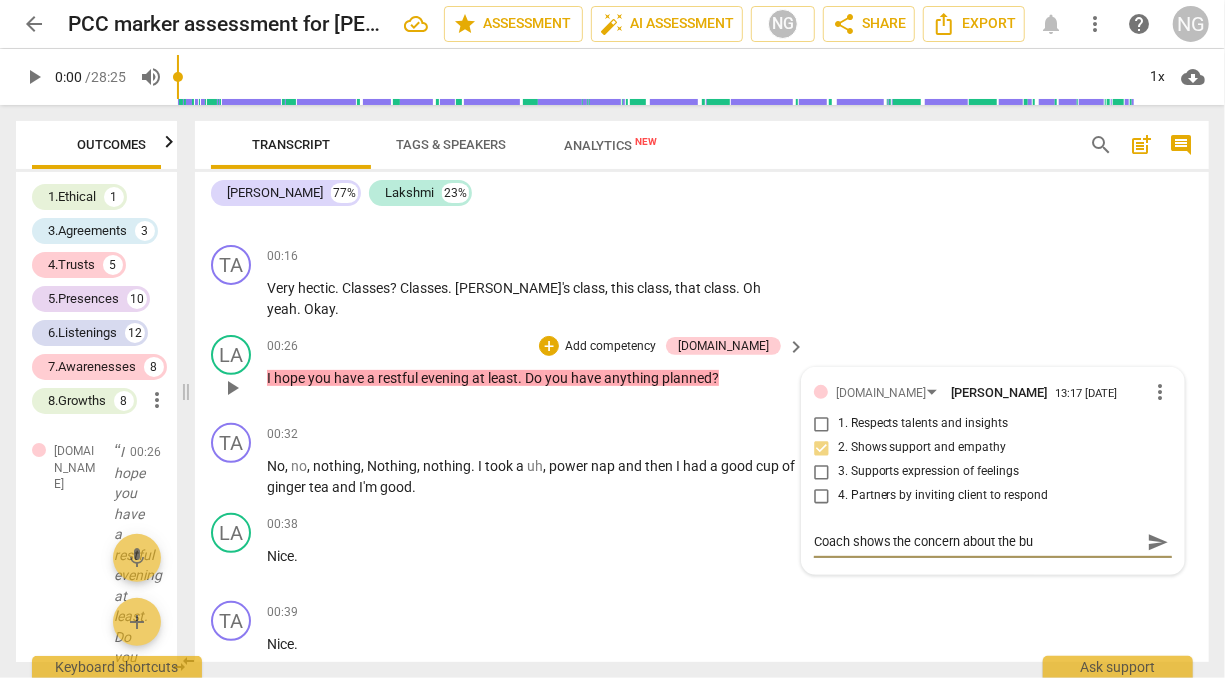 type on "Coach shows the concern about the bus" 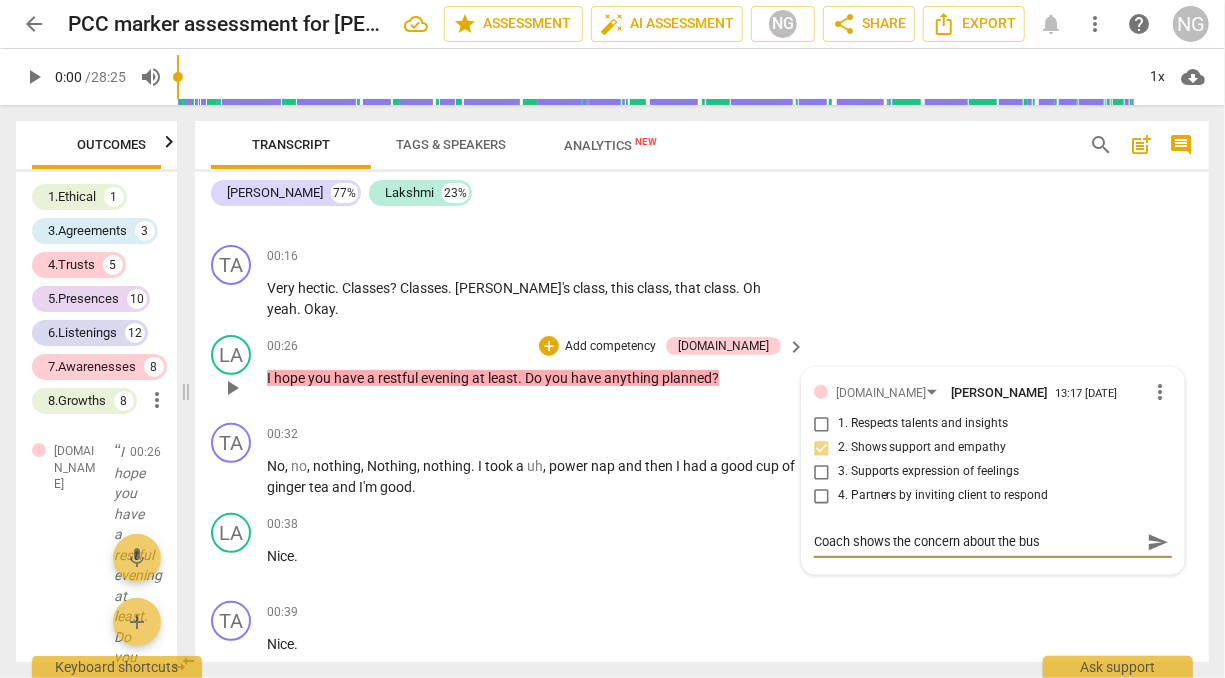 type on "Coach shows the concern about the busi" 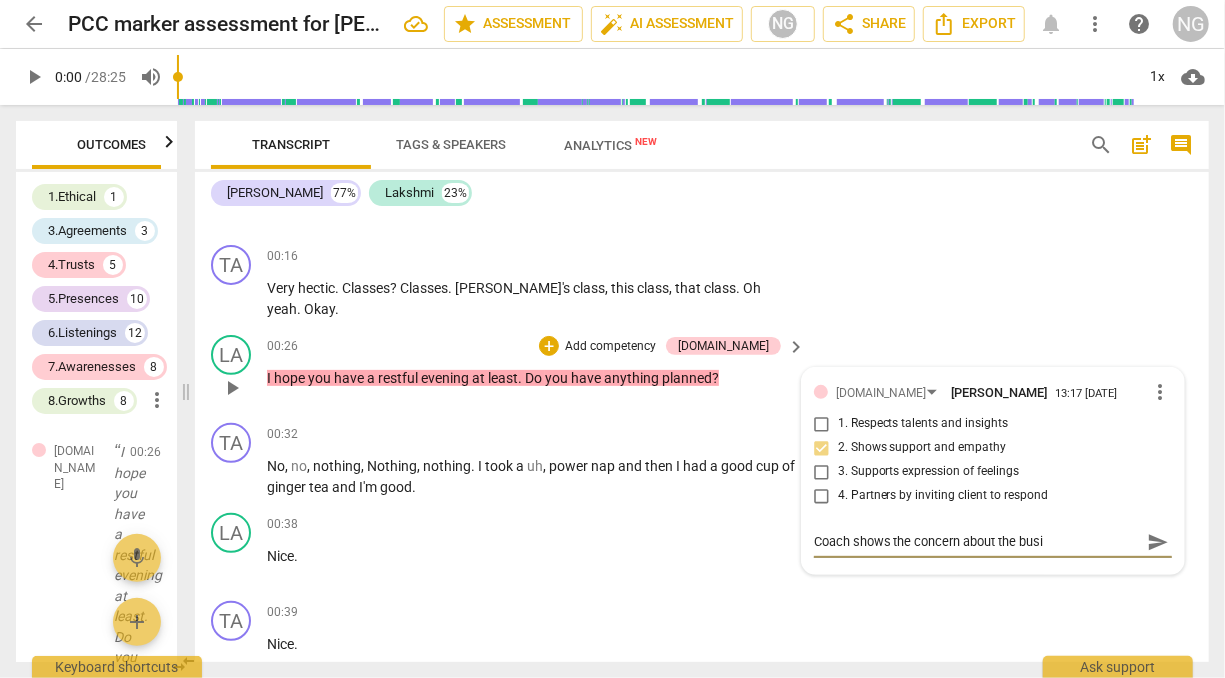 type on "Coach shows the concern about the bus" 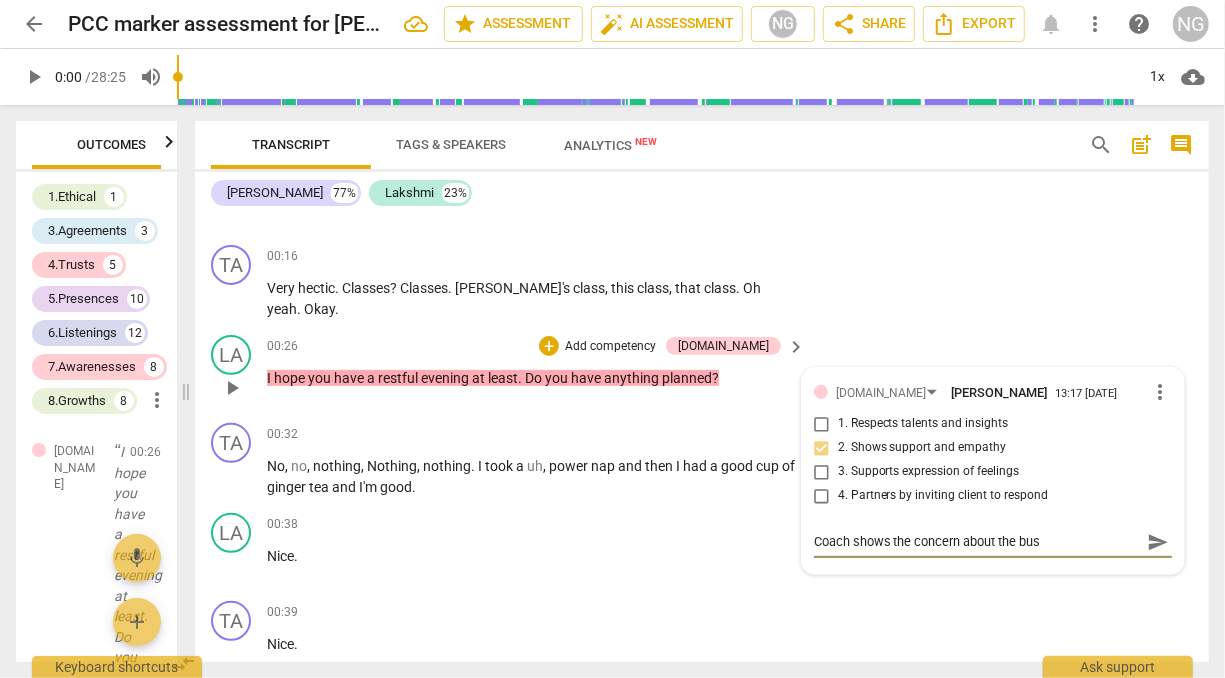 type on "Coach shows the concern about the busy" 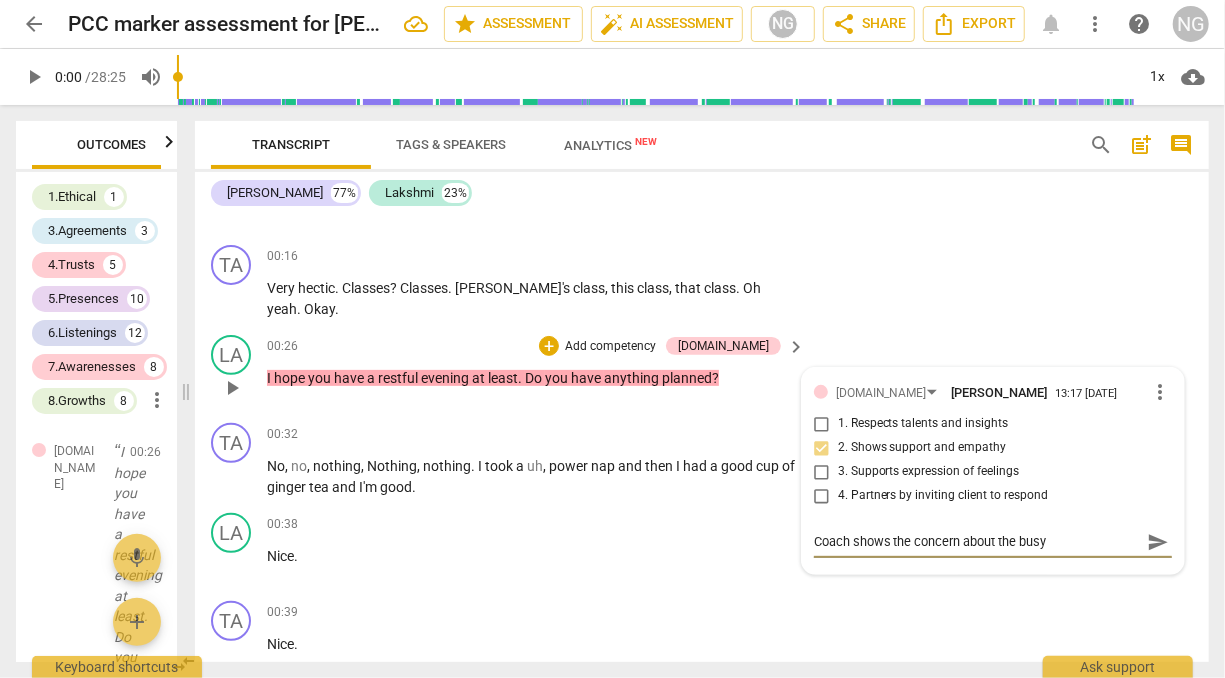 type on "Coach shows the concern about the busyn" 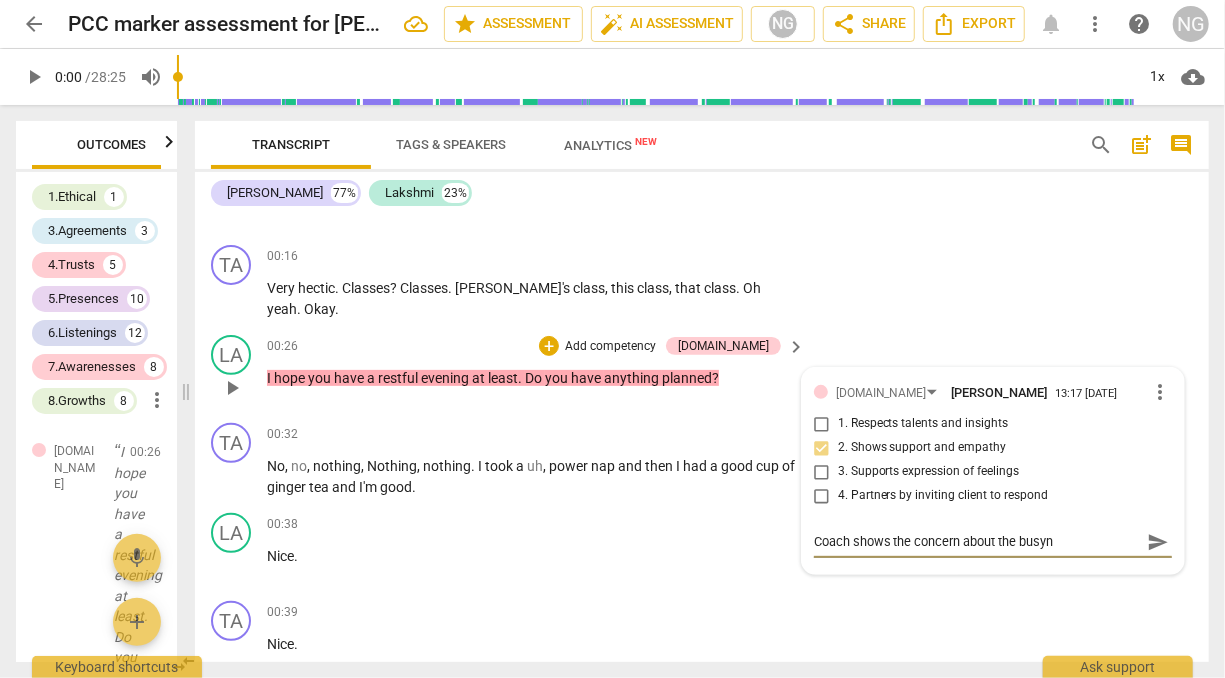 type on "Coach shows the concern about the busyne" 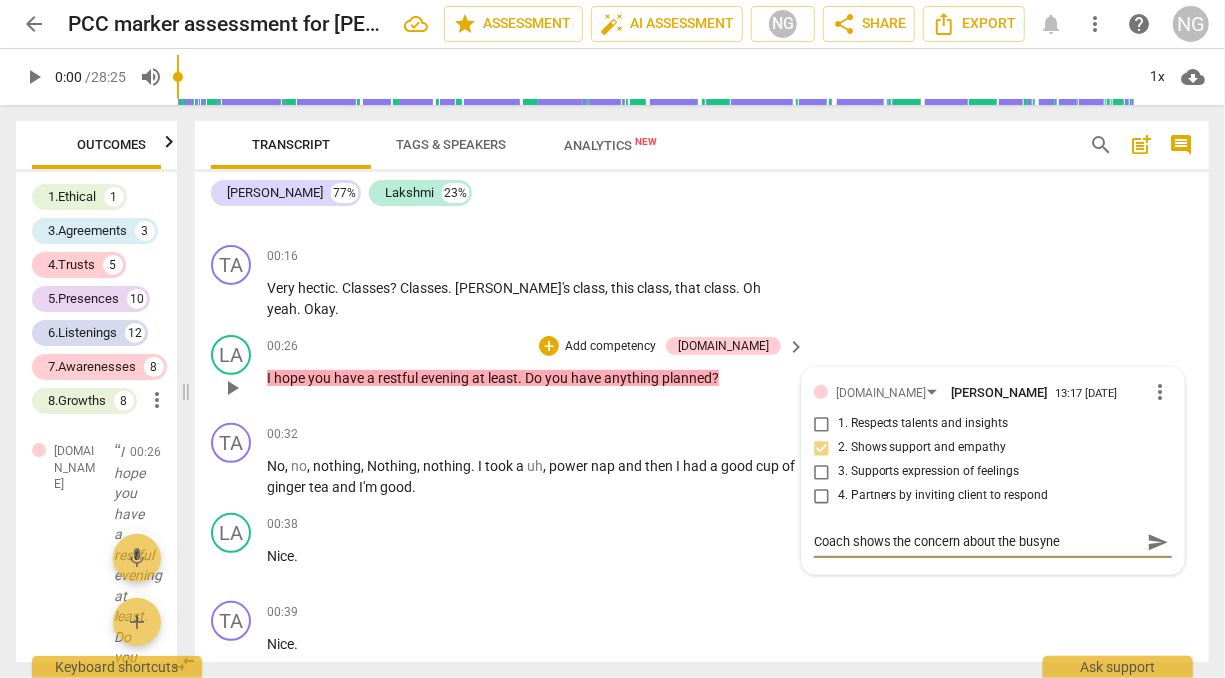 type on "Coach shows the concern about the busynes" 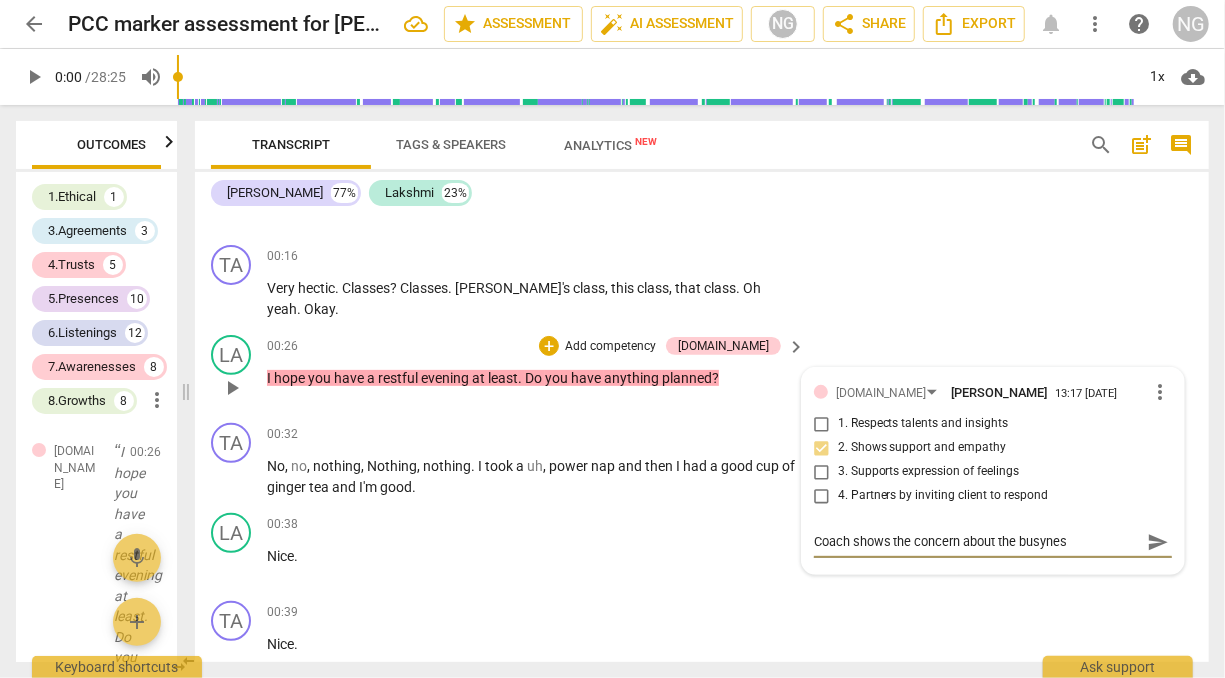 type on "Coach shows the concern about the busyness" 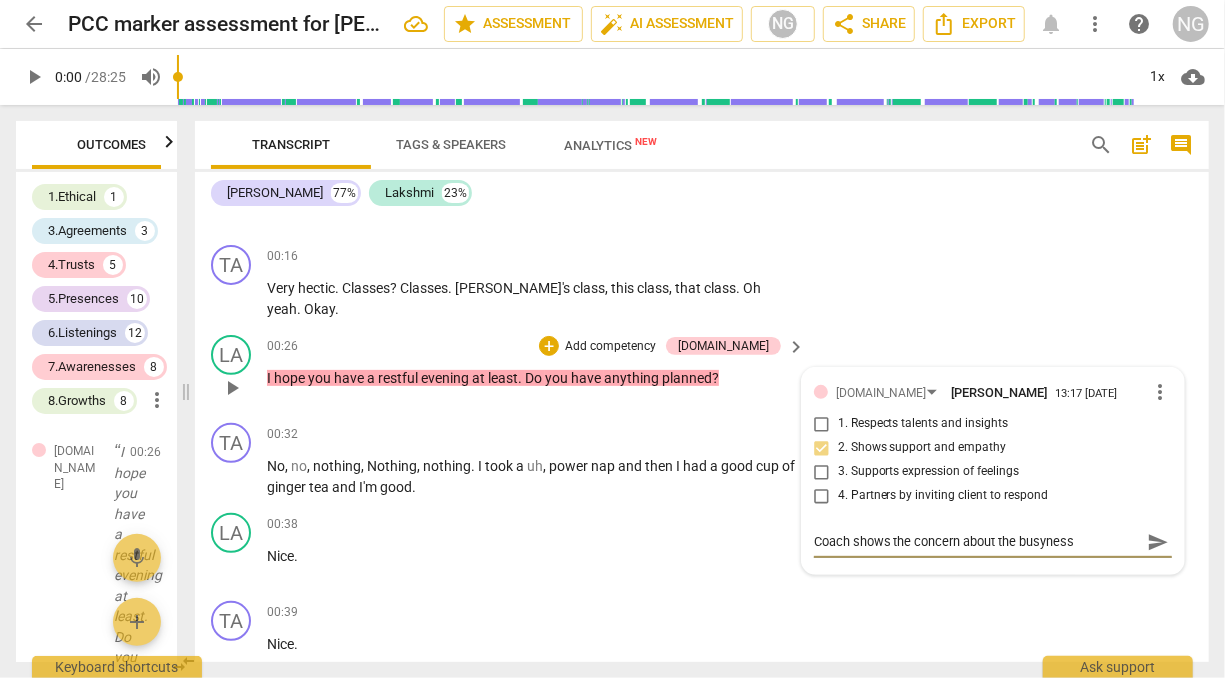 type on "Coach shows the concern about the busyness" 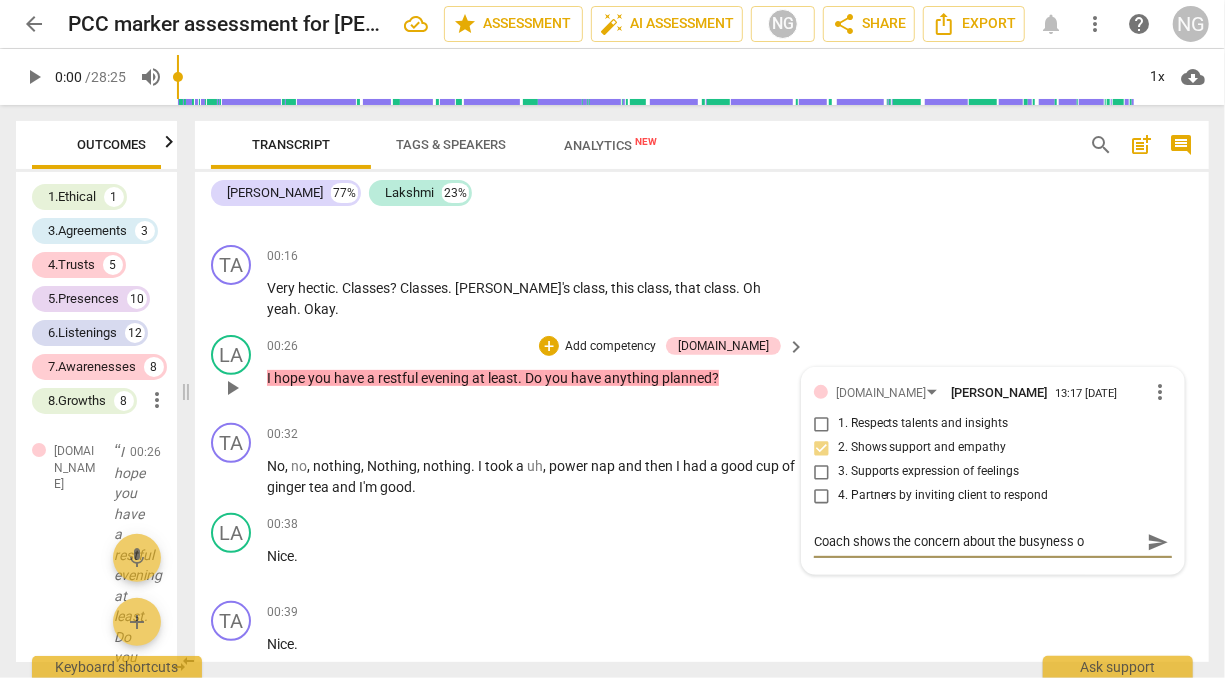 type on "Coach shows the concern about the busyness of" 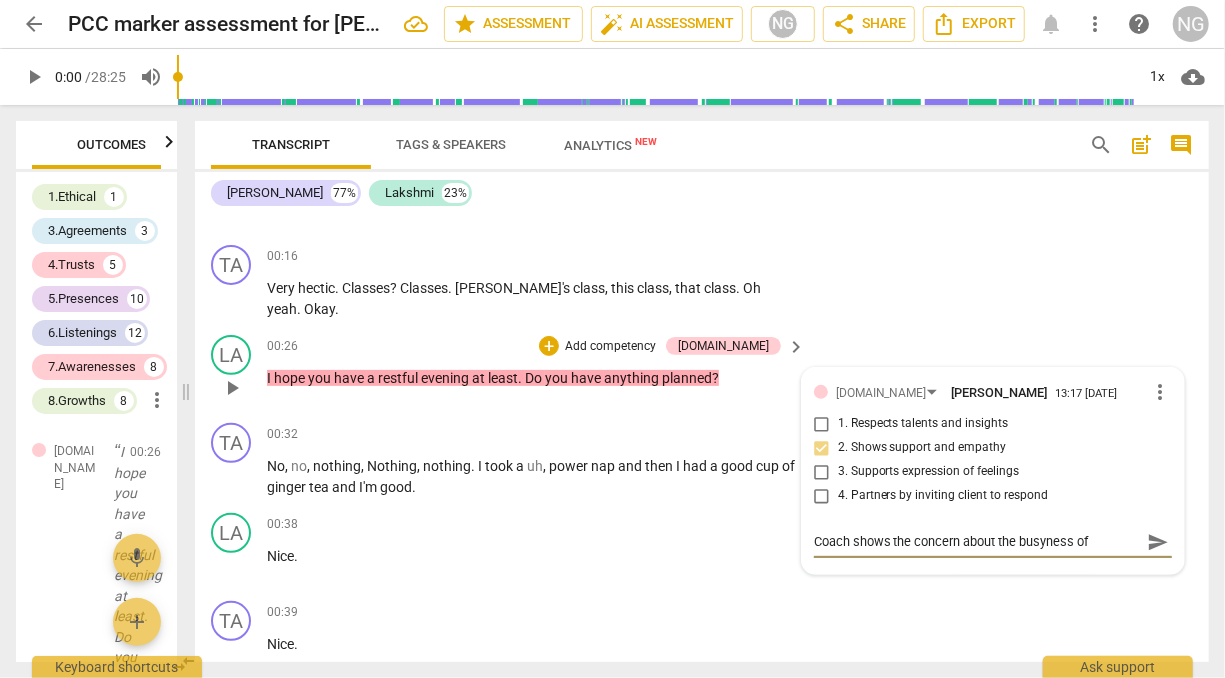 type on "Coach shows the concern about the busyness of" 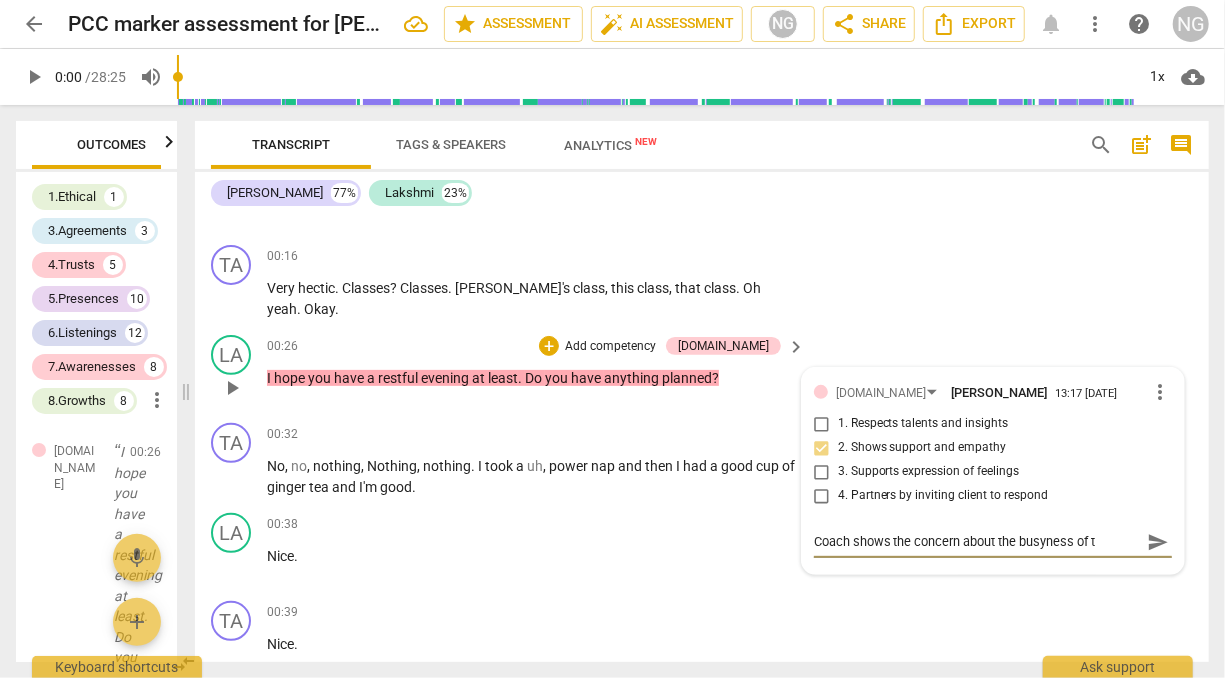 type on "Coach shows the concern about the busyness of th" 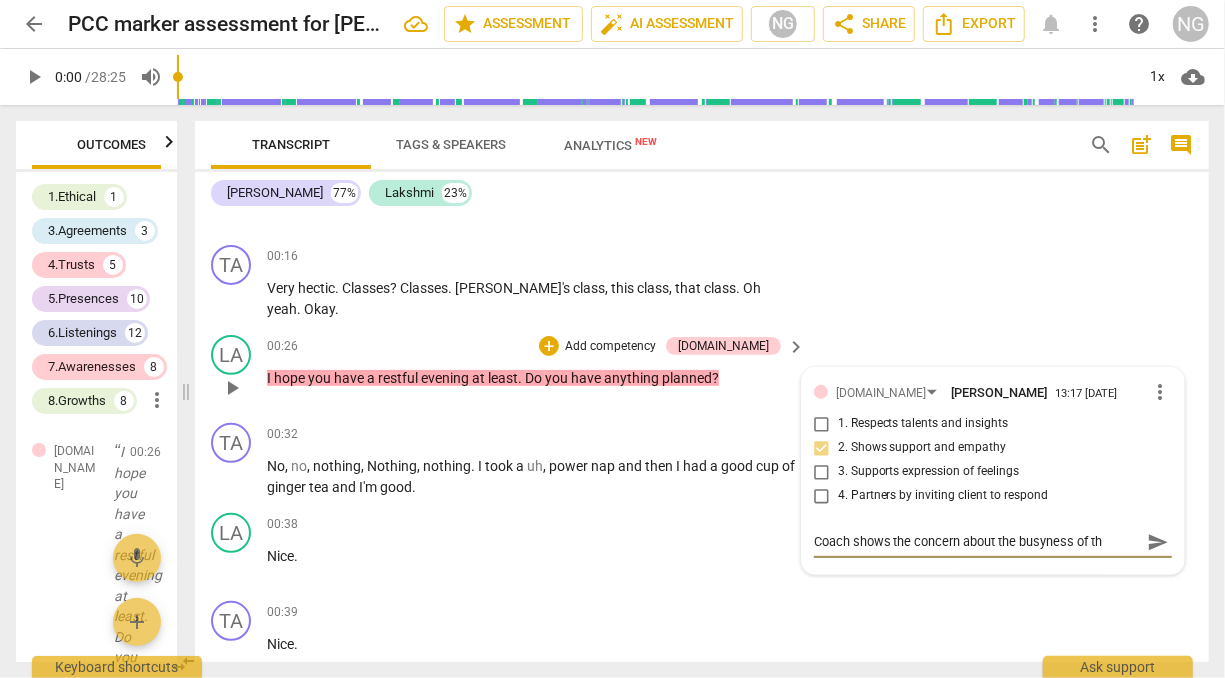 type on "Coach shows the concern about the busyness of the" 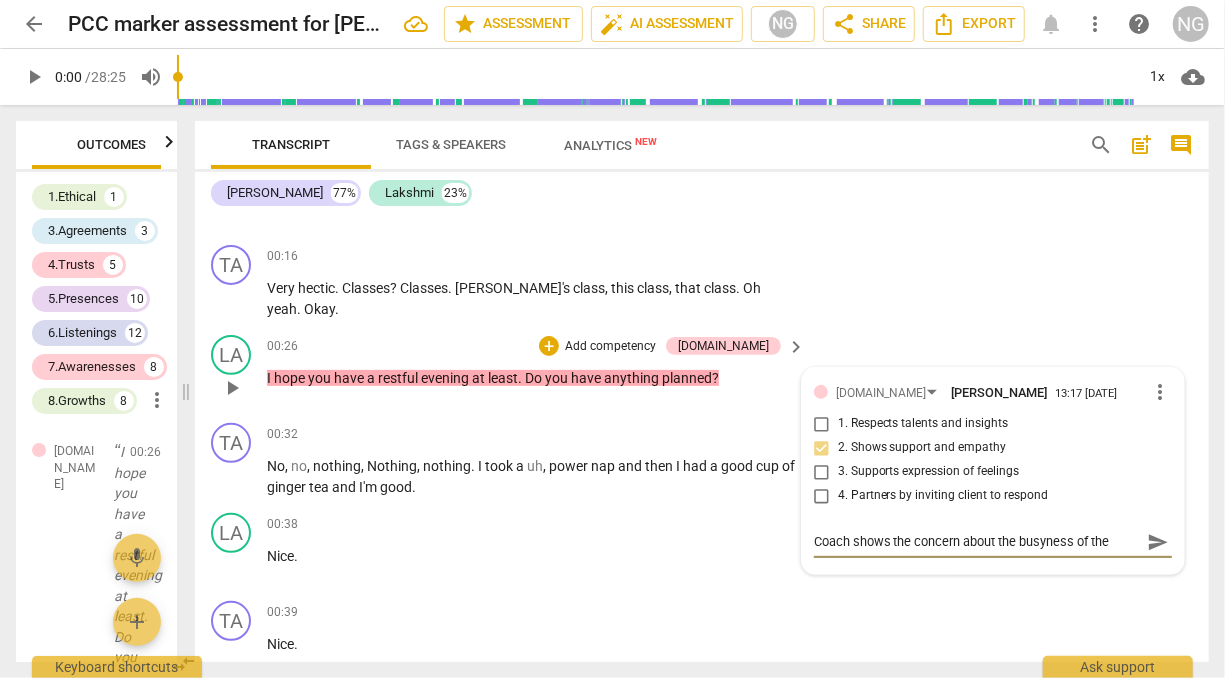 type on "Coach shows the concern about the busyness of the" 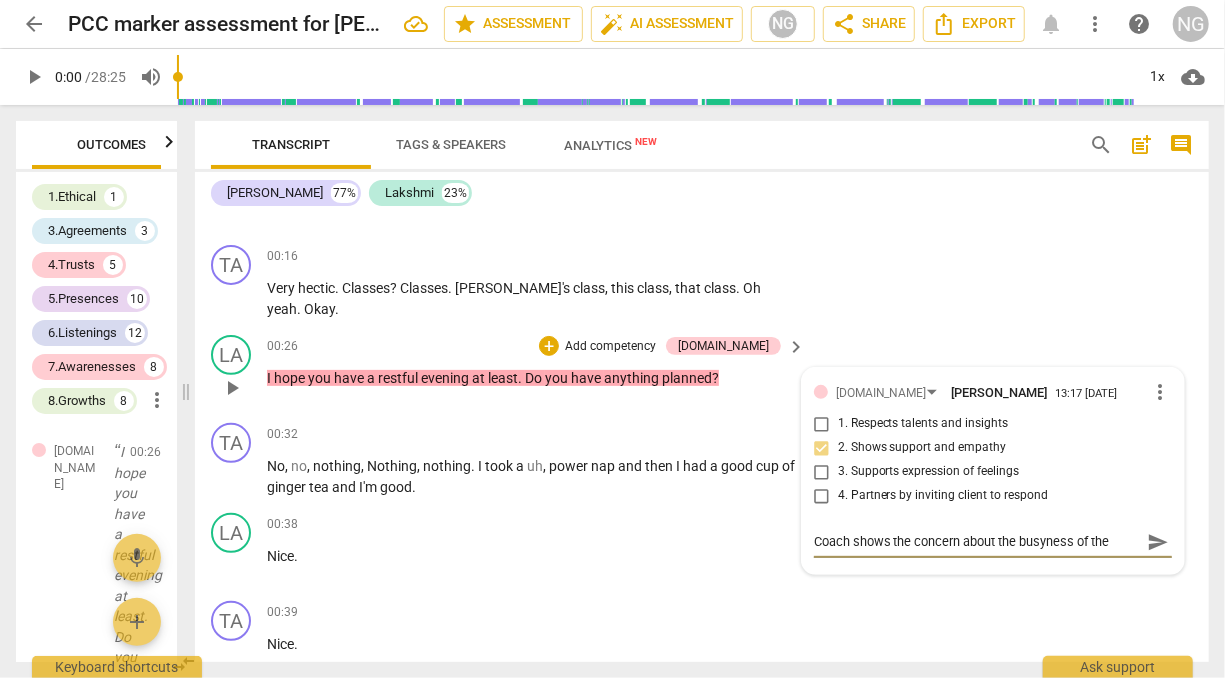 type on "Coach shows the concern about the busyness of the" 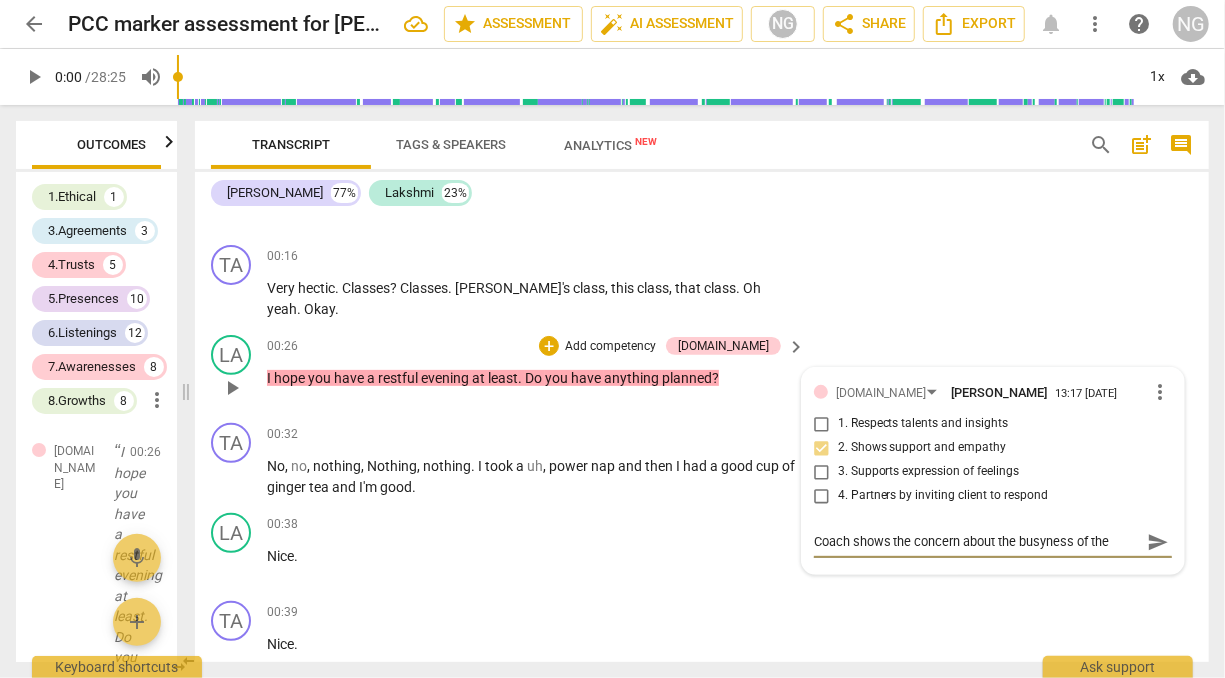 type on "Coach shows the concern about the busyness of the" 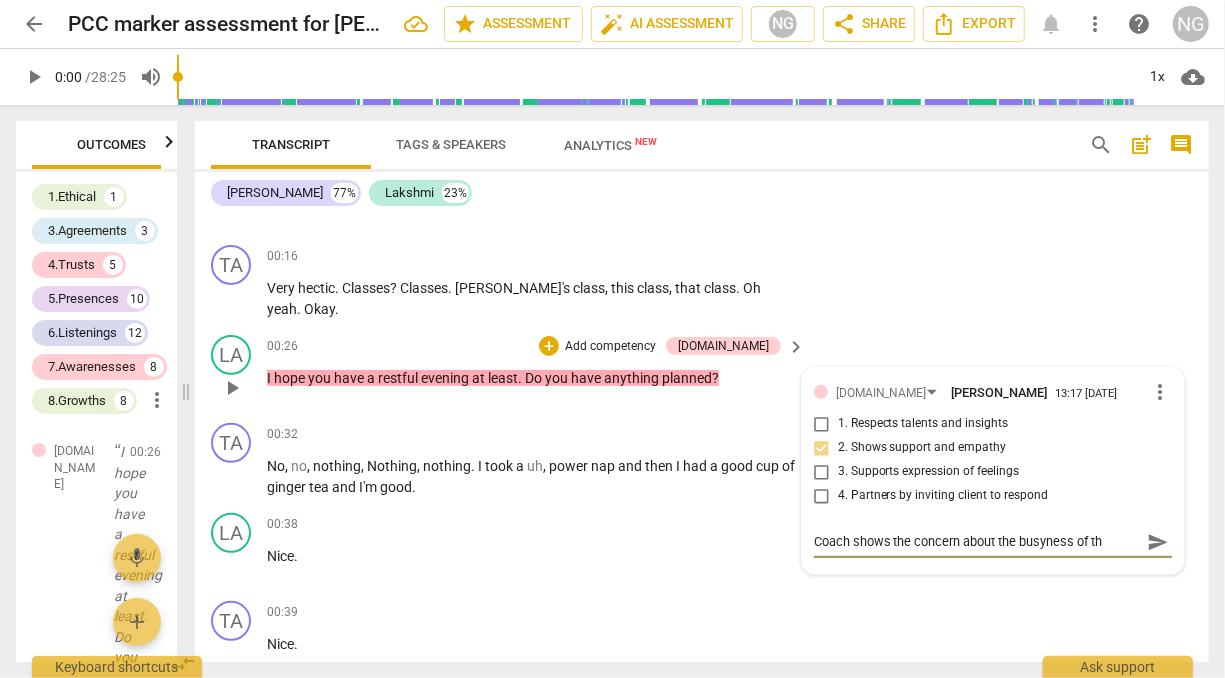 type on "Coach shows the concern about the busyness of t" 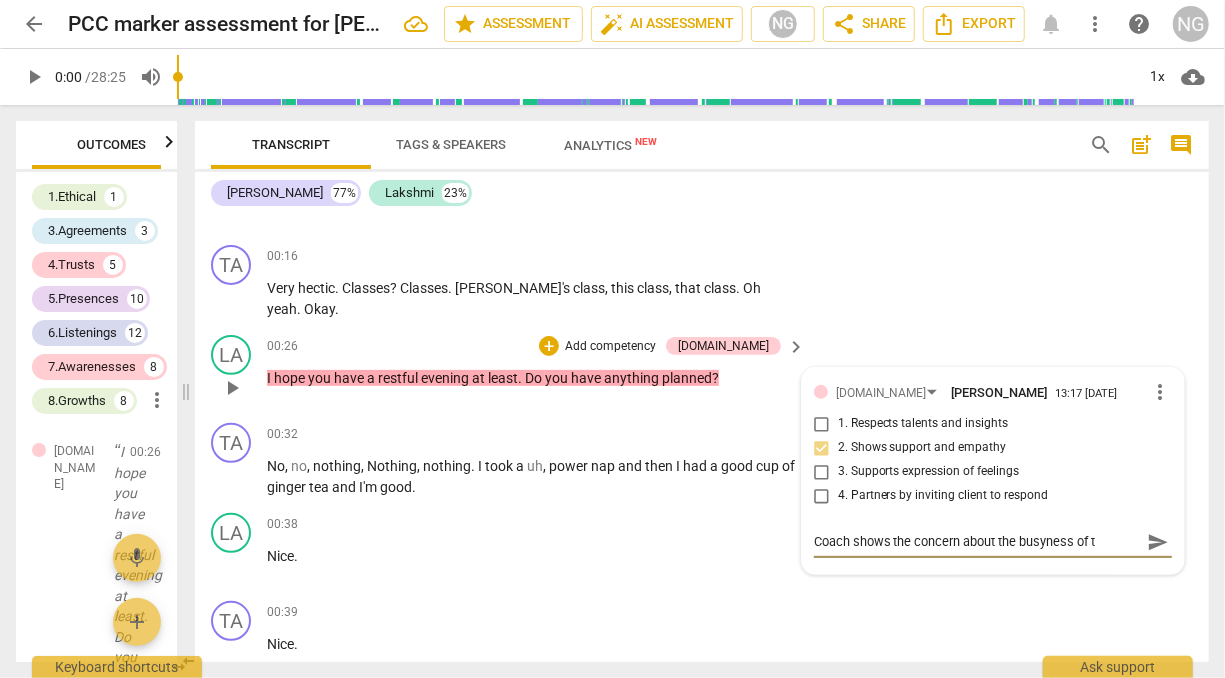 type on "Coach shows the concern about the busyness of" 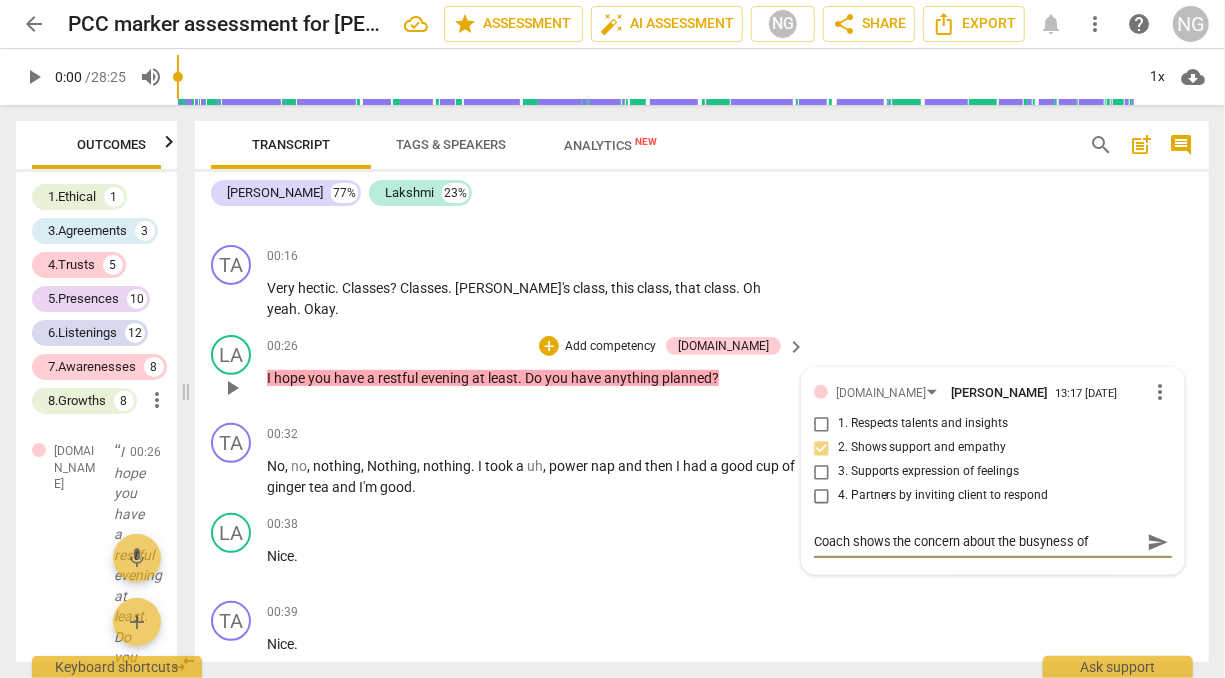 type on "Coach shows the concern about the busyness of" 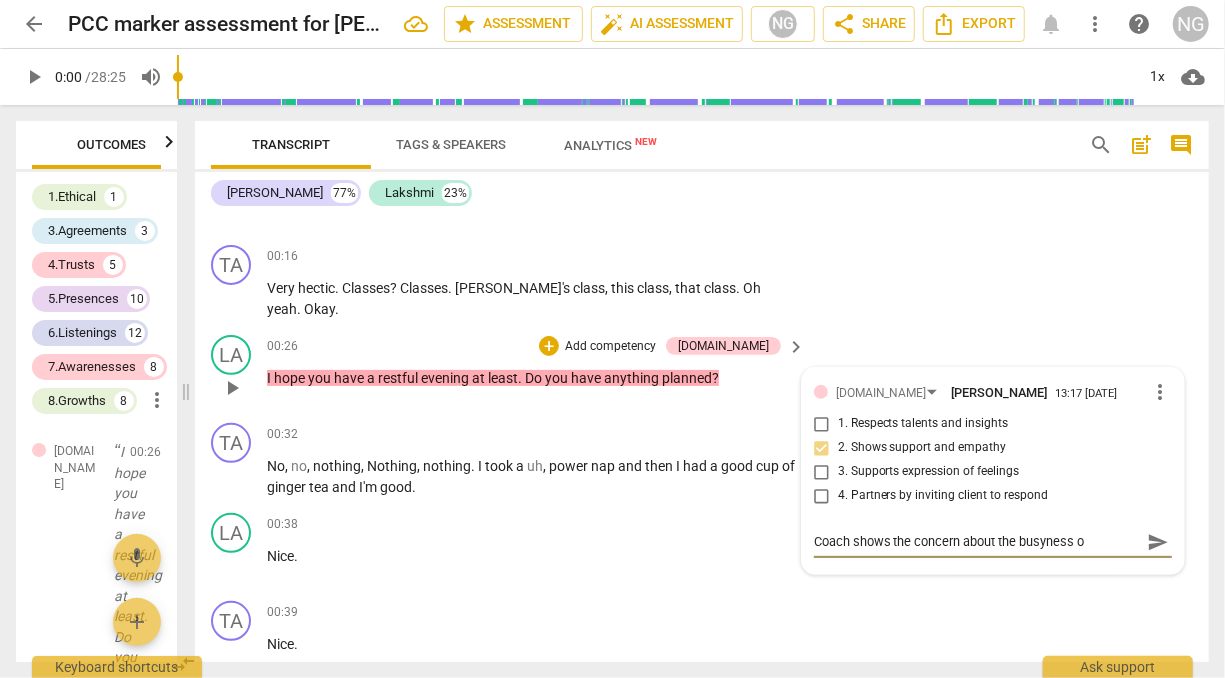 type on "Coach shows the concern about the busyness" 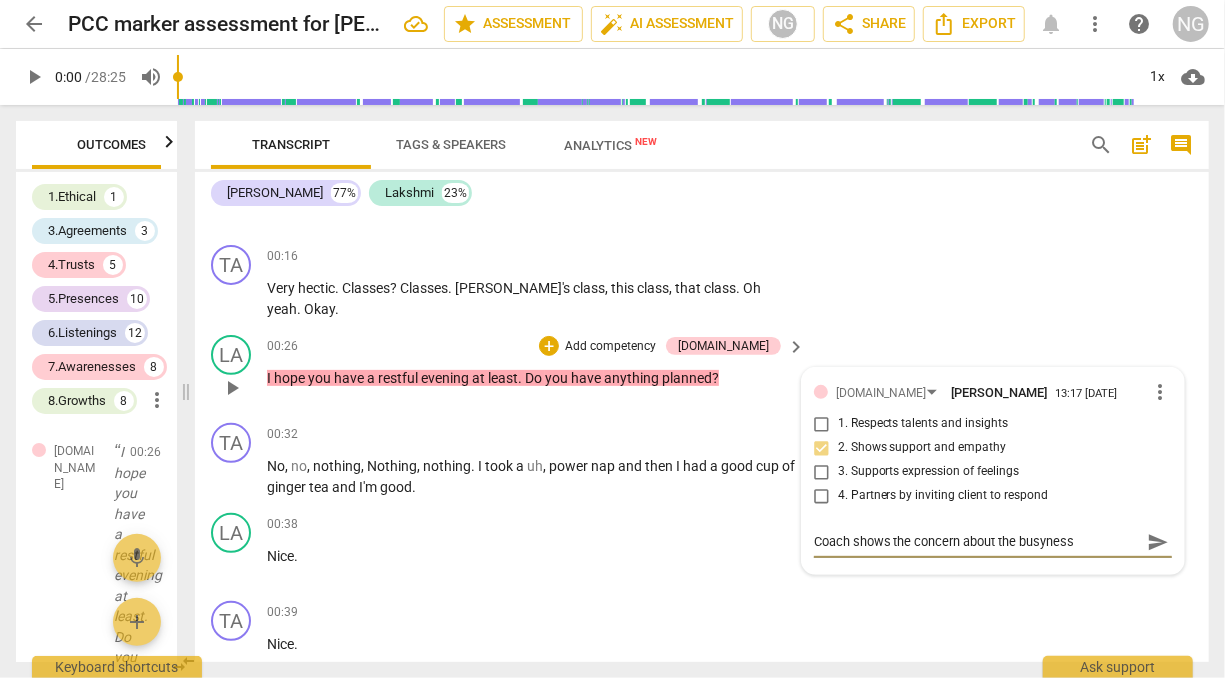 type on "Coach shows the concern about the busyness" 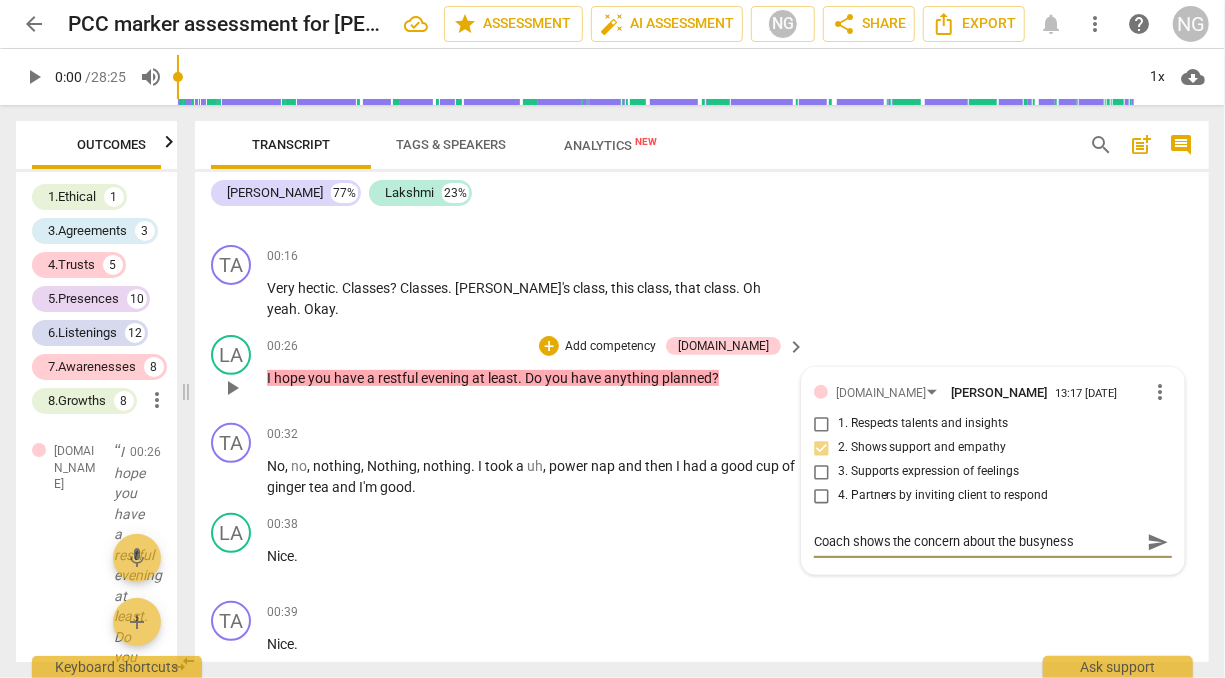 type on "Coach shows the concern about the busyness" 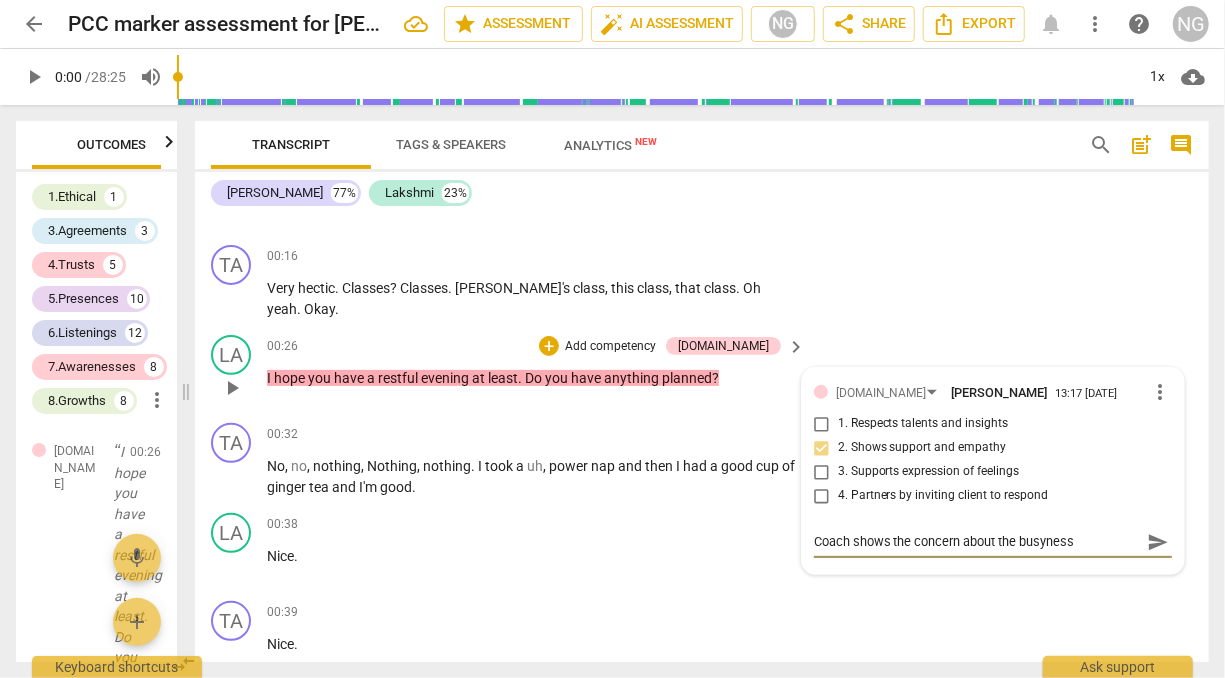 type on "Coach shows the concern about the busynes" 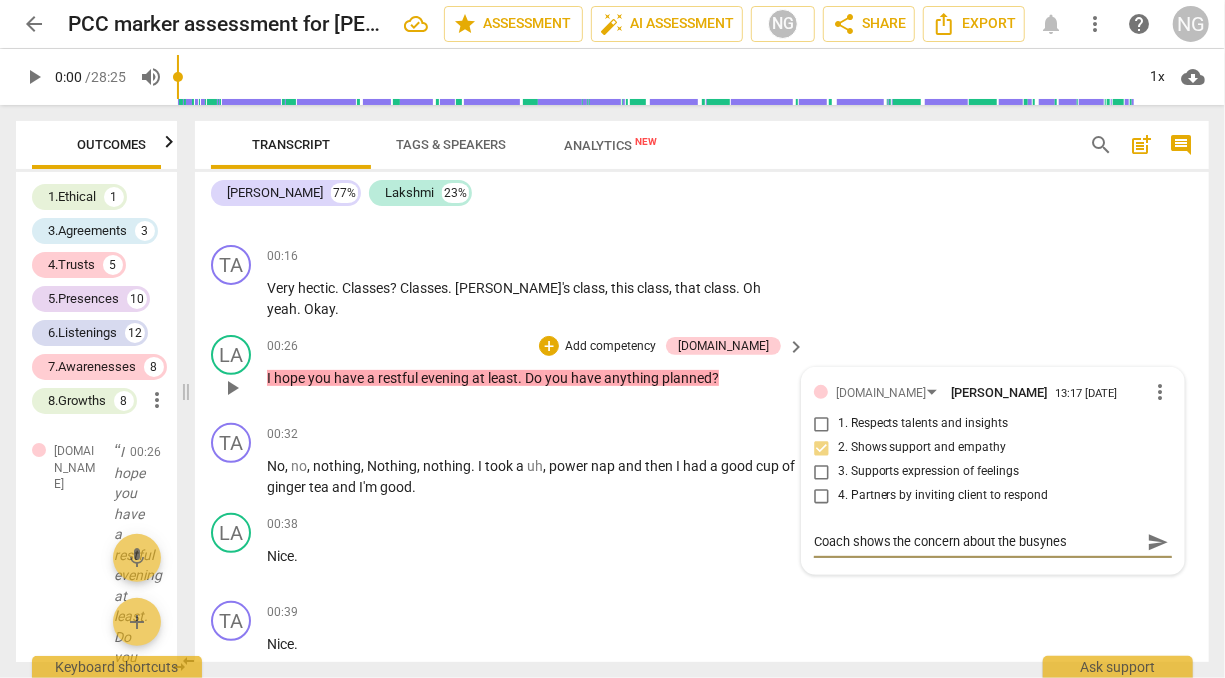 type on "Coach shows the concern about the busyne" 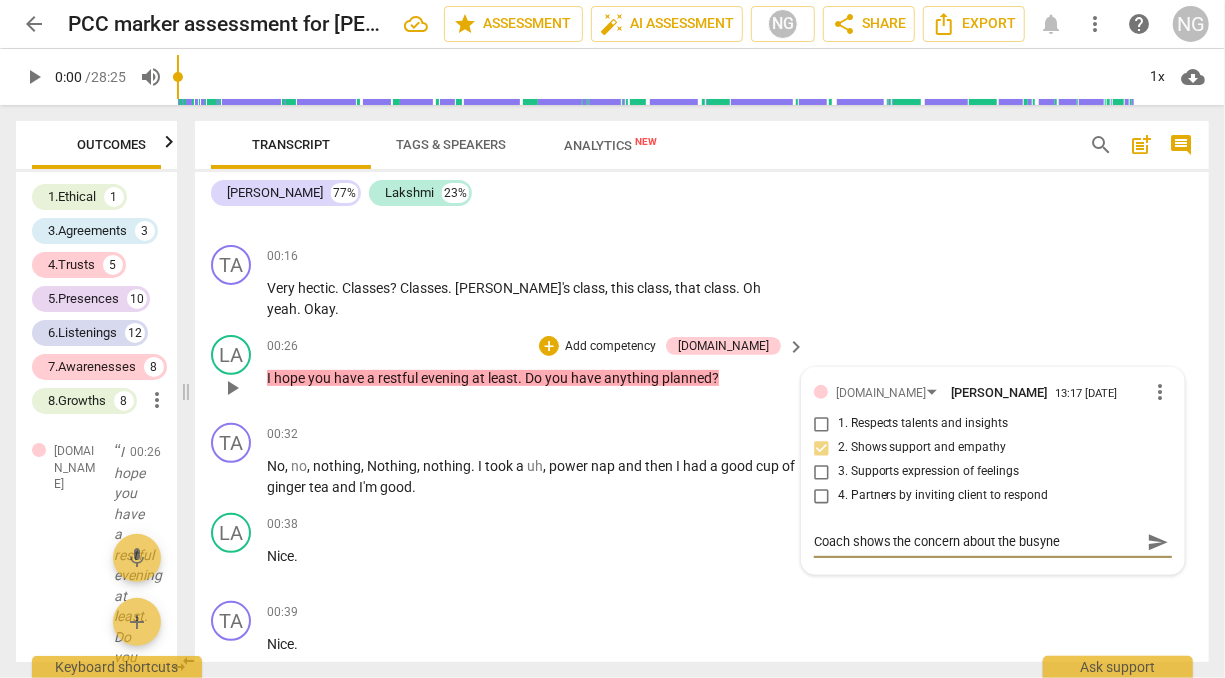type on "Coach shows the concern about the busyn" 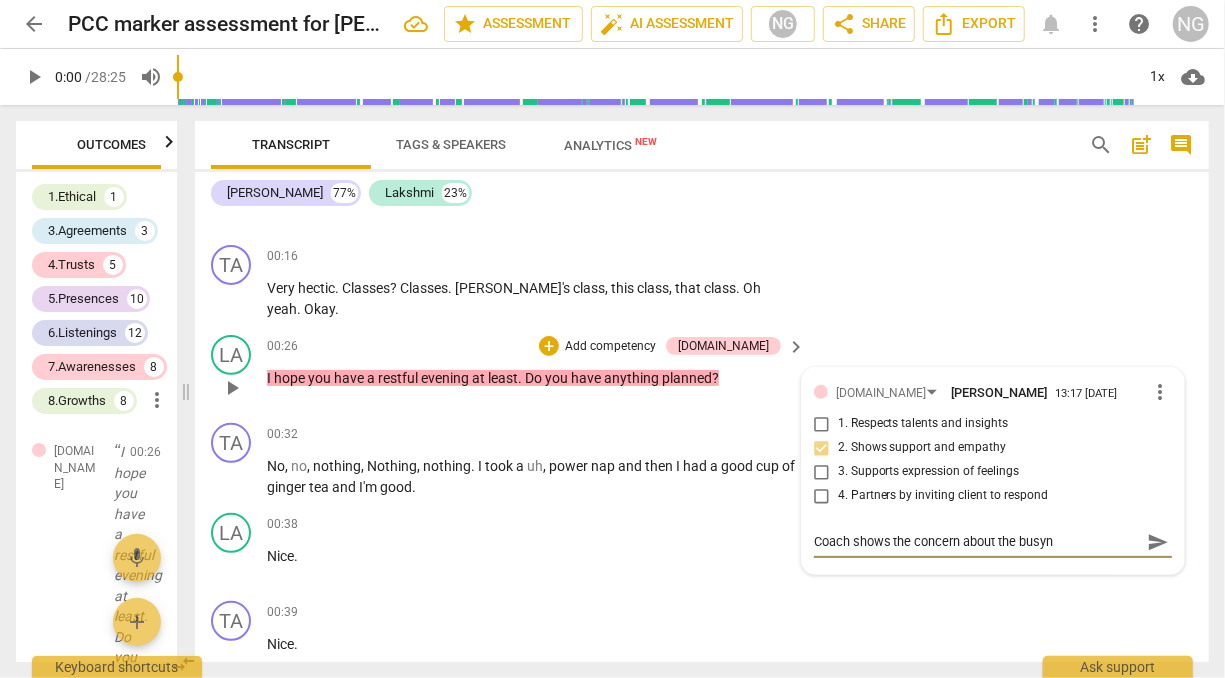 type on "Coach shows the concern about the busy" 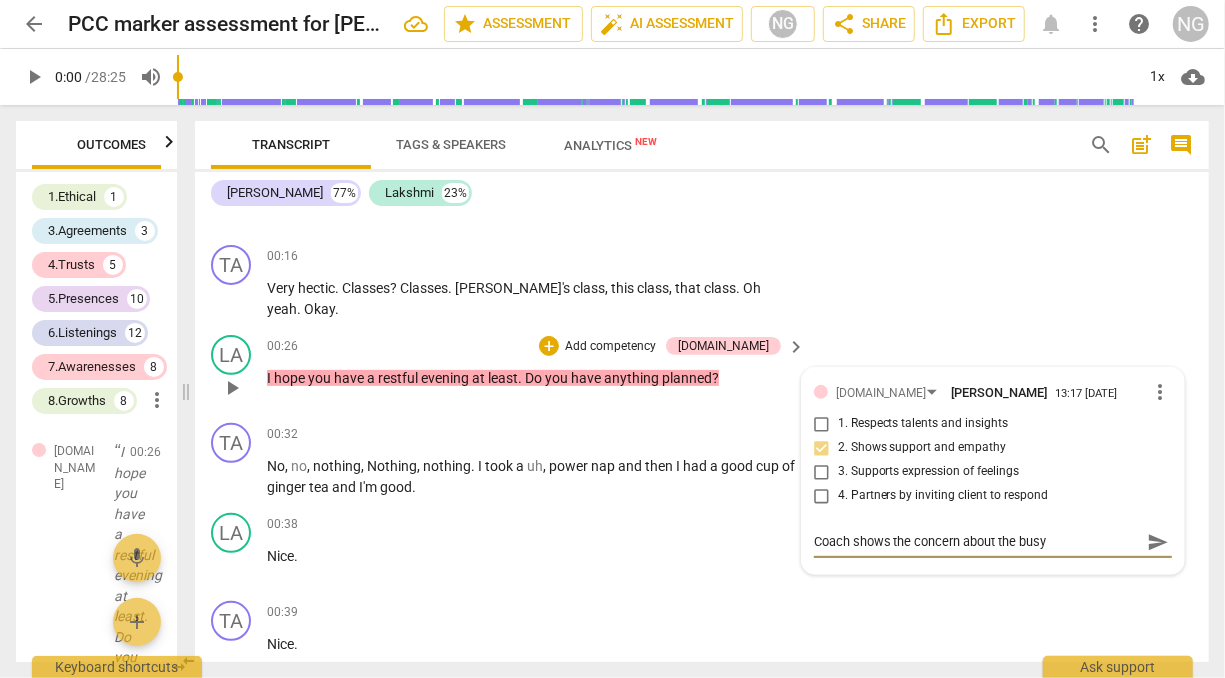 type on "Coach shows the concern about the bus" 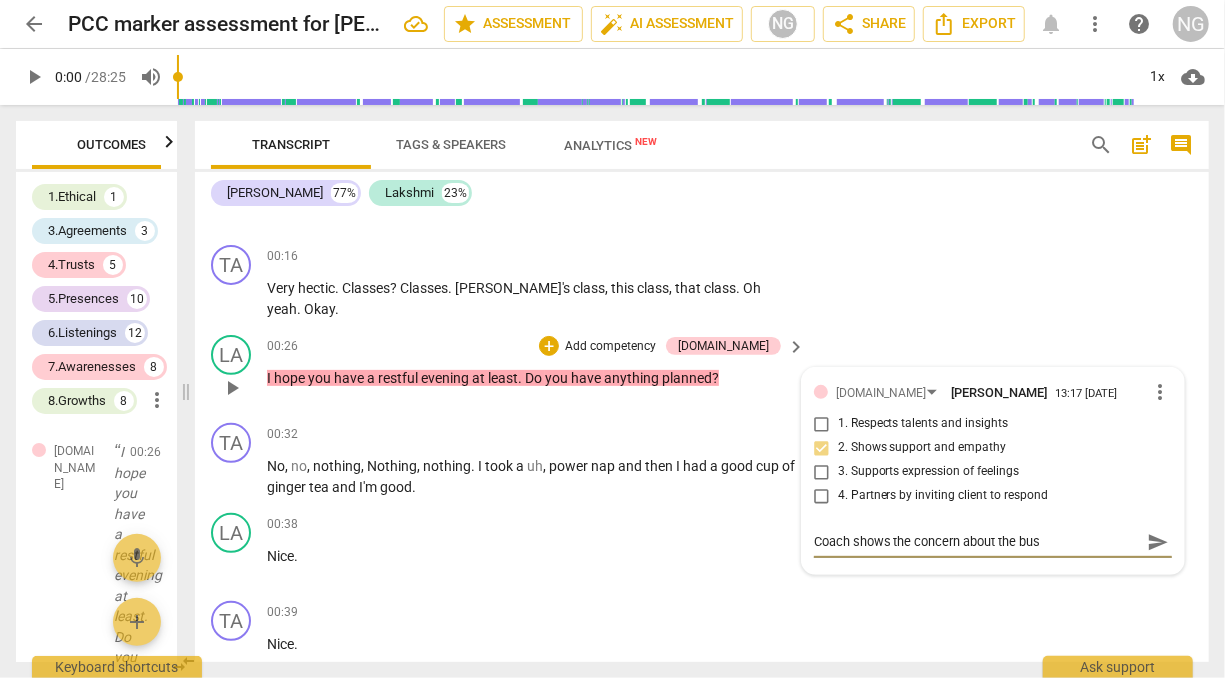 type on "Coach shows the concern about the busi" 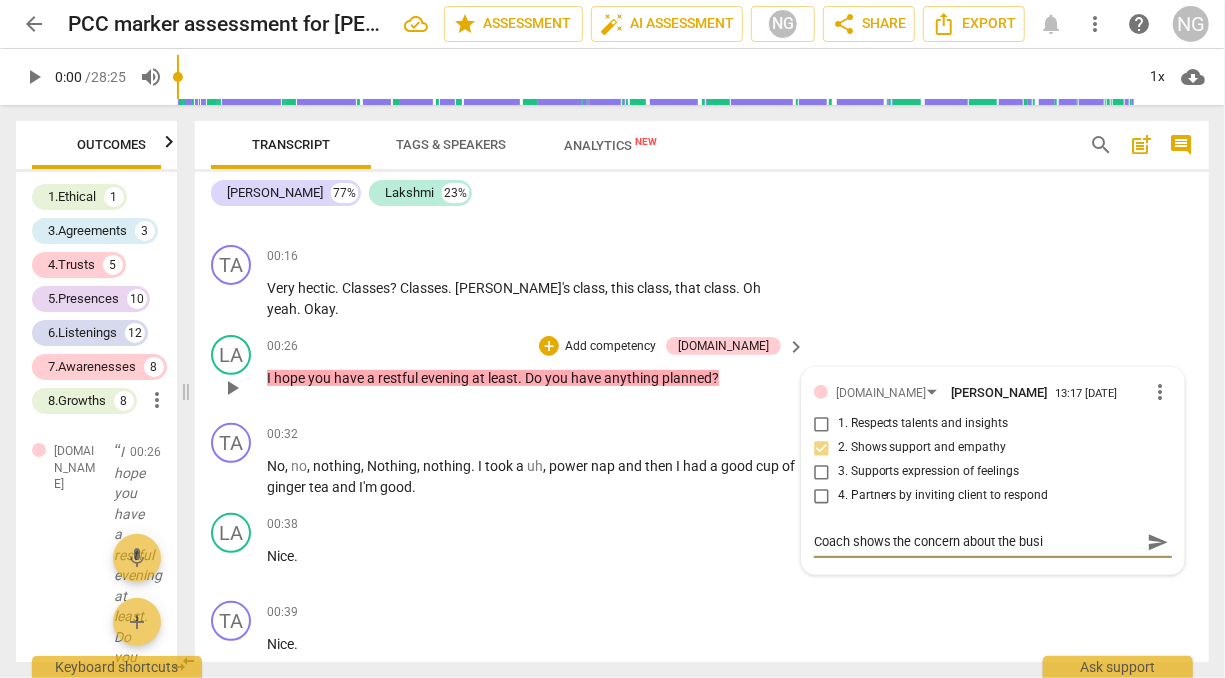 type on "Coach shows the concern about the busin" 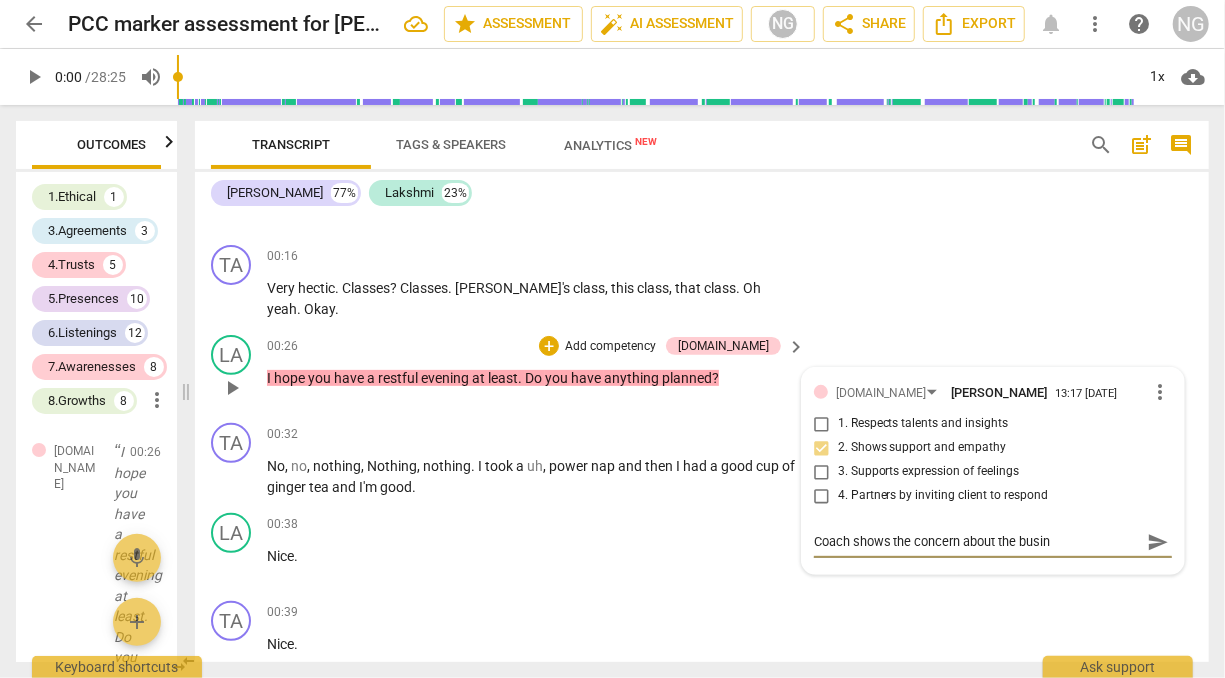 type on "Coach shows the concern about the busine" 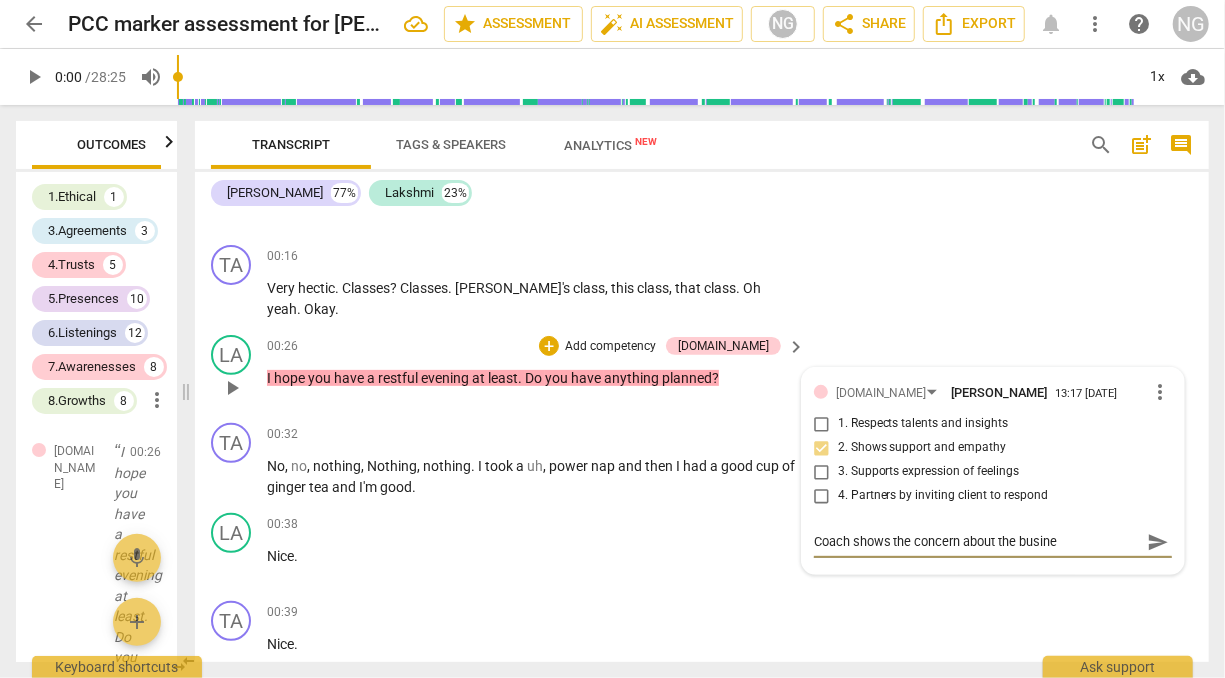 type on "Coach shows the concern about the busines" 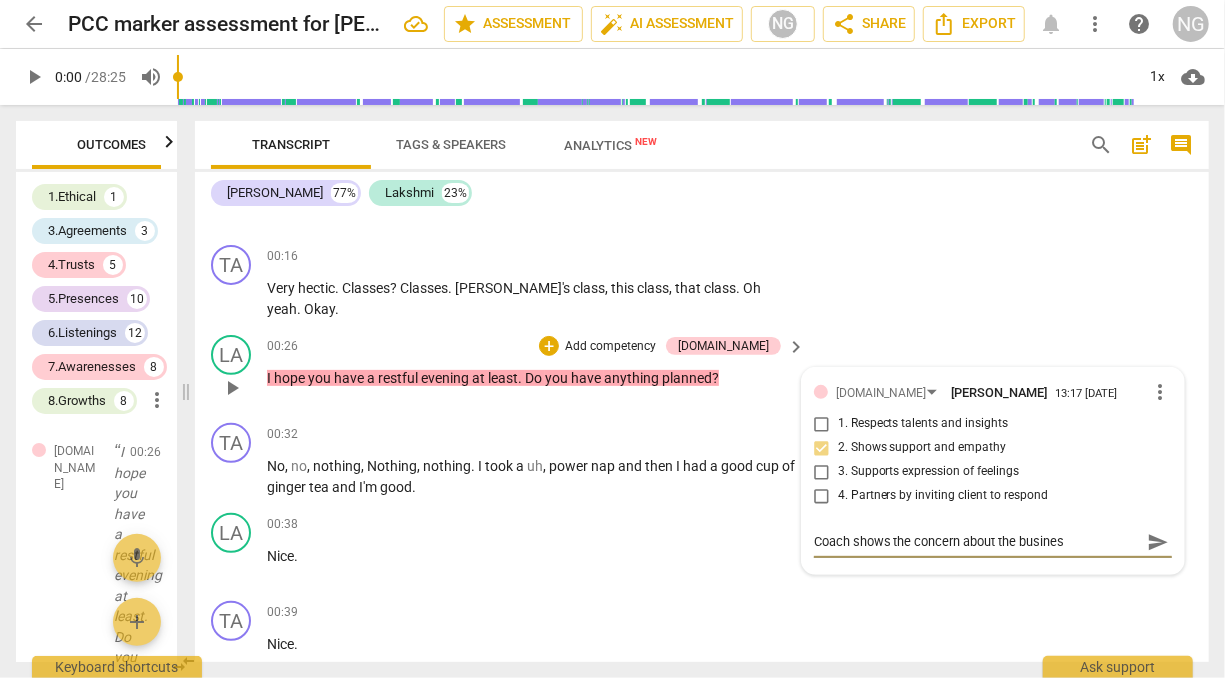 type on "Coach shows the concern about the business" 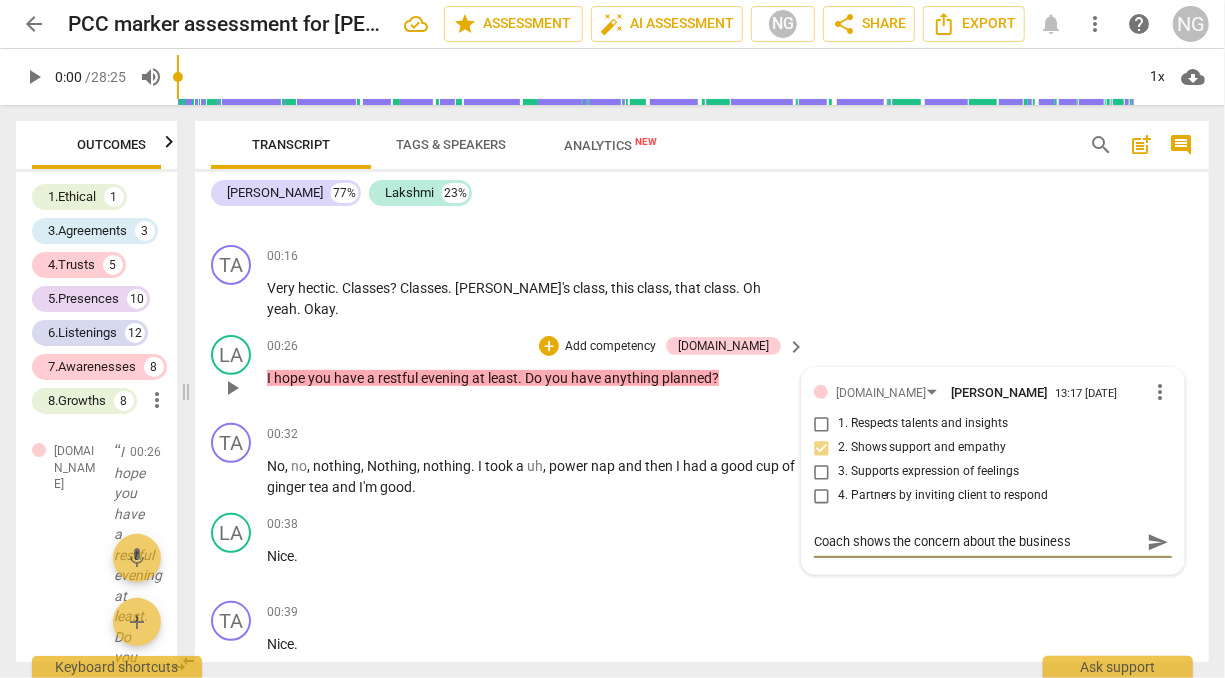 type on "Coach shows the concern about the business" 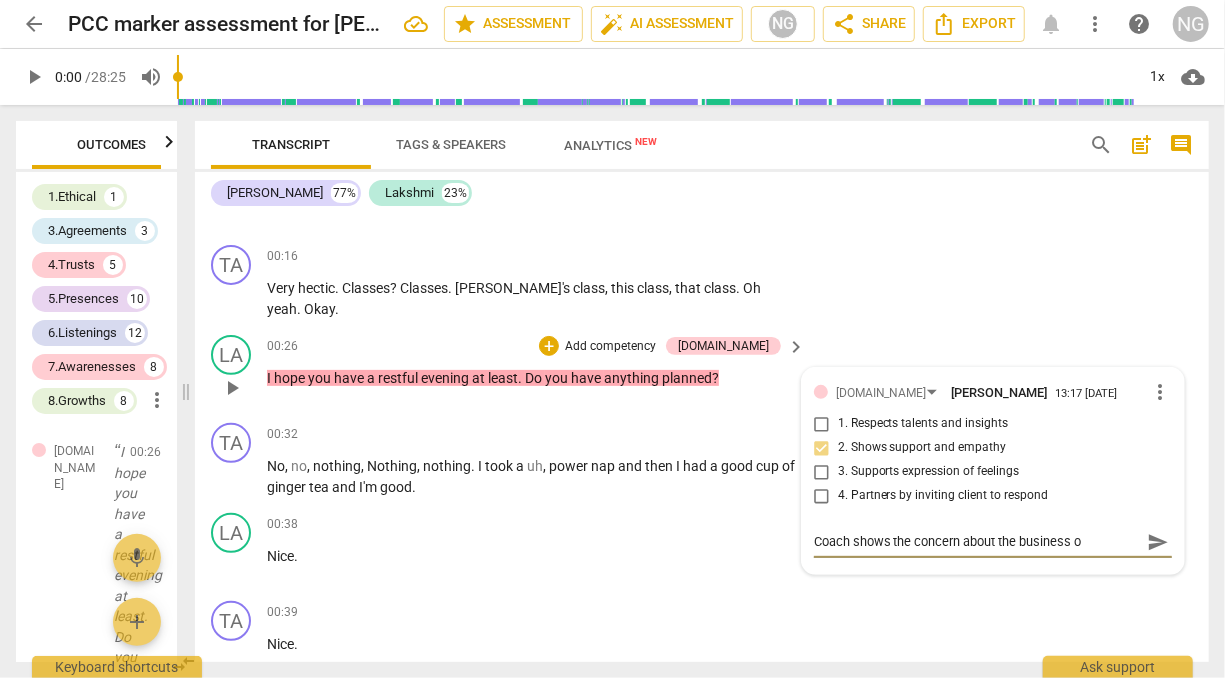 type on "Coach shows the concern about the business of" 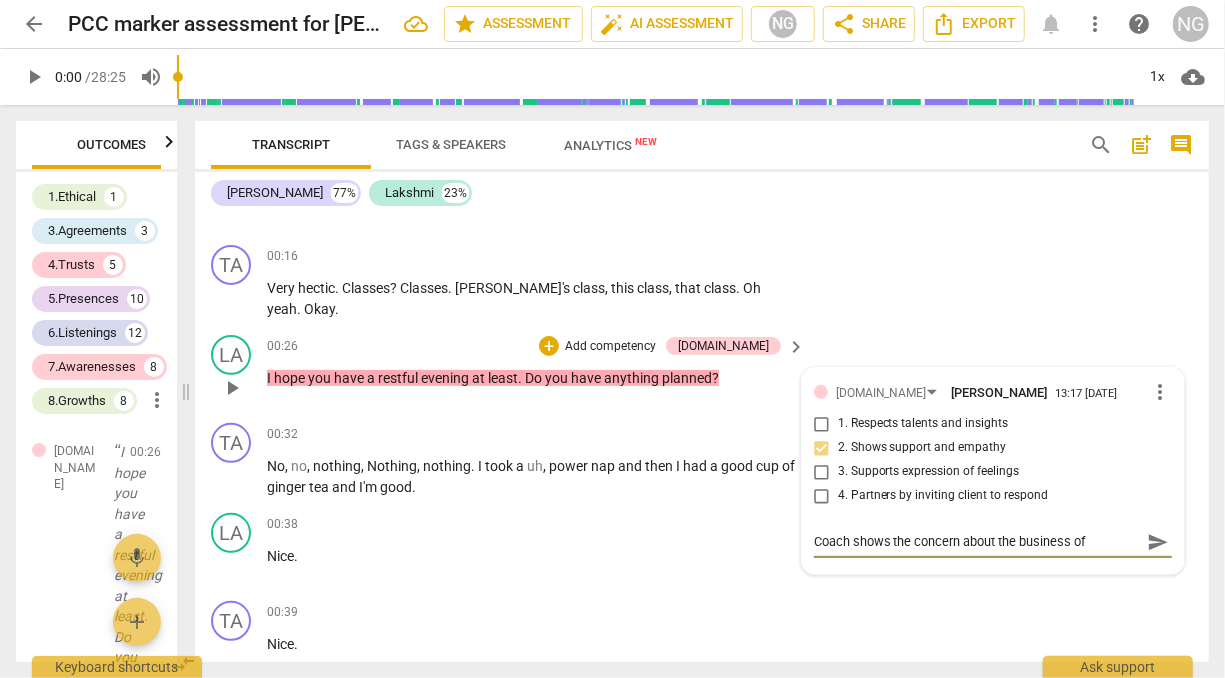 type on "Coach shows the concern about the business of" 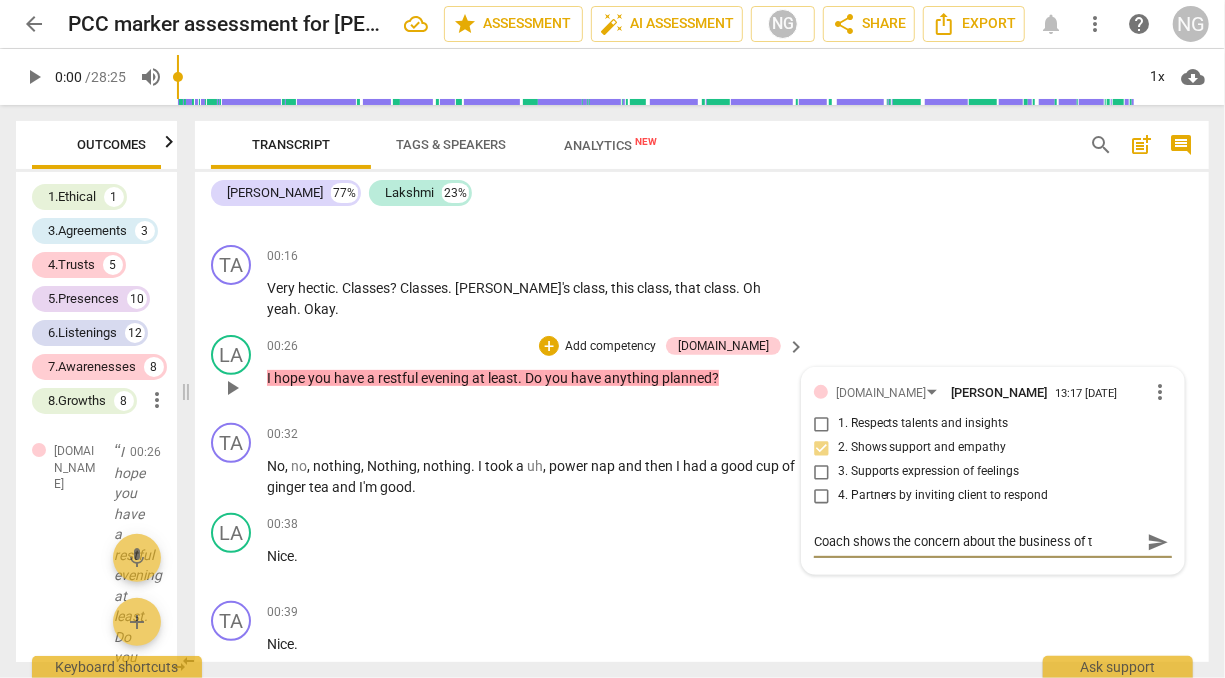 type on "Coach shows the concern about the business of th" 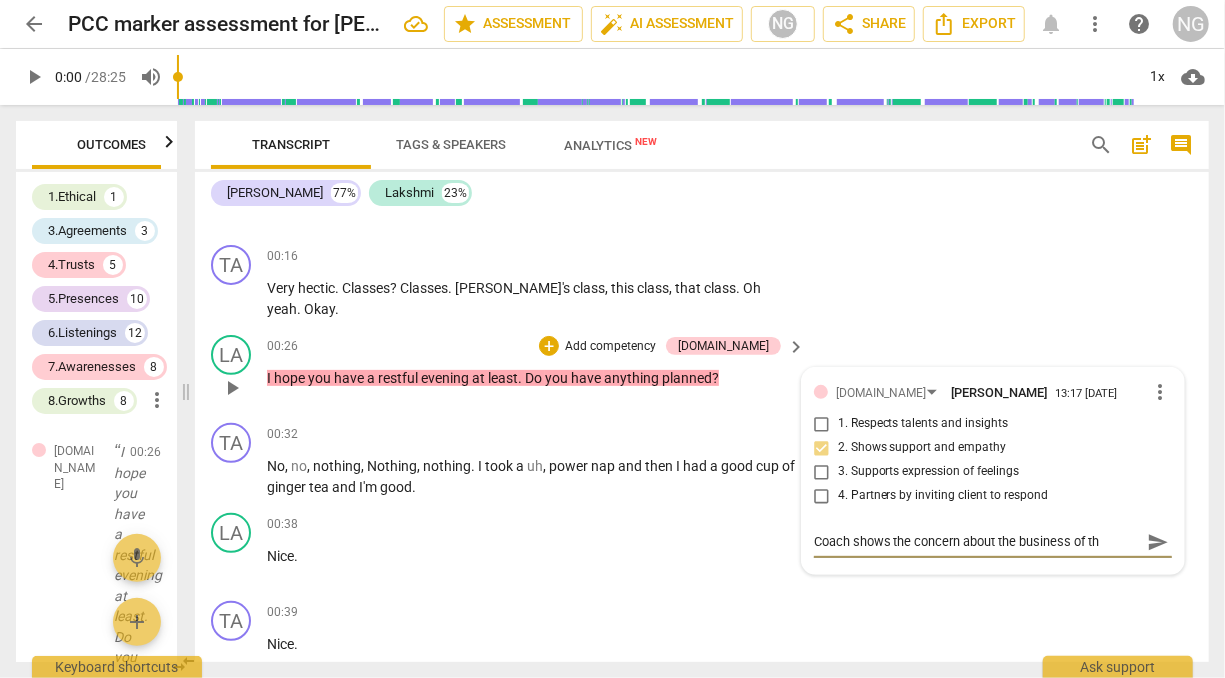 type on "Coach shows the concern about the business of the" 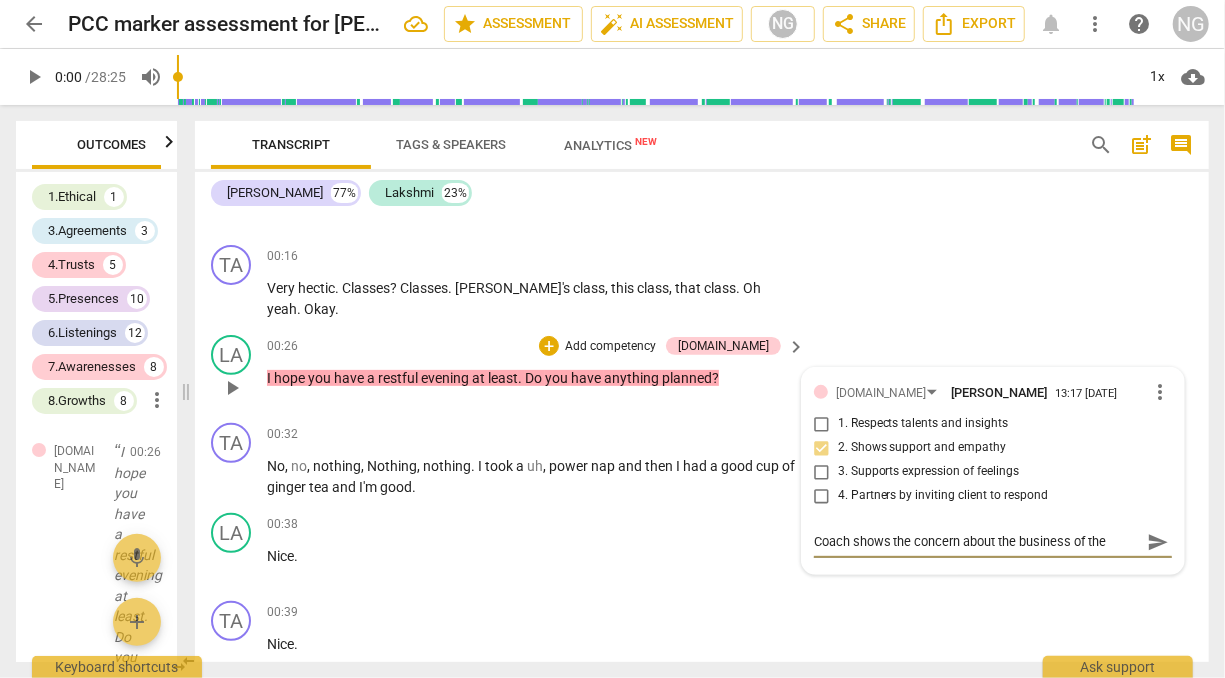 type on "Coach shows the concern about the business of the" 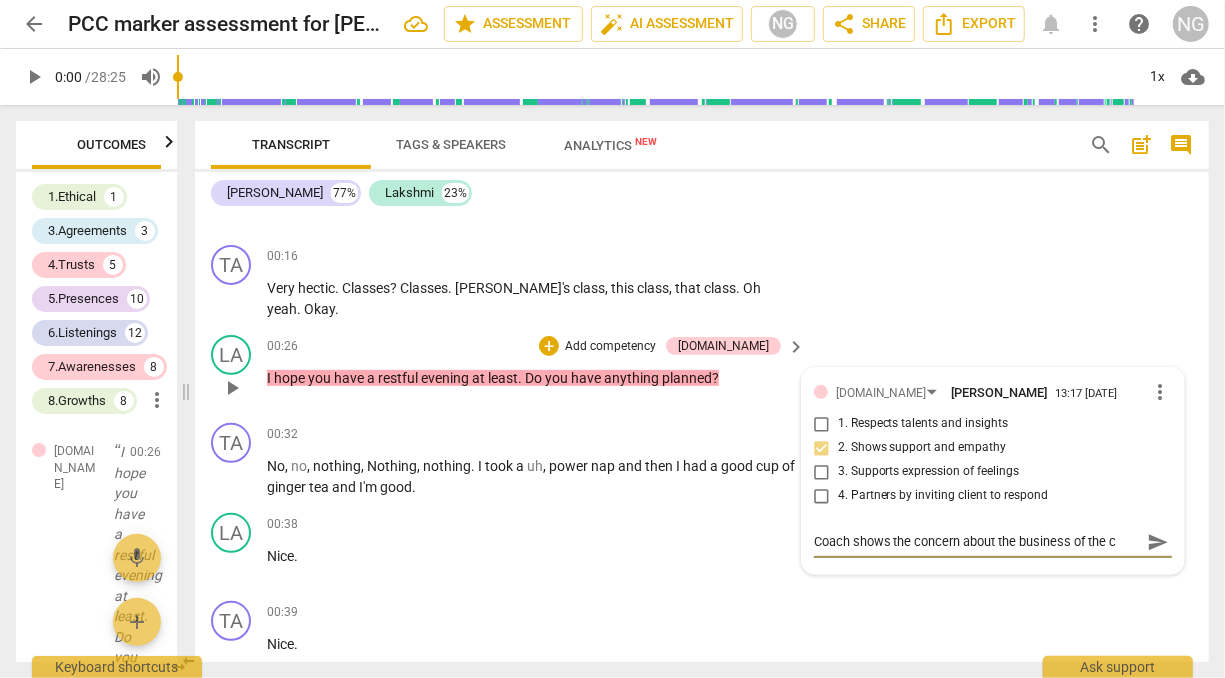 type on "Coach shows the concern about the business of the cl" 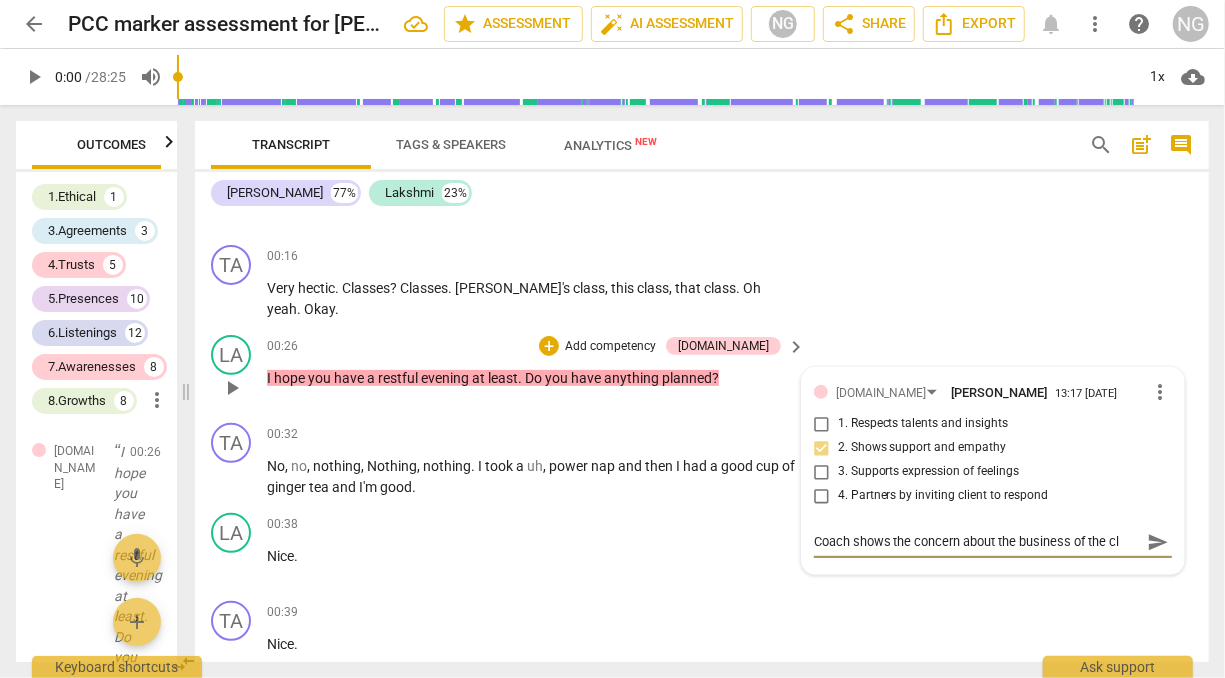 type on "Coach shows the concern about the business of the cli" 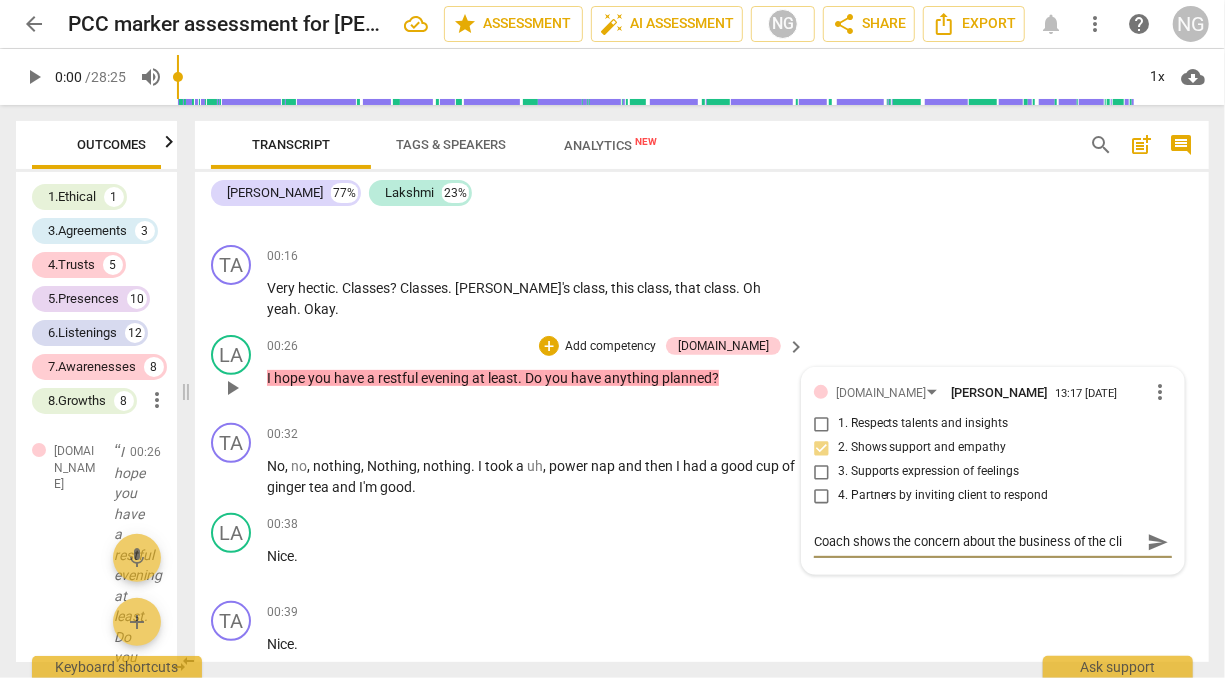 type on "Coach shows the concern about the business of the clie" 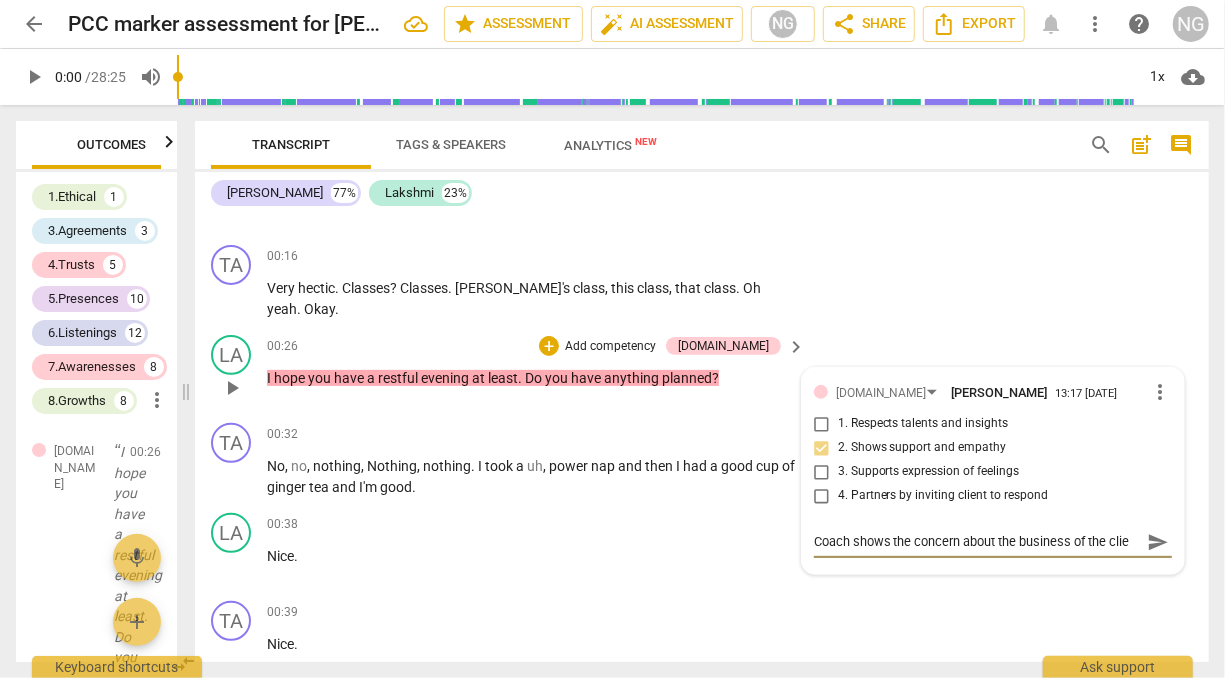 type on "Coach shows the concern about the business of the clie" 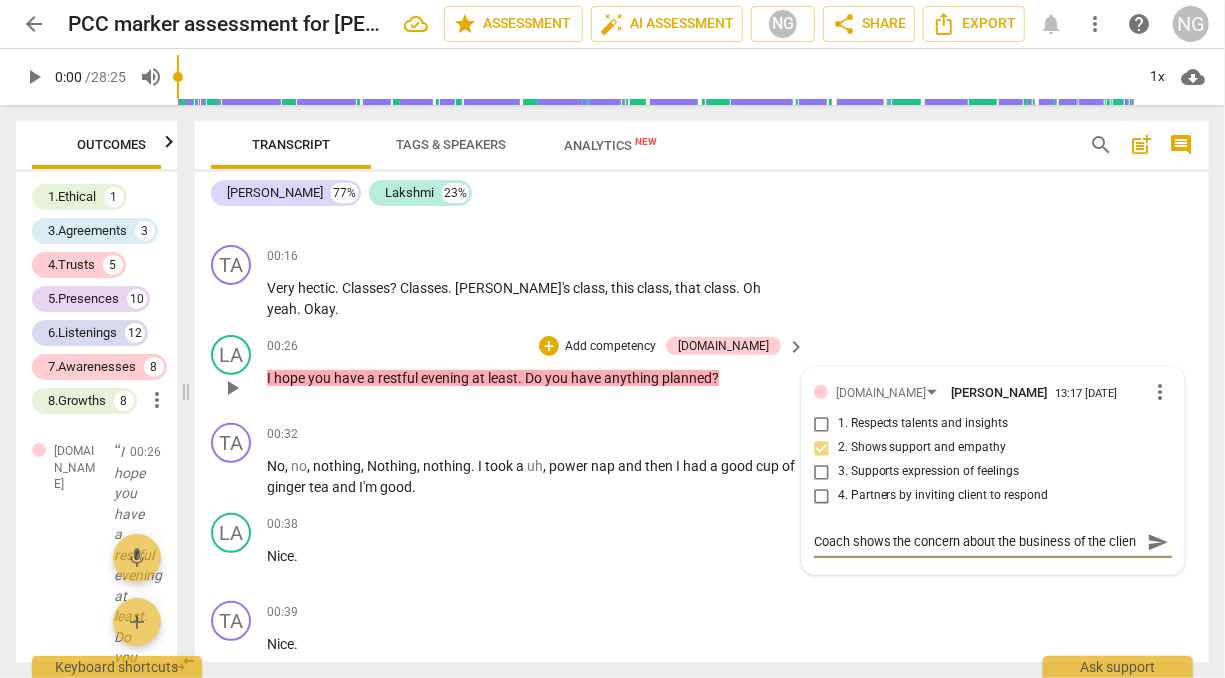 type on "Coach shows the concern about the business of the client" 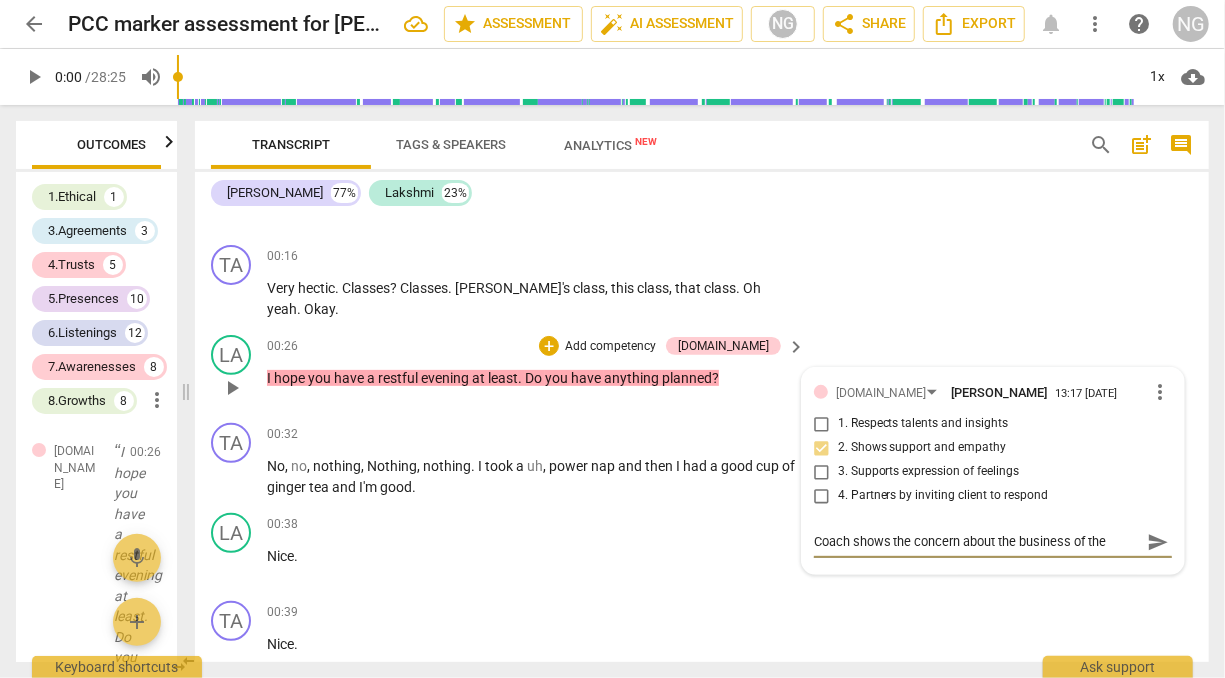 scroll, scrollTop: 17, scrollLeft: 0, axis: vertical 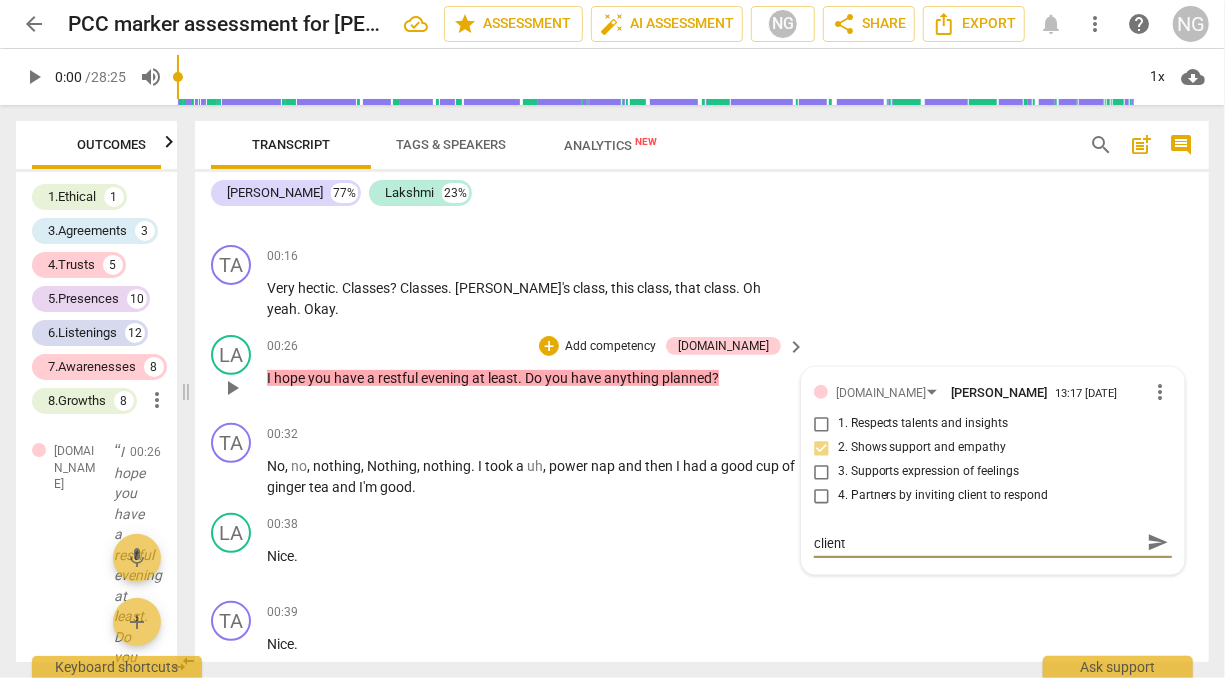 type on "Coach shows the concern about the business of the client" 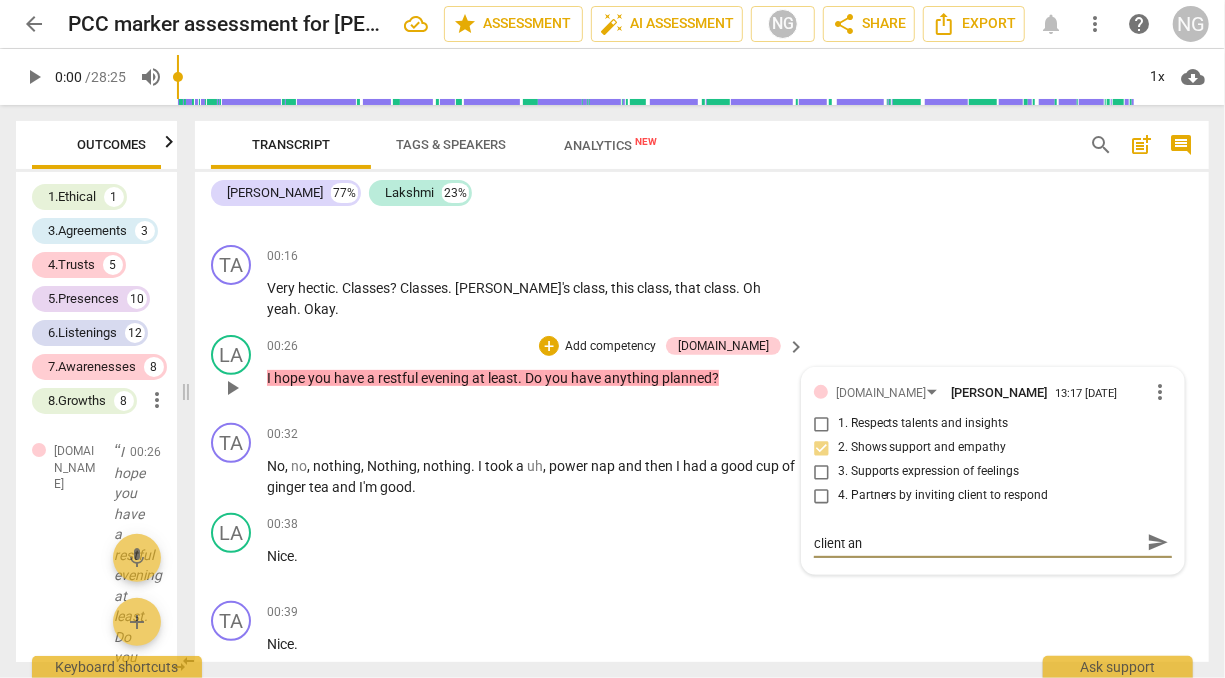 type on "Coach shows the concern about the business of the client and" 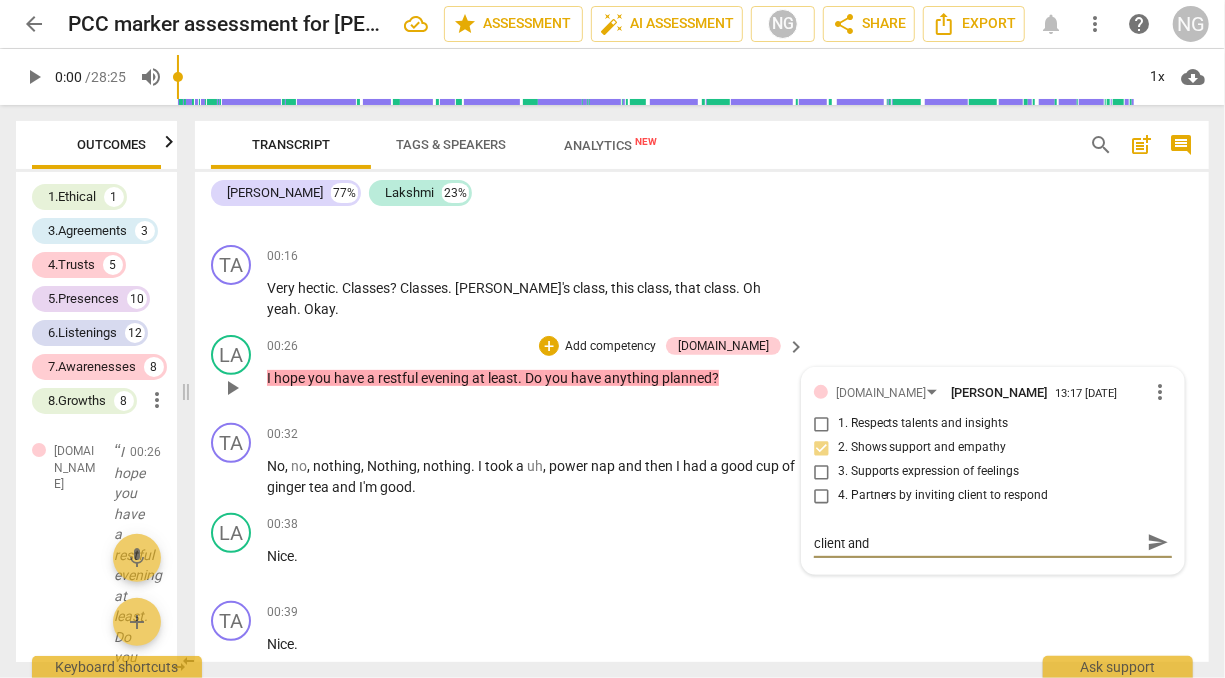 type on "Coach shows the concern about the business of the client and" 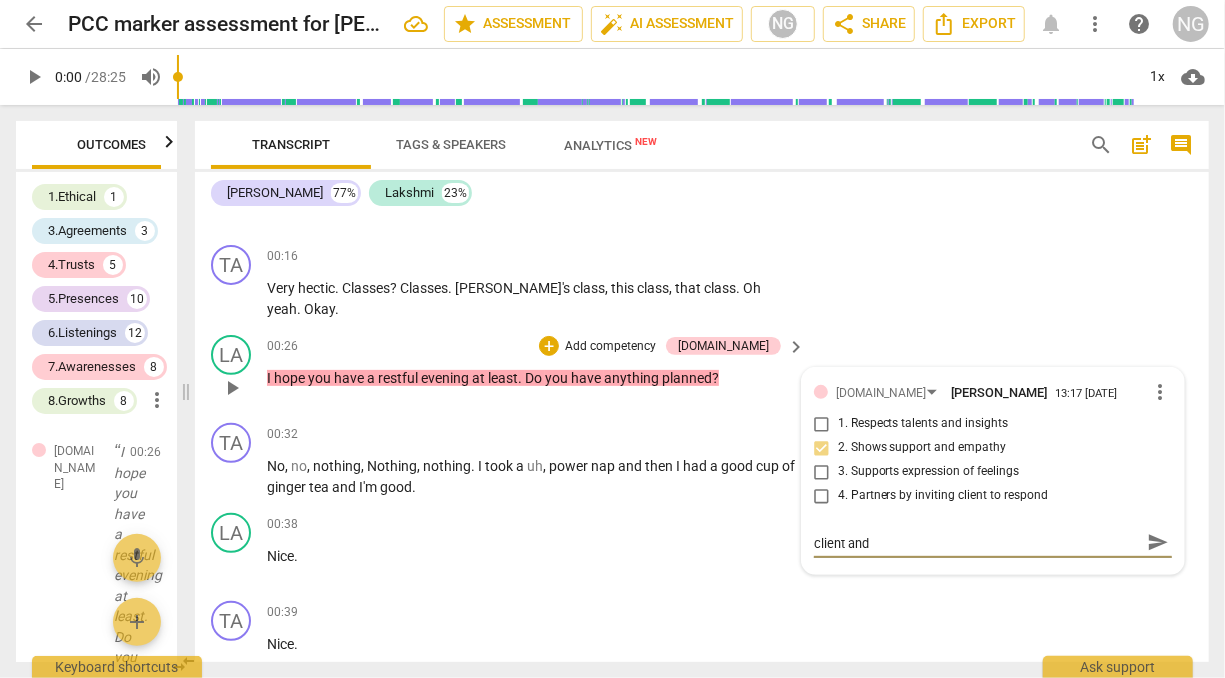 type on "Coach shows the concern about the business of the client and a" 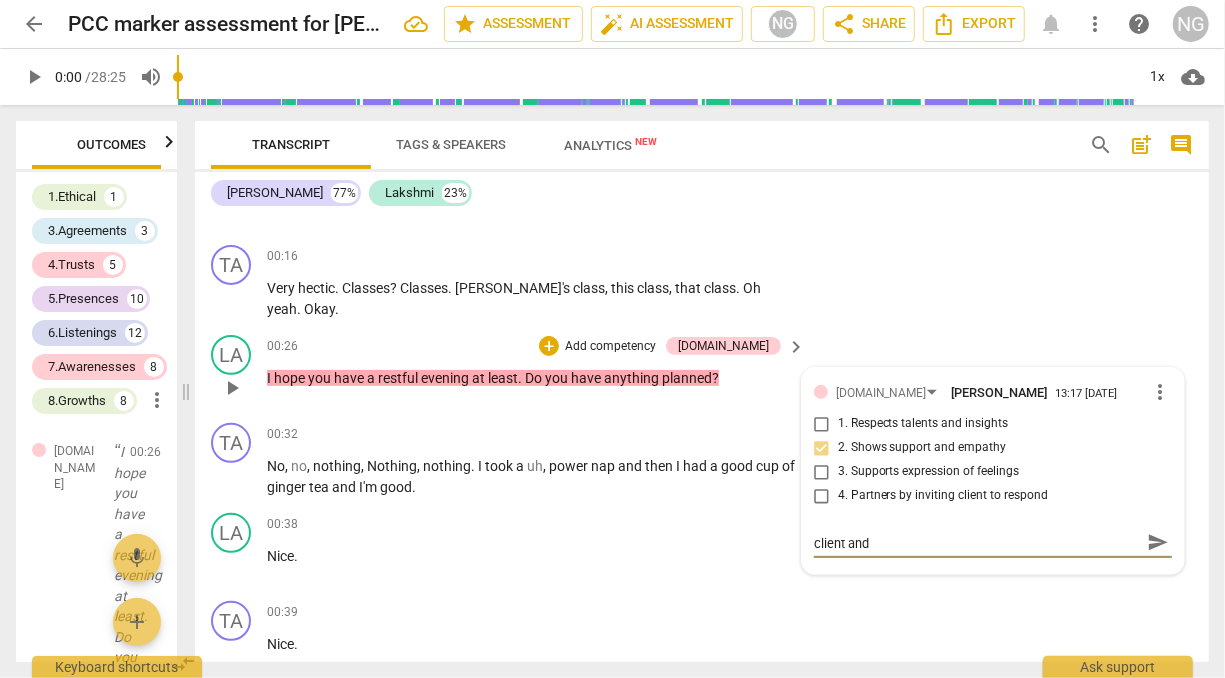 type on "Coach shows the concern about the business of the client and a" 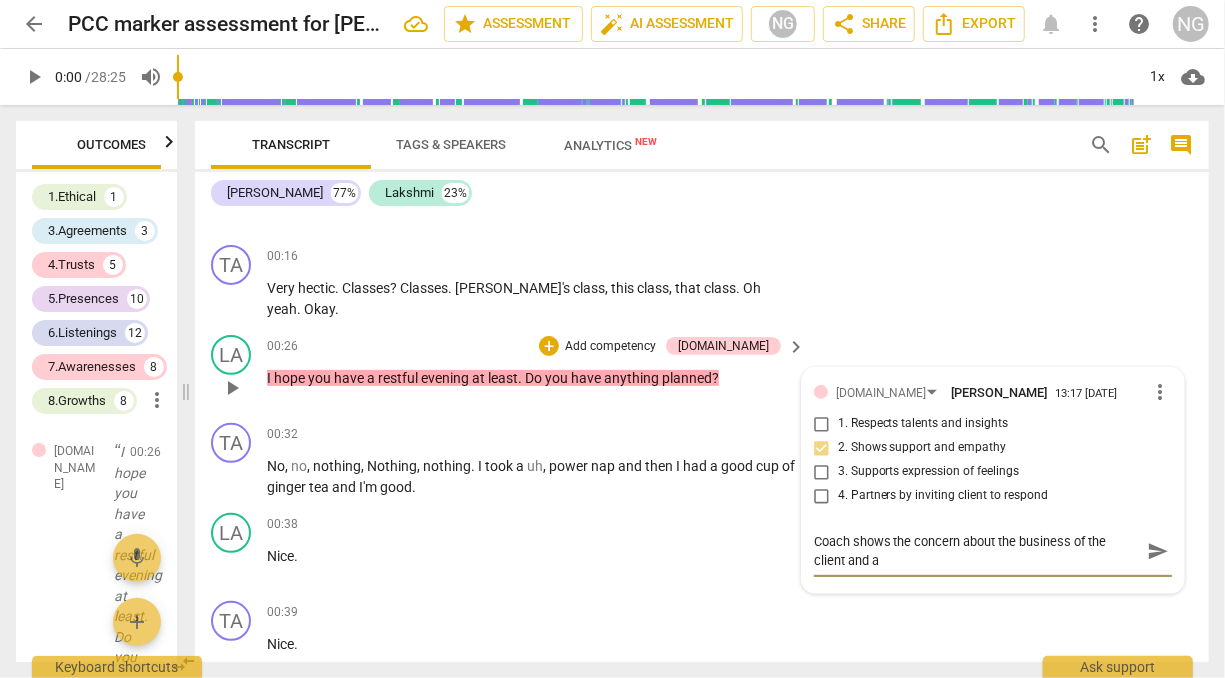 scroll, scrollTop: 0, scrollLeft: 0, axis: both 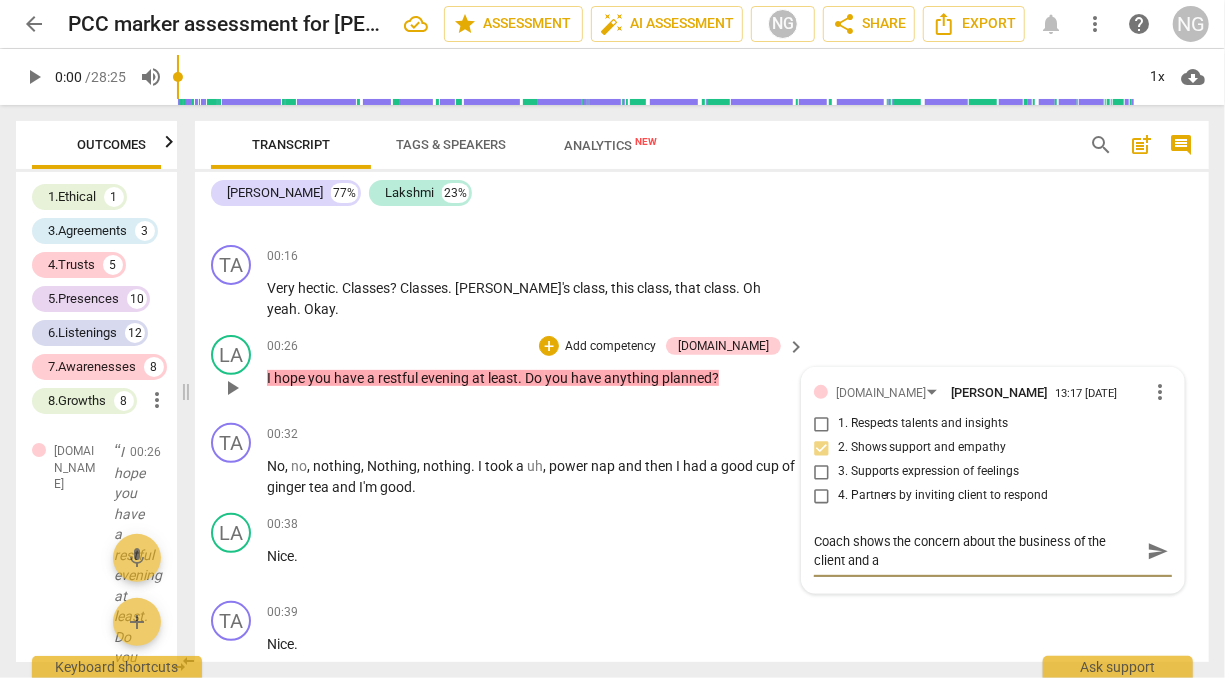 type on "Coach shows the concern about the business of the client and as" 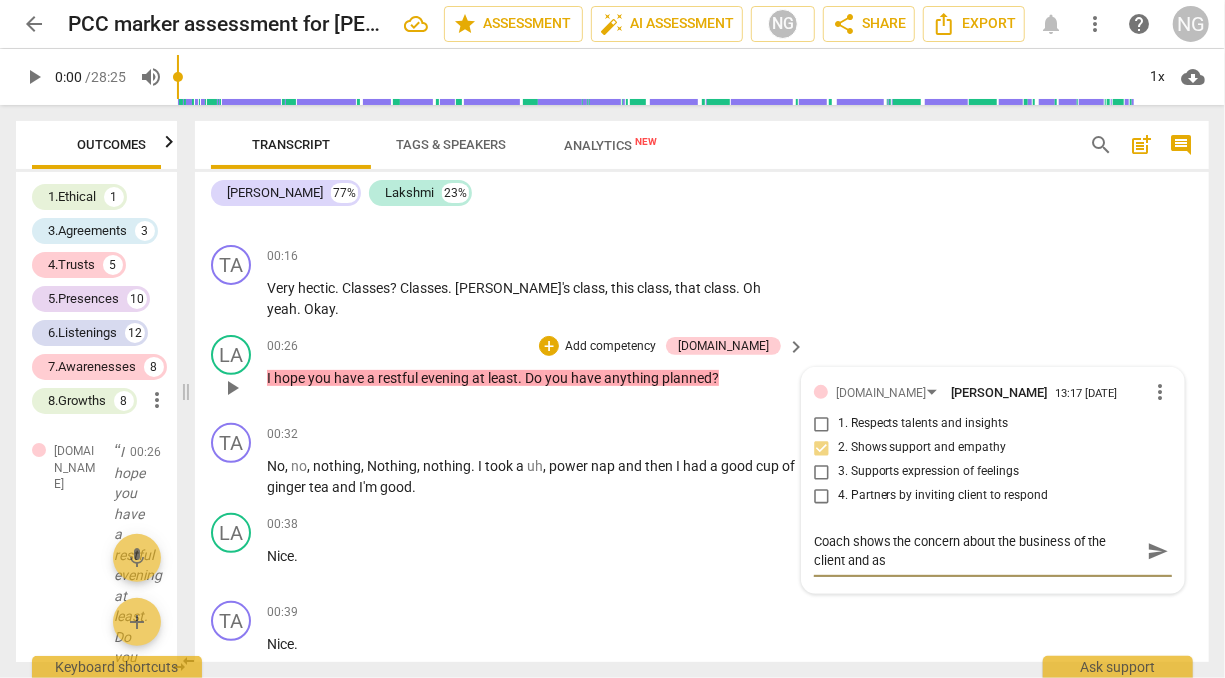 type on "Coach shows the concern about the business of the client and ask" 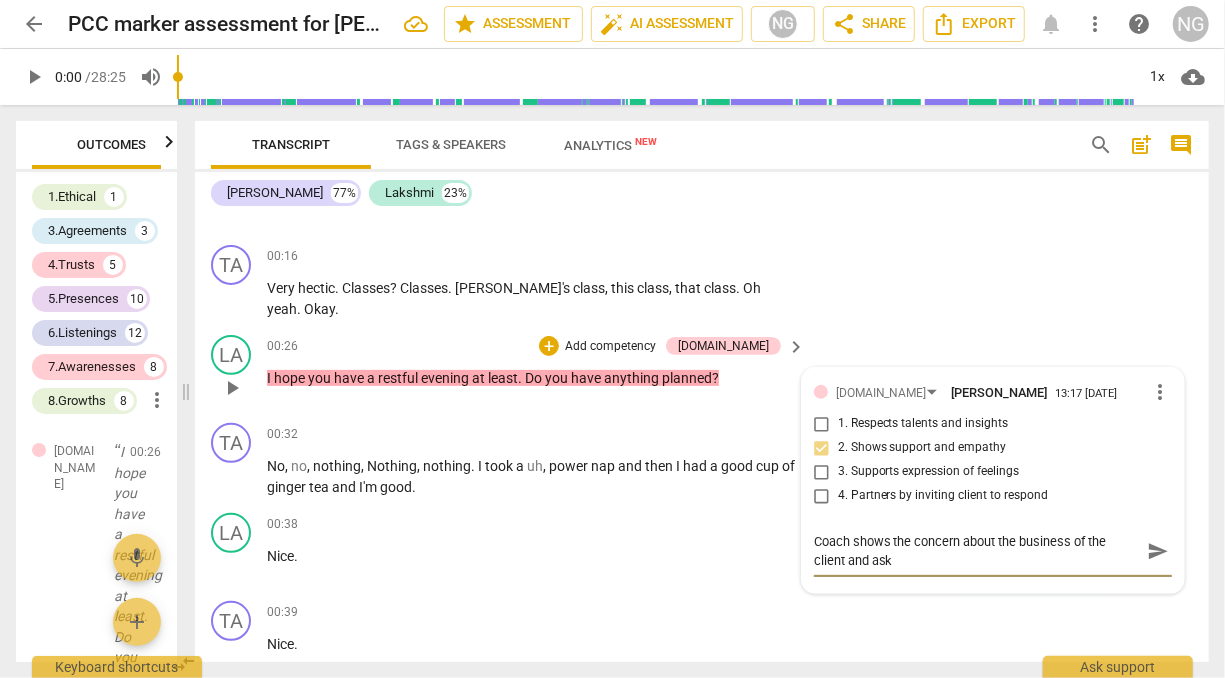 type on "Coach shows the concern about the business of the client and as" 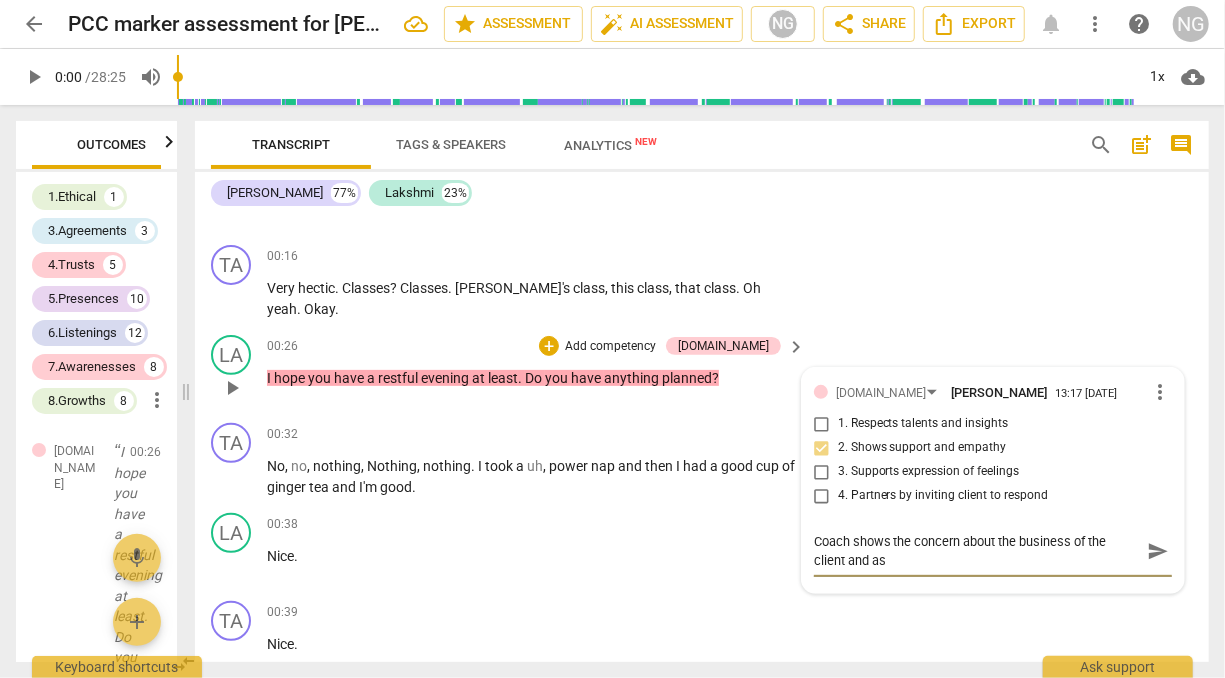 type on "Coach shows the concern about the business of the client and a" 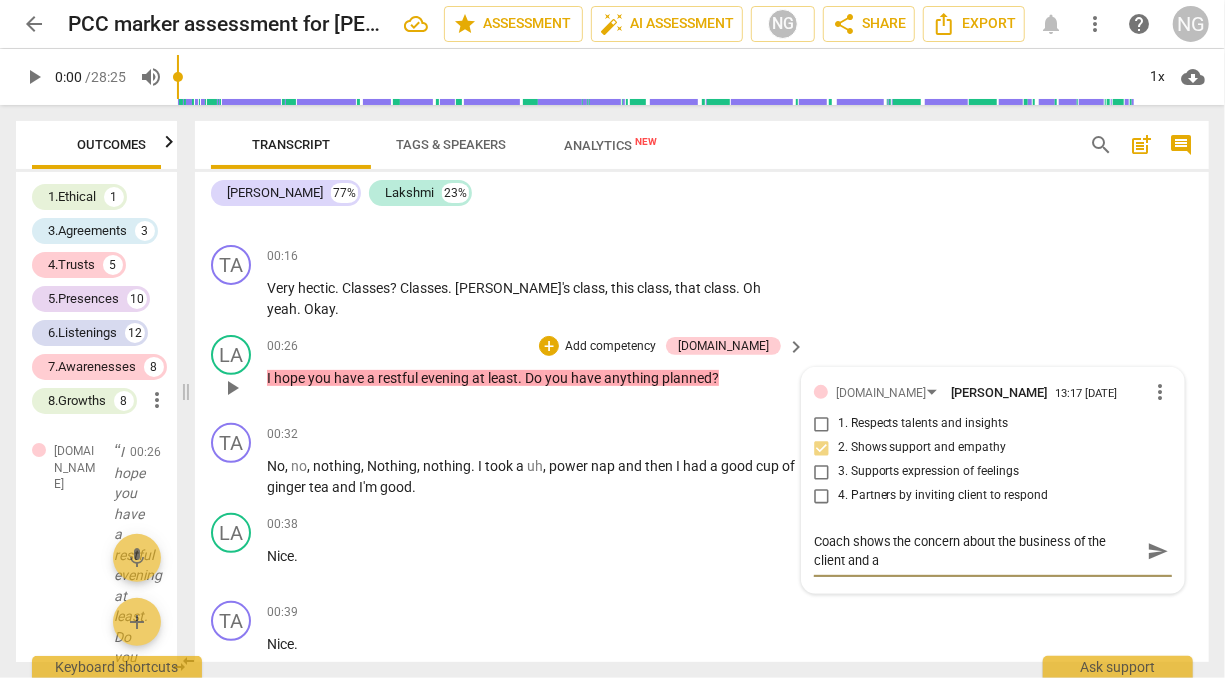 type on "Coach shows the concern about the business of the client and" 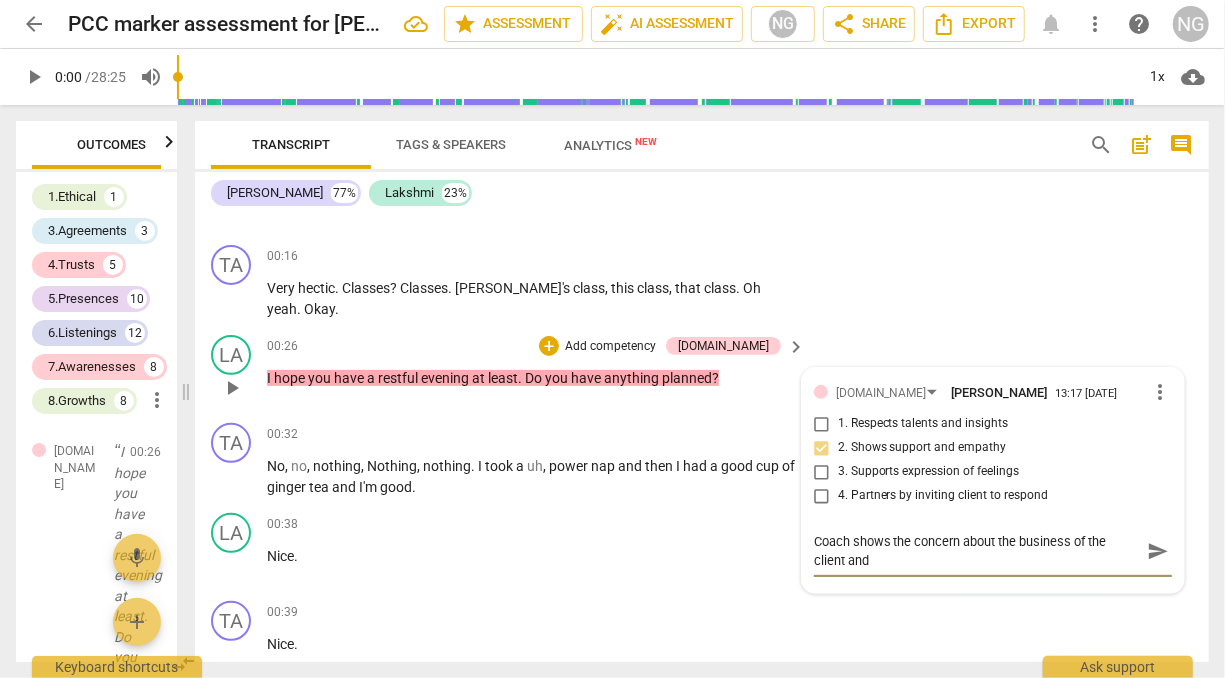 scroll, scrollTop: 17, scrollLeft: 0, axis: vertical 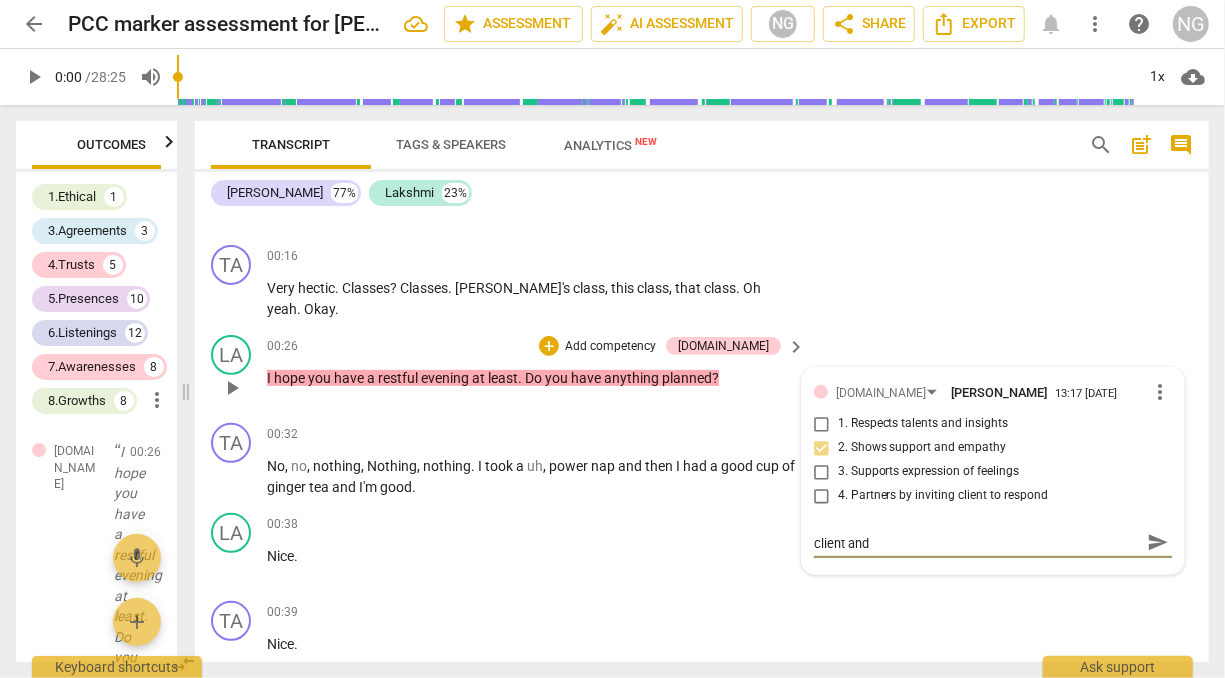 type on "Coach shows the concern about the business of the client and s" 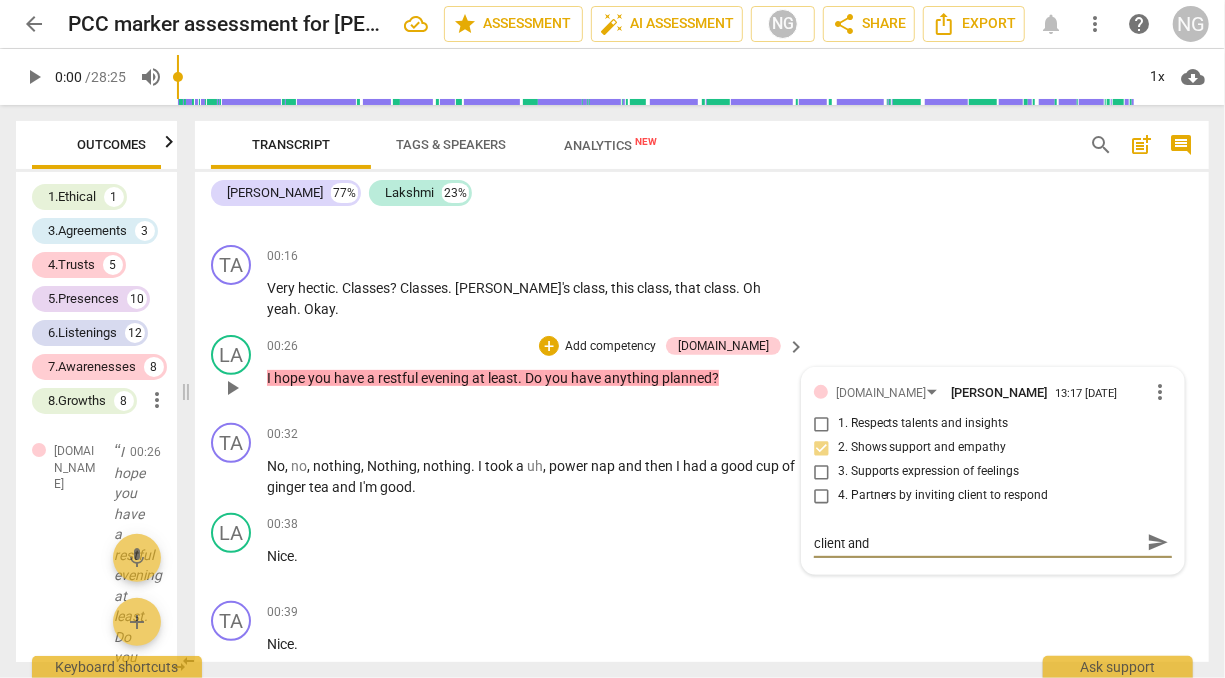 type on "Coach shows the concern about the business of the client and s" 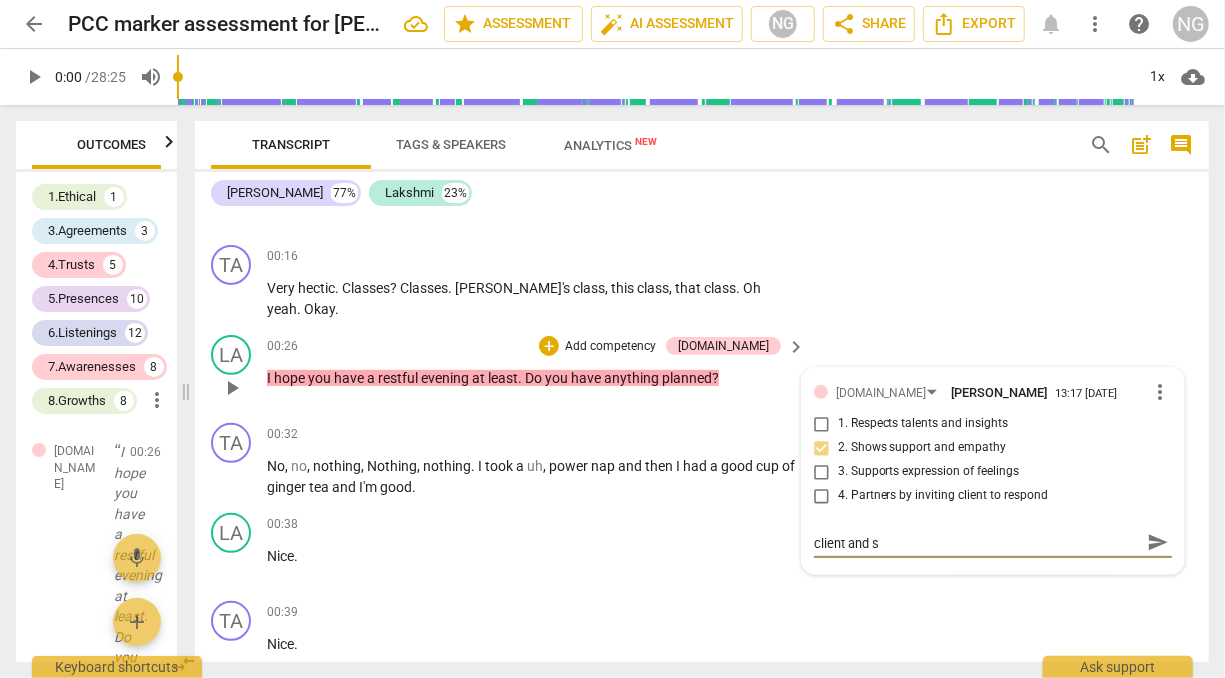 scroll, scrollTop: 0, scrollLeft: 0, axis: both 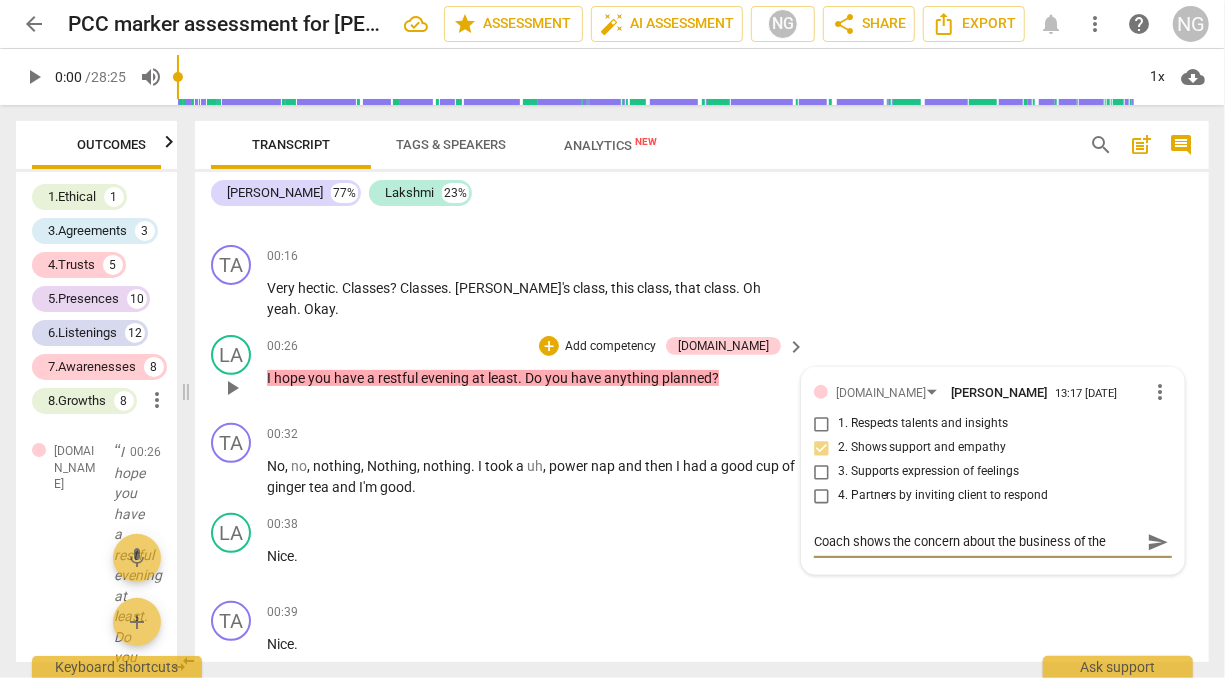 type on "Coach shows the concern about the business of the client and su" 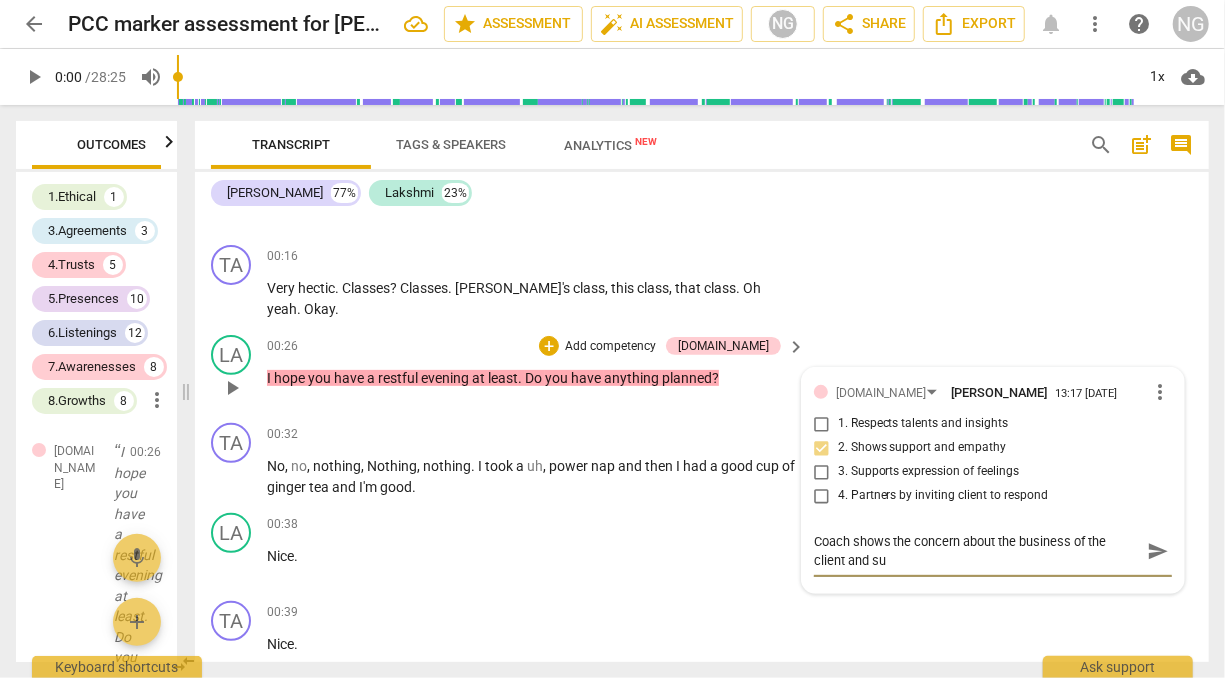 type on "Coach shows the concern about the business of the client and sup" 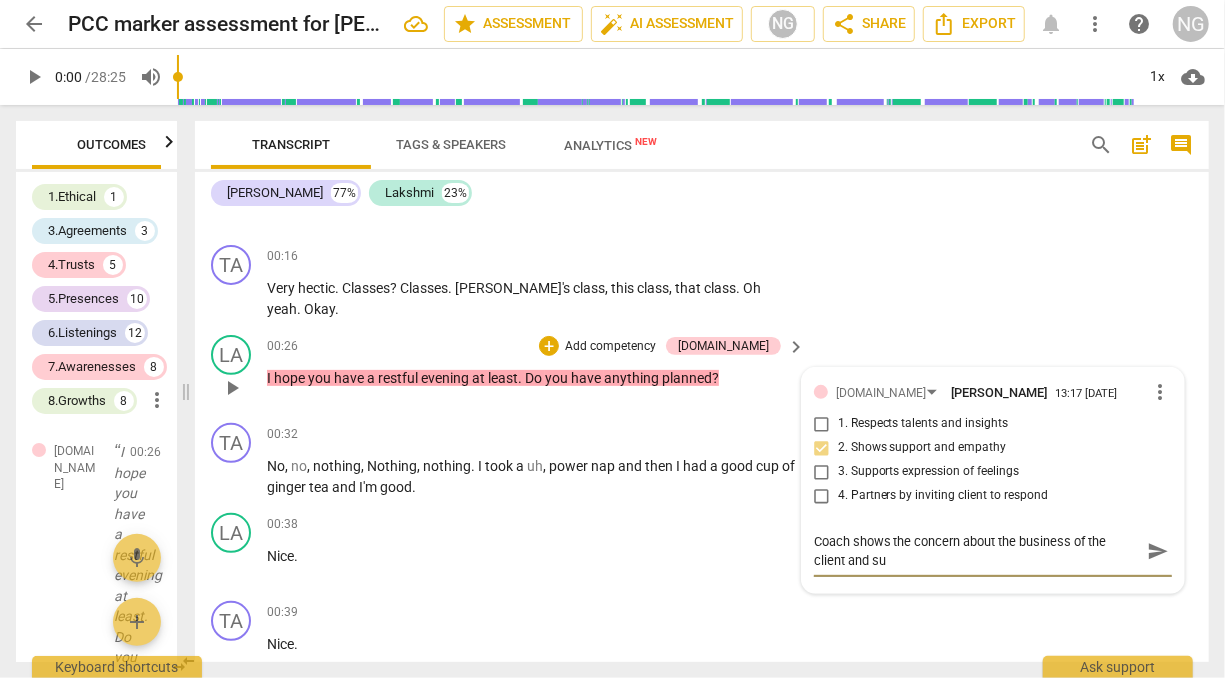type on "Coach shows the concern about the business of the client and sup" 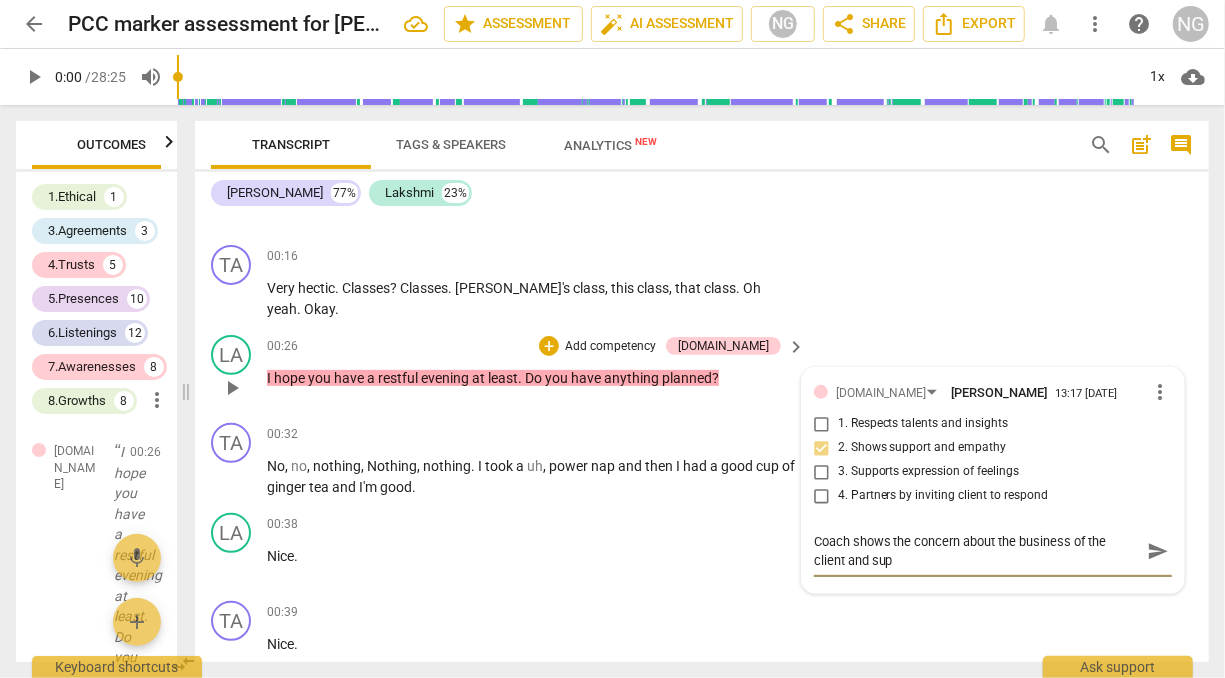type on "Coach shows the concern about the business of the client and supp" 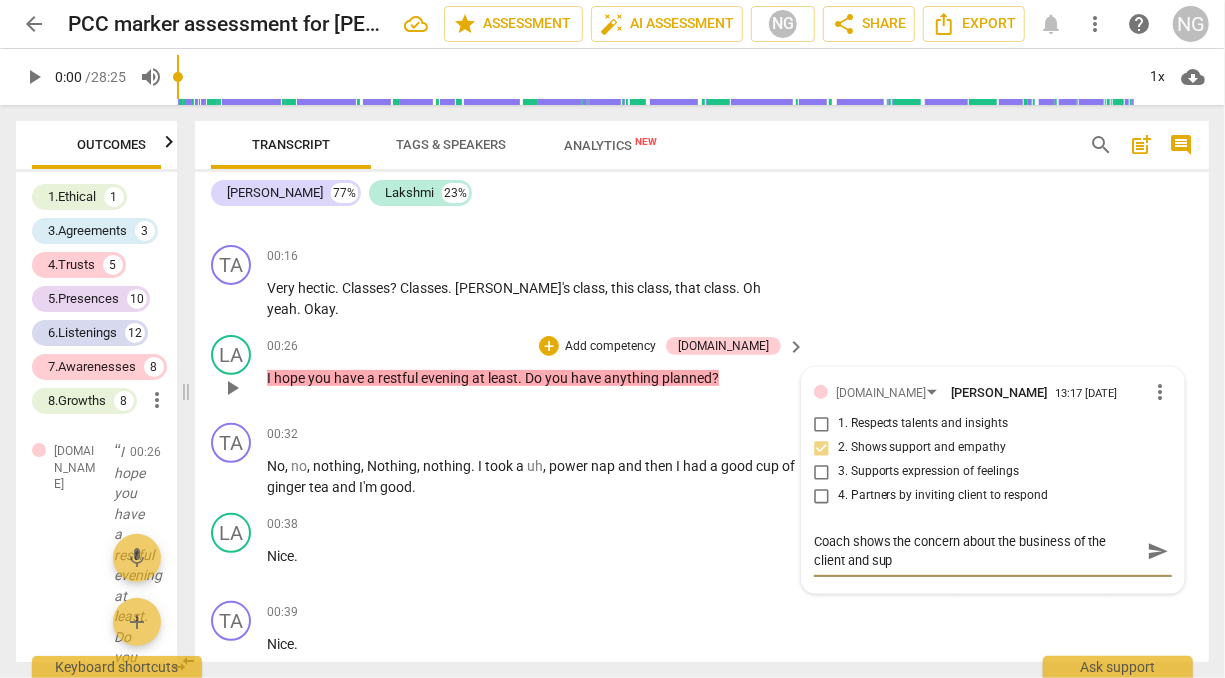 type on "Coach shows the concern about the business of the client and supp" 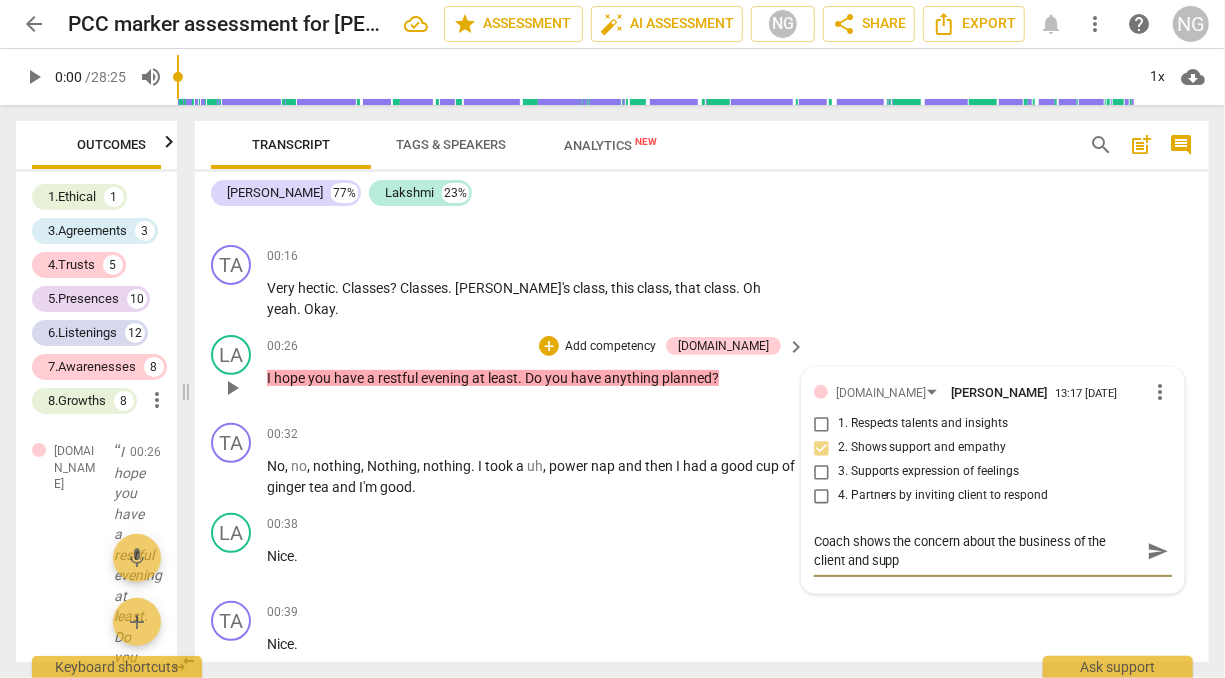 type on "Coach shows the concern about the business of the client and suppo" 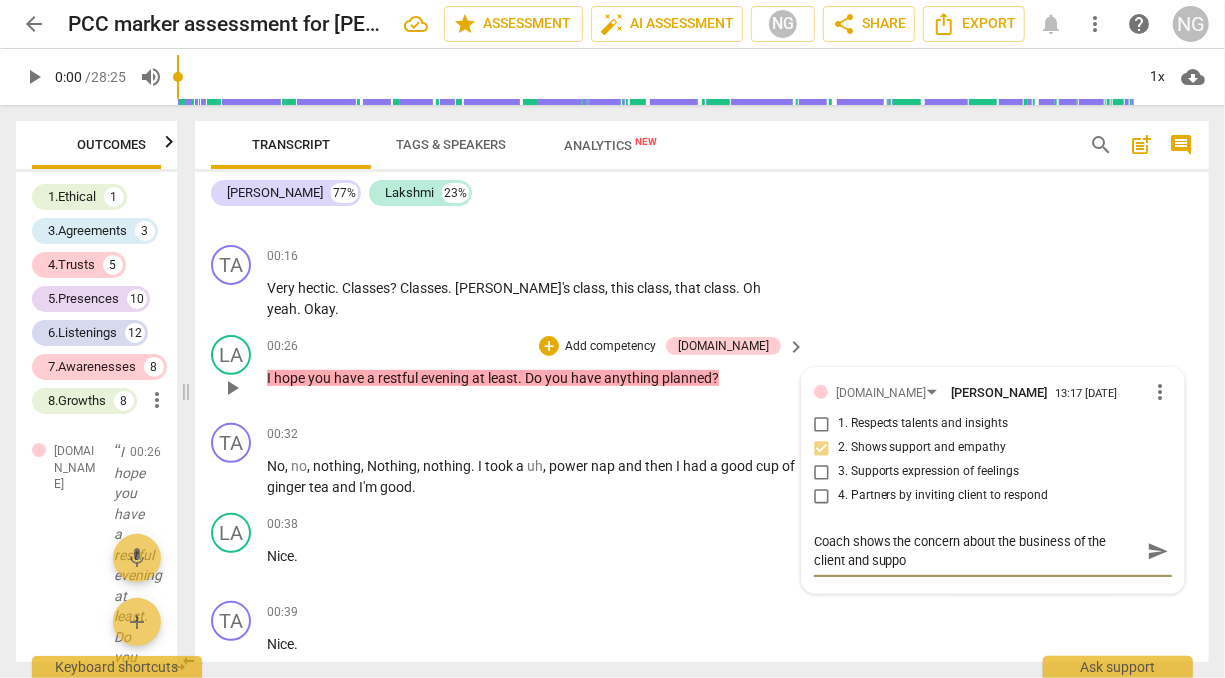 type on "Coach shows the concern about the business of the client and suppor" 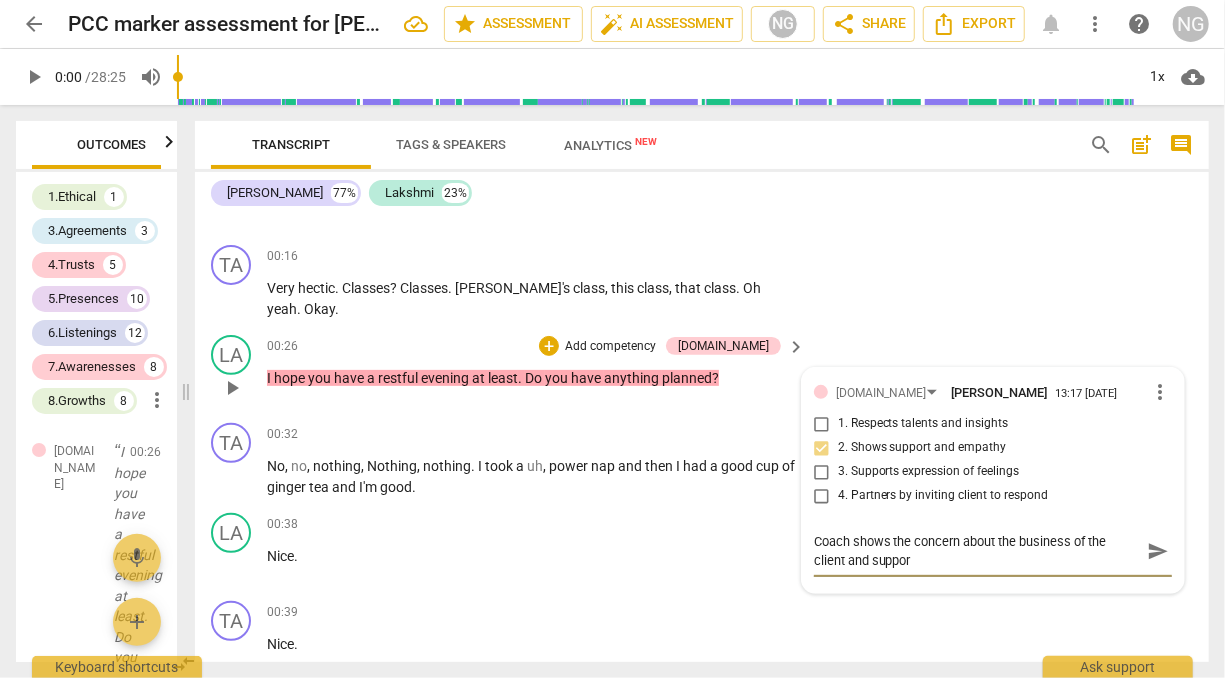 type on "Coach shows the concern about the business of the client and support" 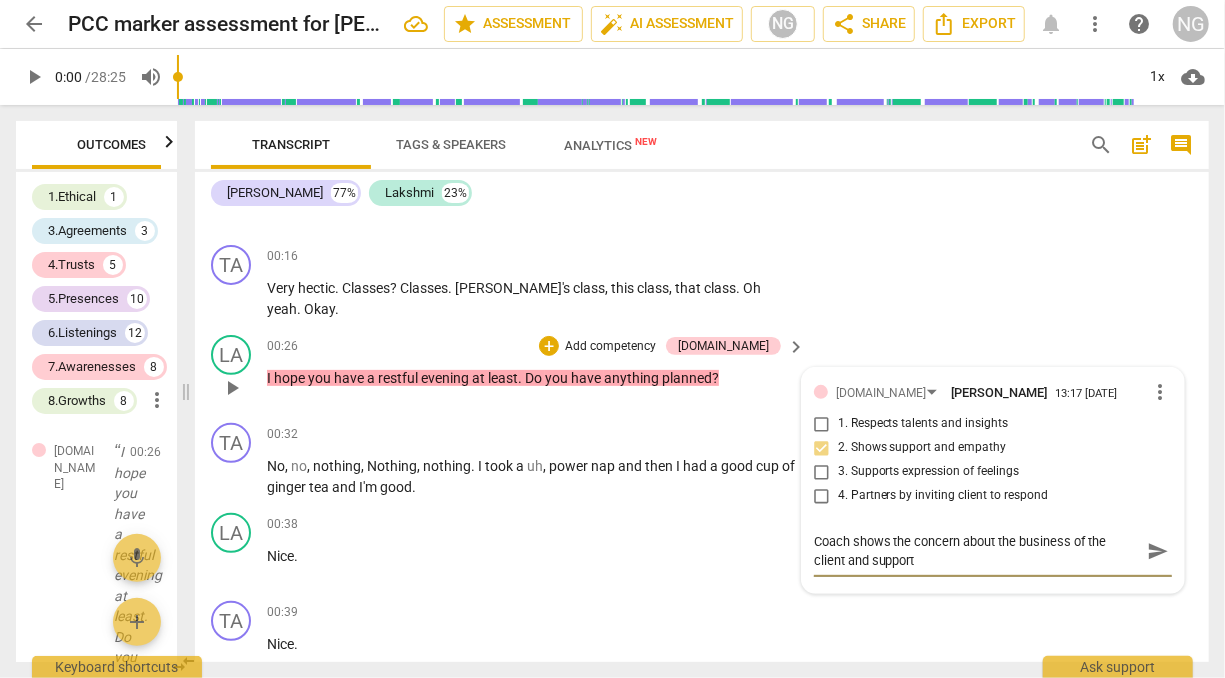 type on "Coach shows the concern about the business of the client and support" 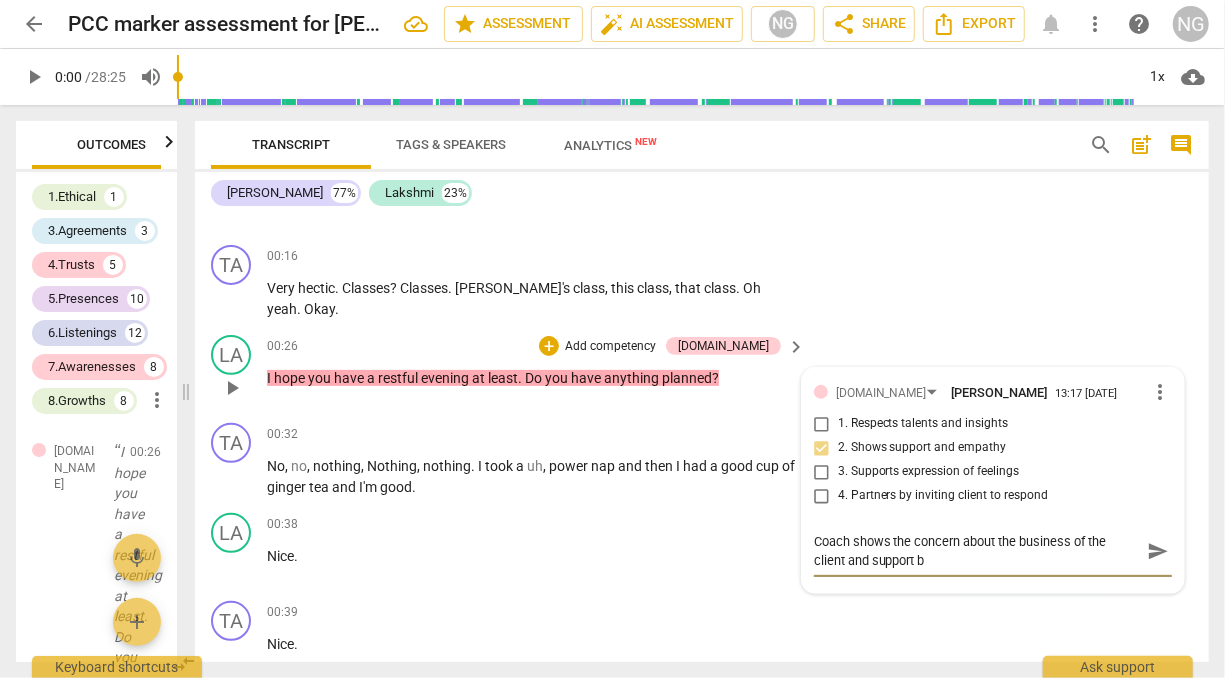 type on "Coach shows the concern about the business of the client and support by" 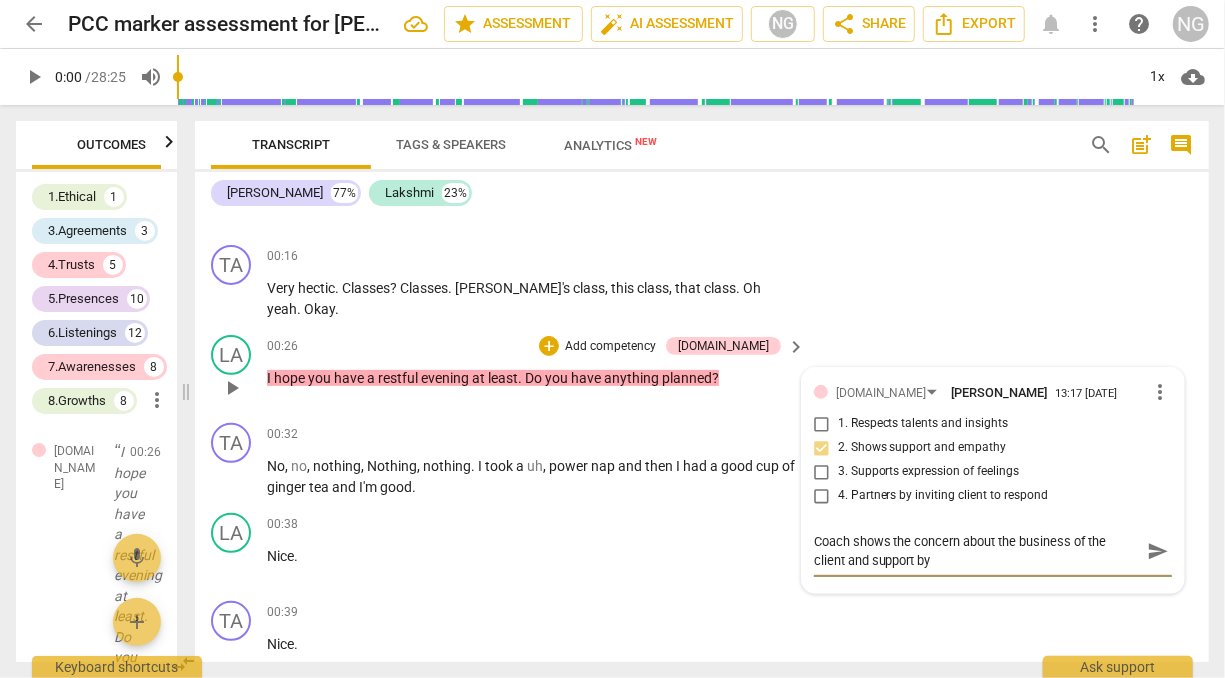 type on "Coach shows the concern about the business of the client and support by" 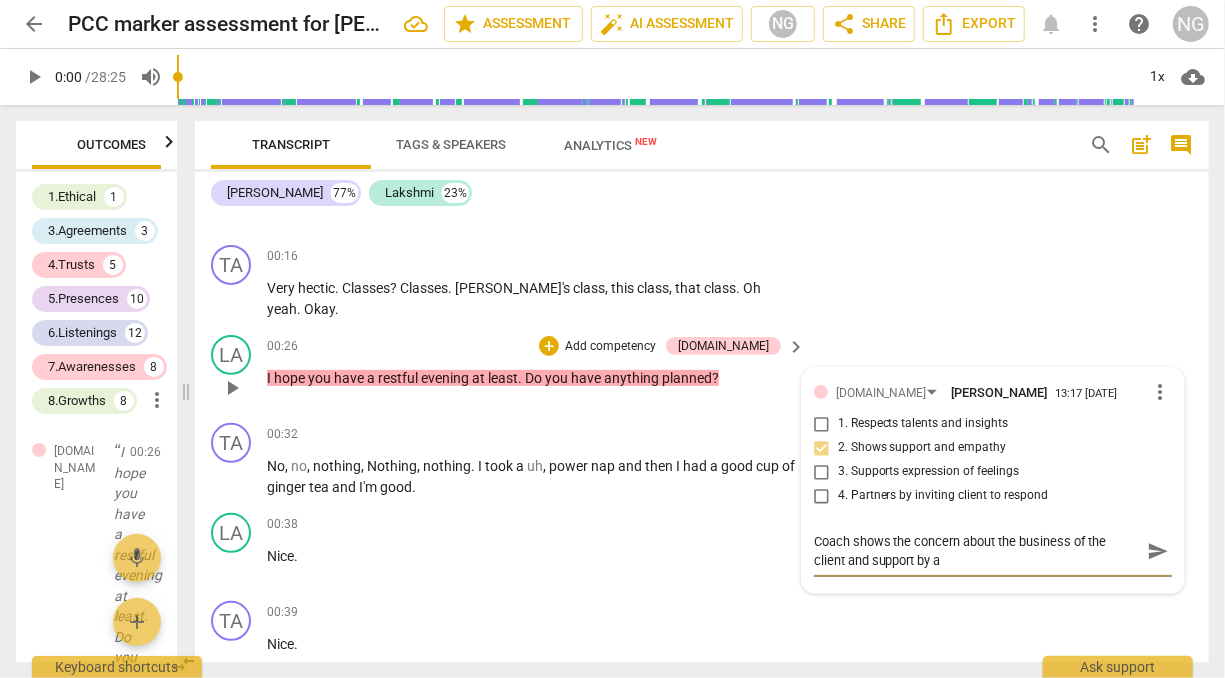 type on "Coach shows the concern about the business of the client and support by" 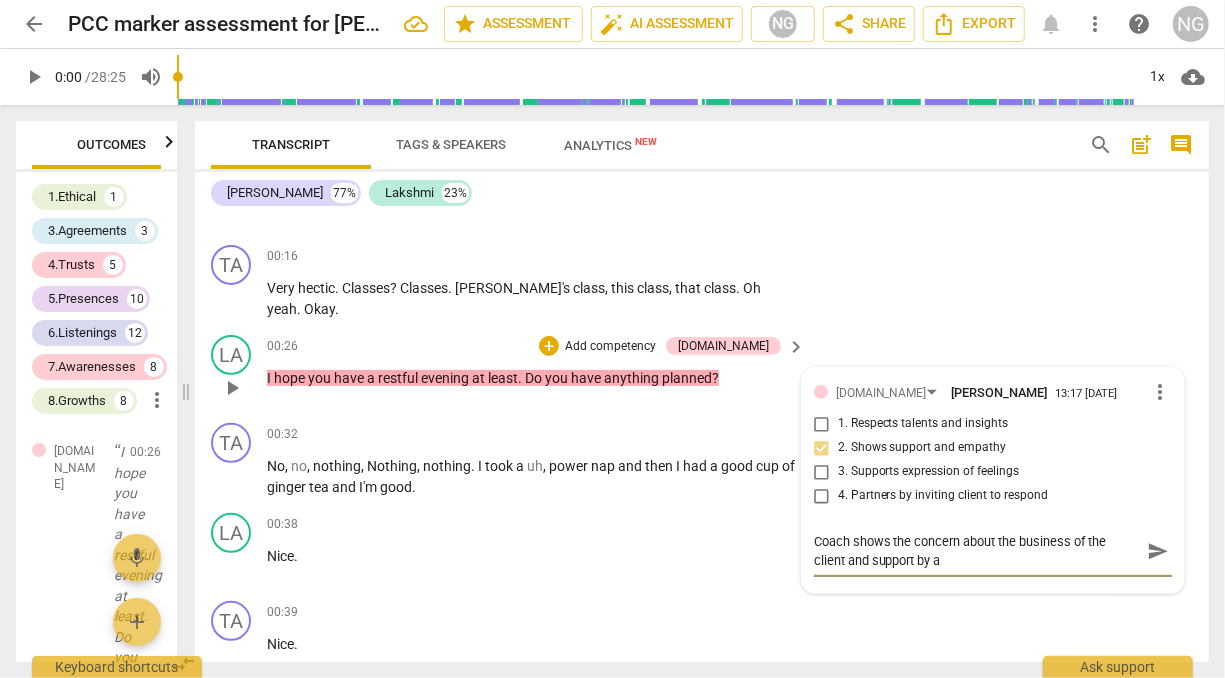 type on "Coach shows the concern about the business of the client and support by" 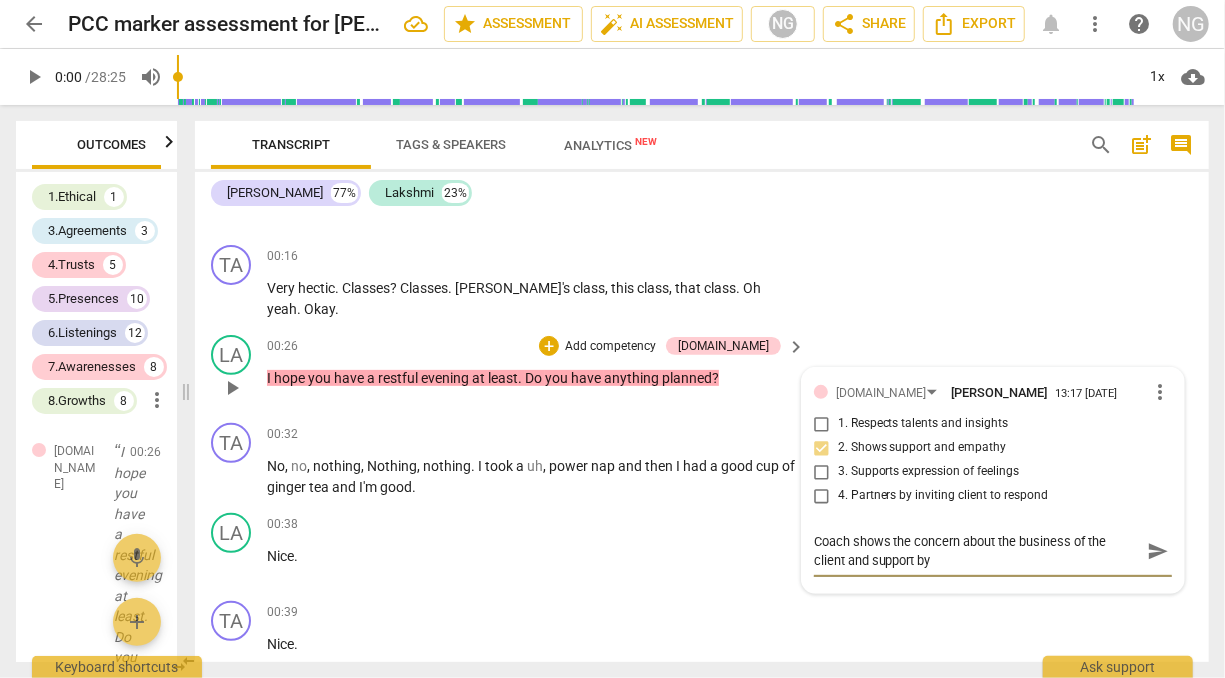 type on "Coach shows the concern about the business of the client and support by a" 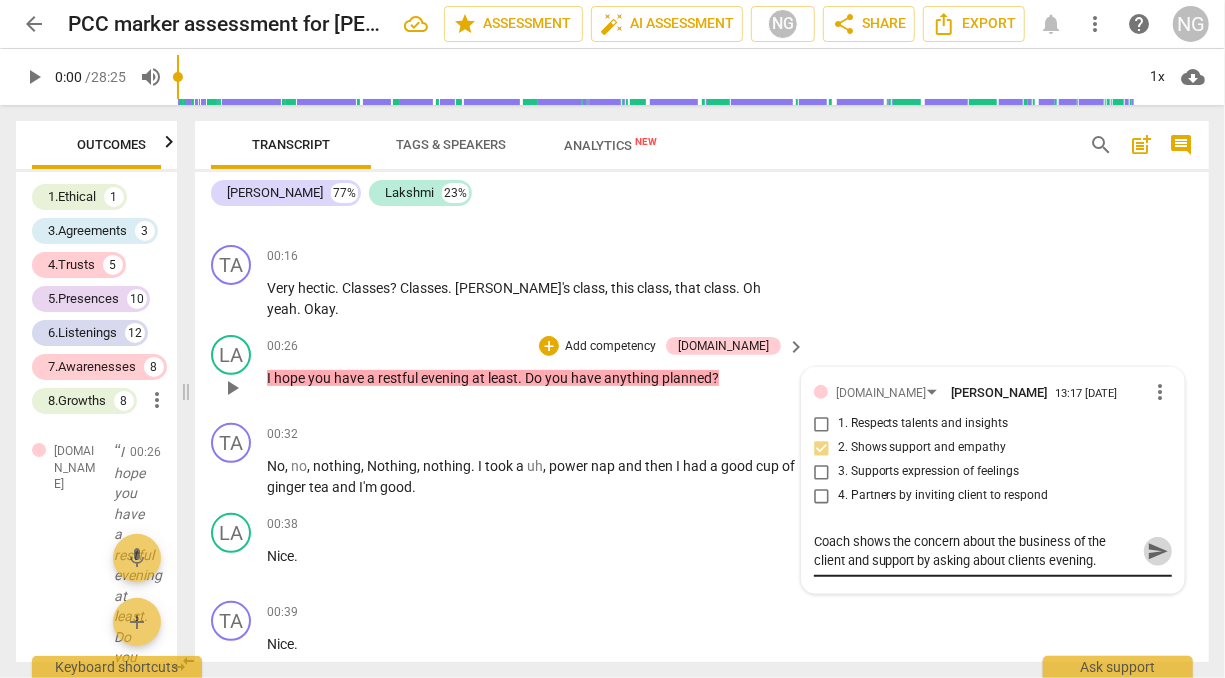 click on "send" at bounding box center [1158, 551] 